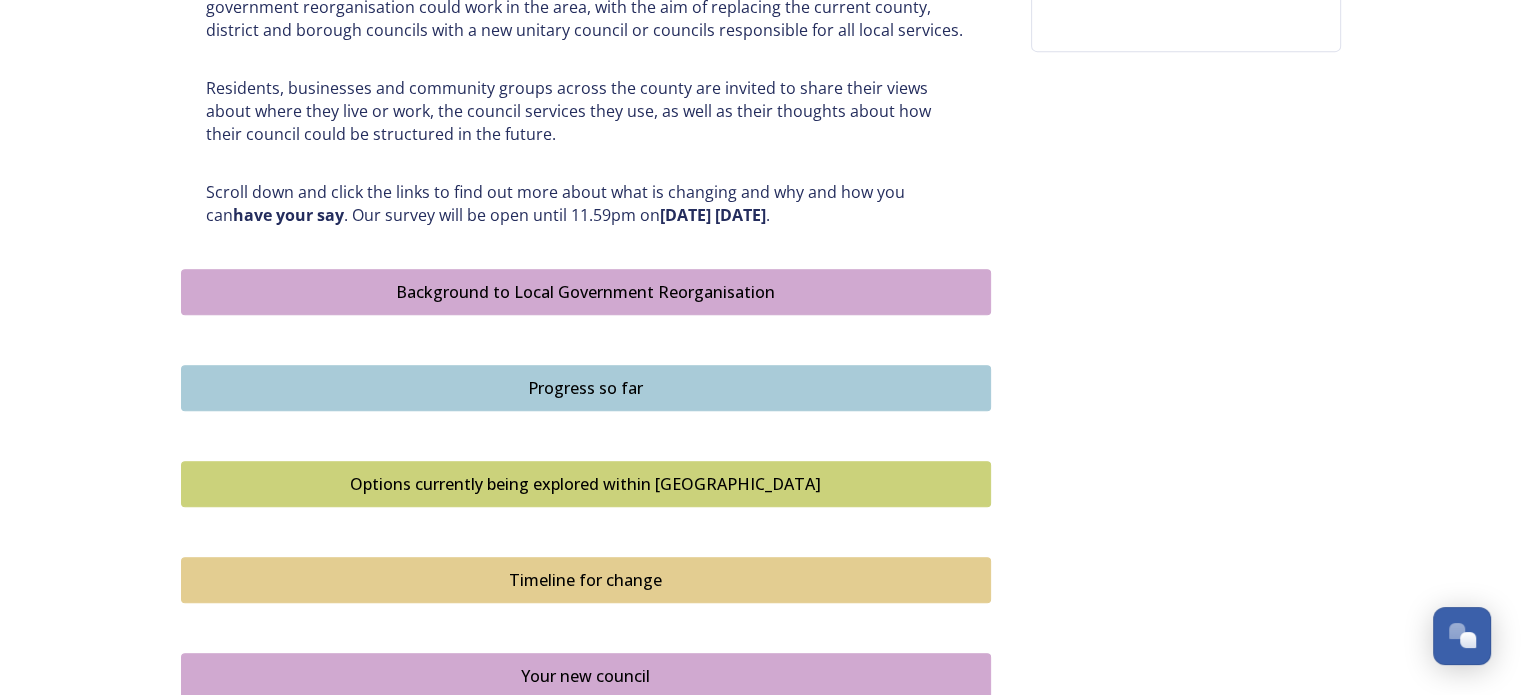 scroll, scrollTop: 940, scrollLeft: 0, axis: vertical 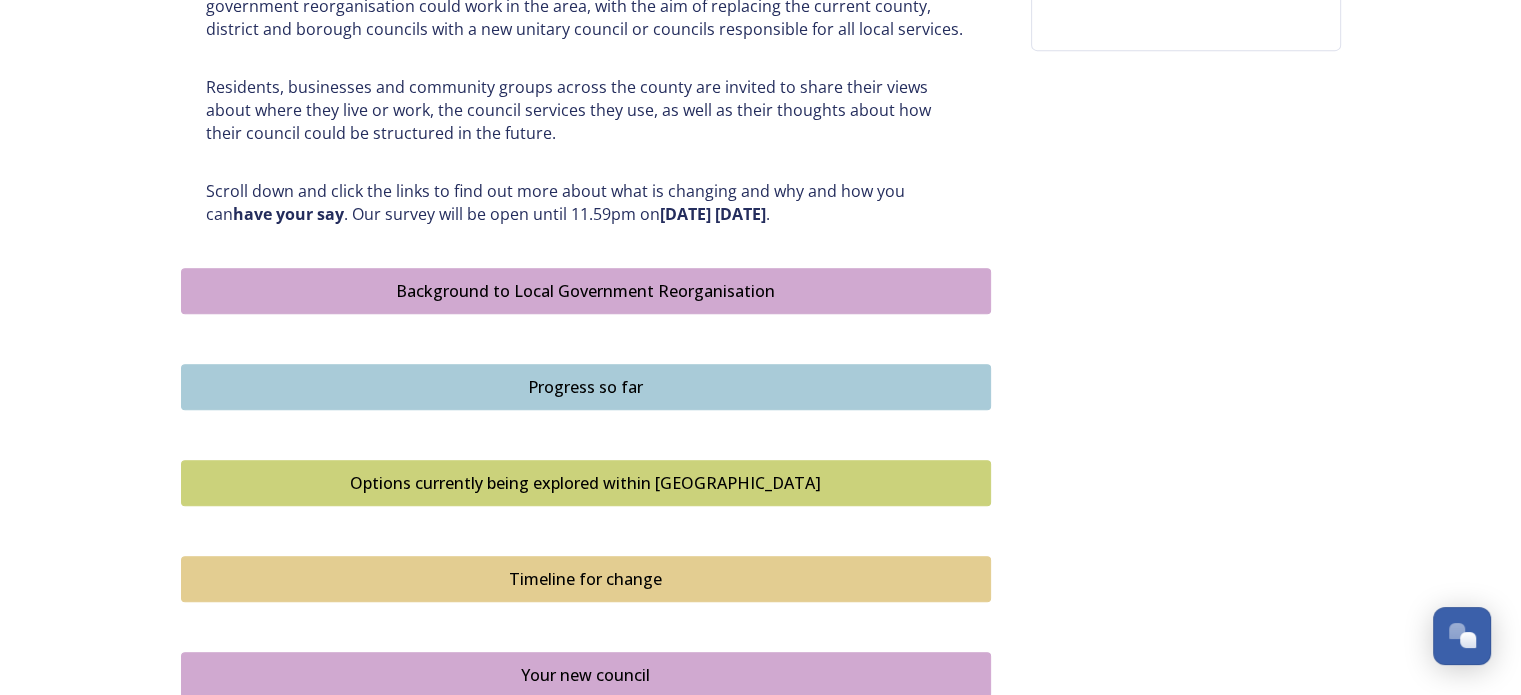 click on "Options currently being explored within [GEOGRAPHIC_DATA]" at bounding box center [586, 483] 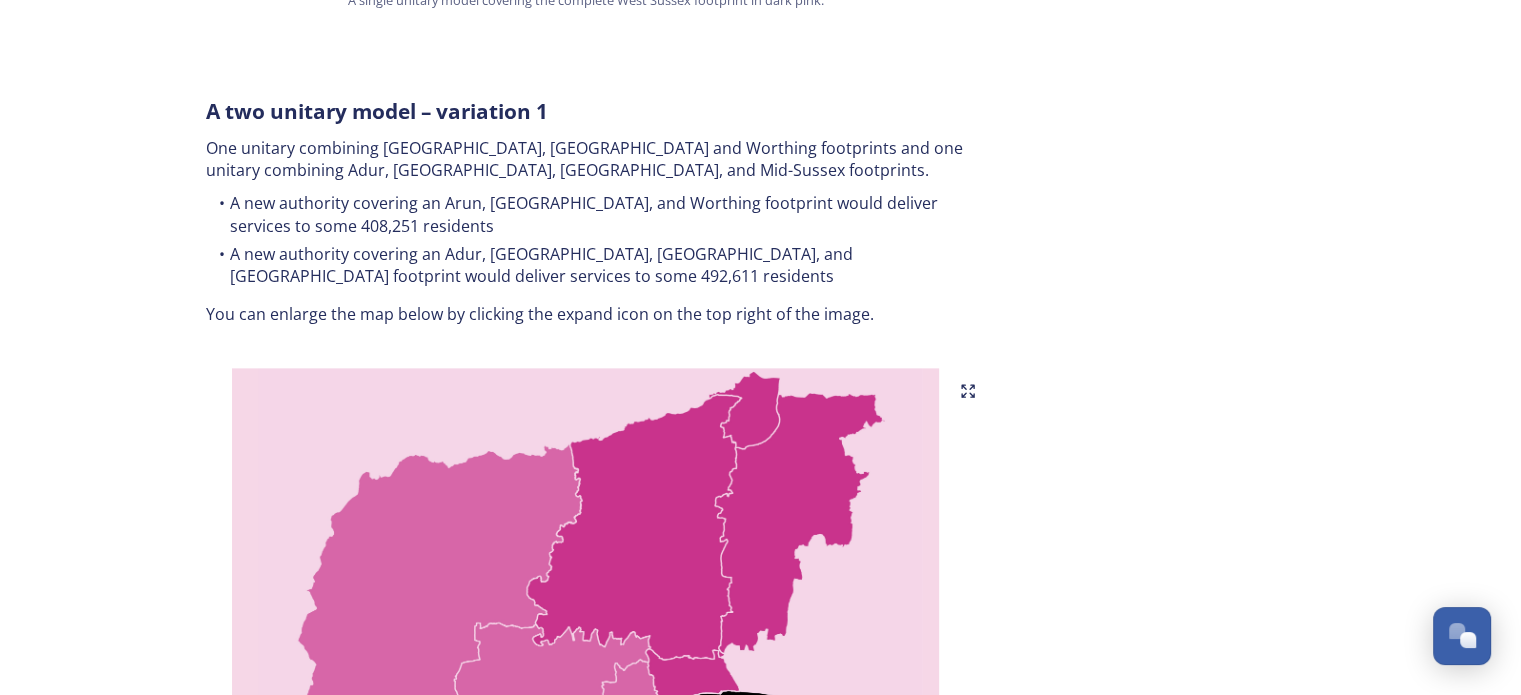 scroll, scrollTop: 1013, scrollLeft: 0, axis: vertical 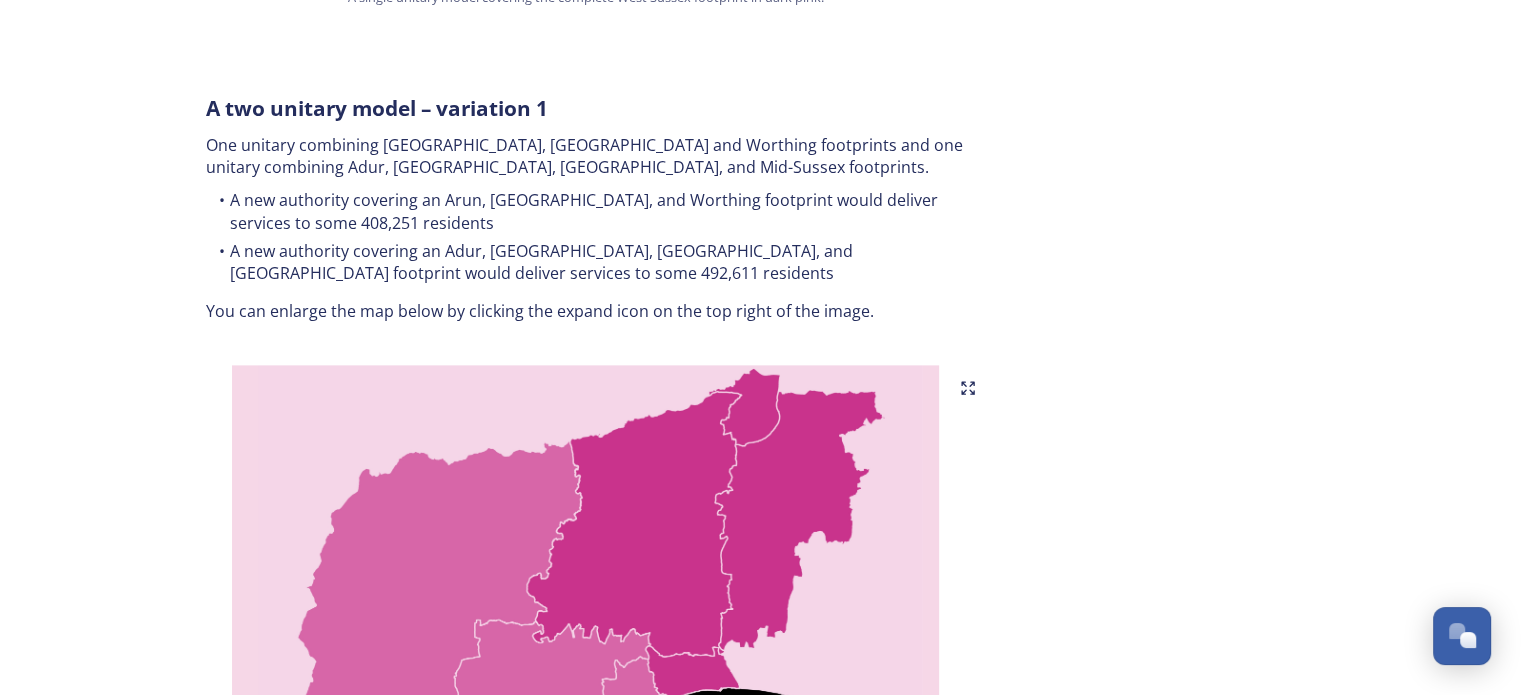 click on "Overview of options A single unitary model   A single county unitary would align with the current West Sussex county boundary. This would bring the County Council and all seven District and Borough Council services together to form a new unitary council for West Sussex. The single unitary would deliver services to some 900,862 residents. You can enlarge the map below by clicking the expand icon on the top right of the image. A single unitary model covering the complete West Sussex footprint in dark pink. A two unitary model – variation 1 One unitary combining Arun, Chichester and Worthing footprints and one unitary combining Adur, Crawley, Horsham, and Mid-Sussex footprints. A new authority covering an Arun, Chichester, and Worthing footprint would deliver services to some 408,251 residents   A new authority covering an Adur, Crawley, Horsham, and Mid Sussex footprint would deliver services to some 492,611 residents    A two unitary model – variation 2     Our area    Scale         File Type:" at bounding box center (761, 1390) 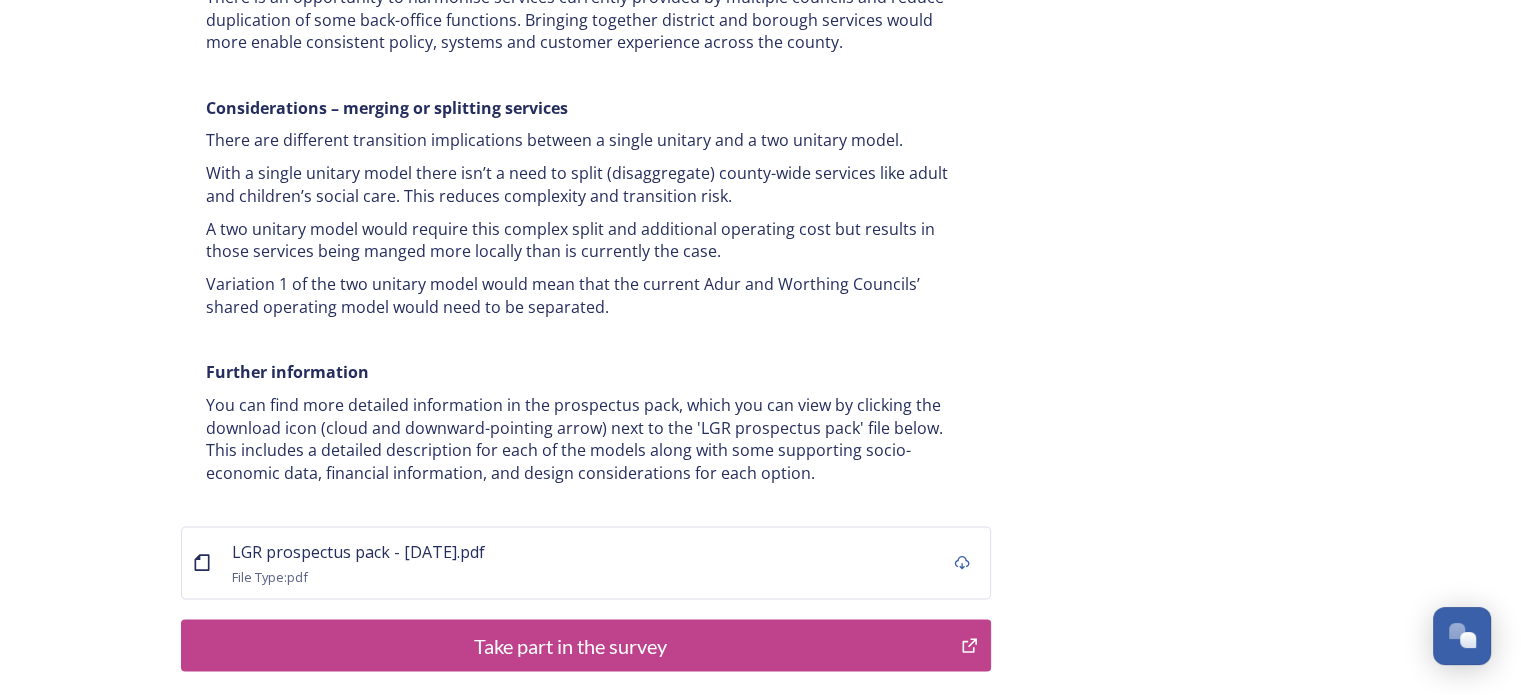 scroll, scrollTop: 4019, scrollLeft: 0, axis: vertical 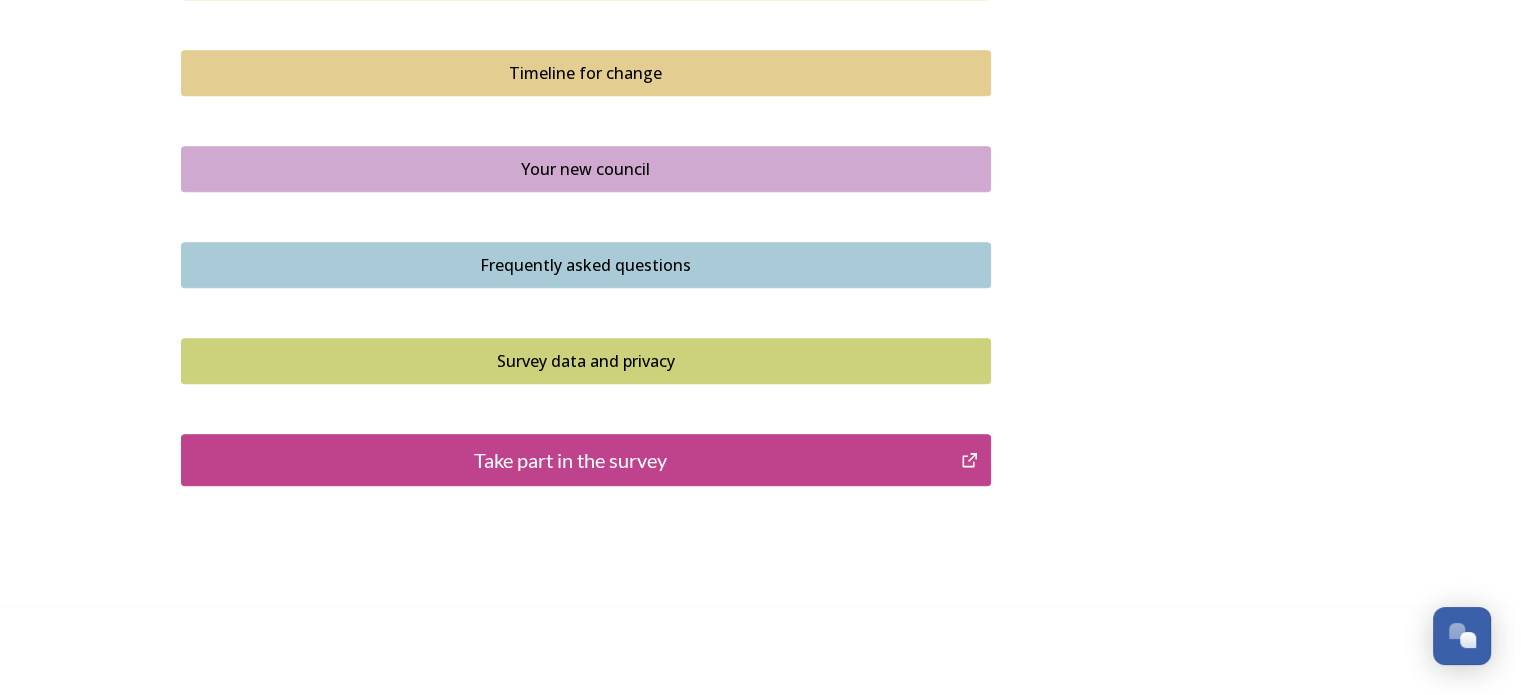click on "Frequently asked questions" at bounding box center (586, 265) 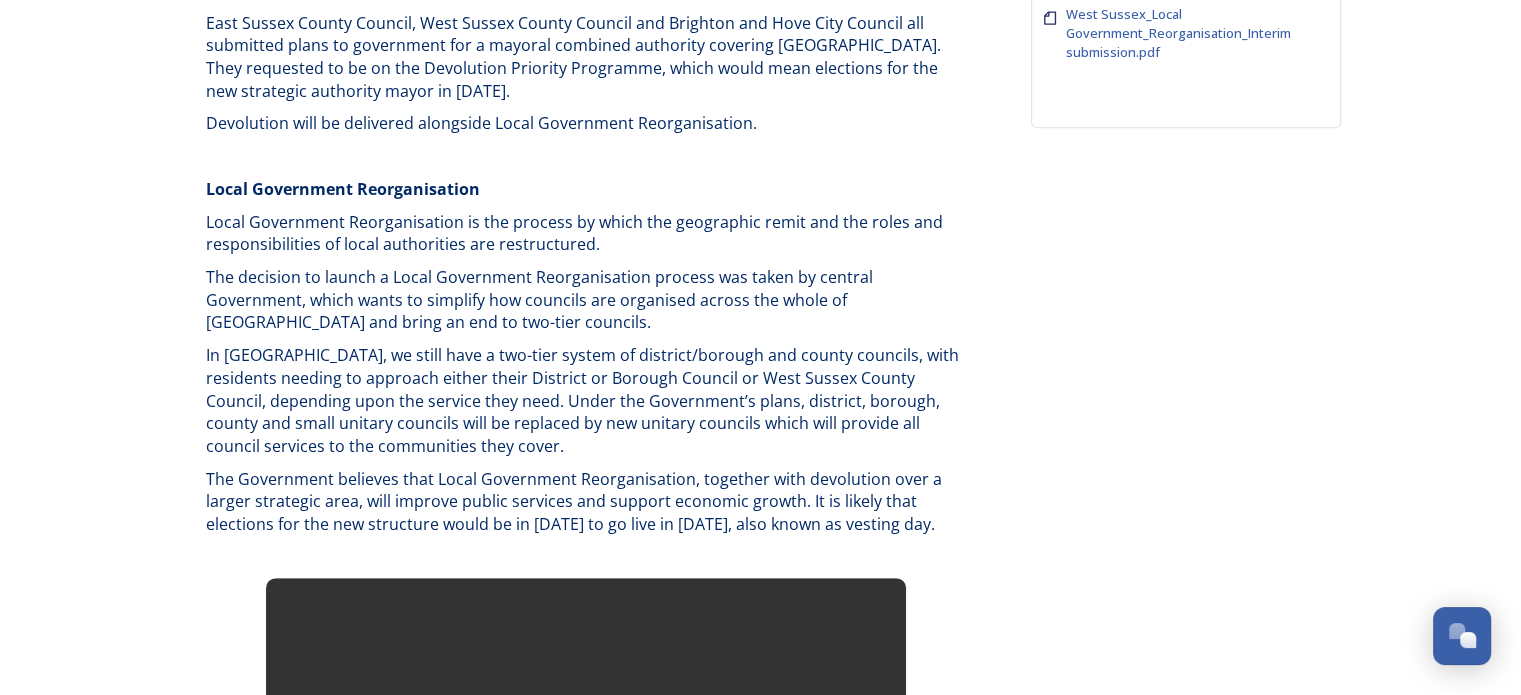 scroll, scrollTop: 864, scrollLeft: 0, axis: vertical 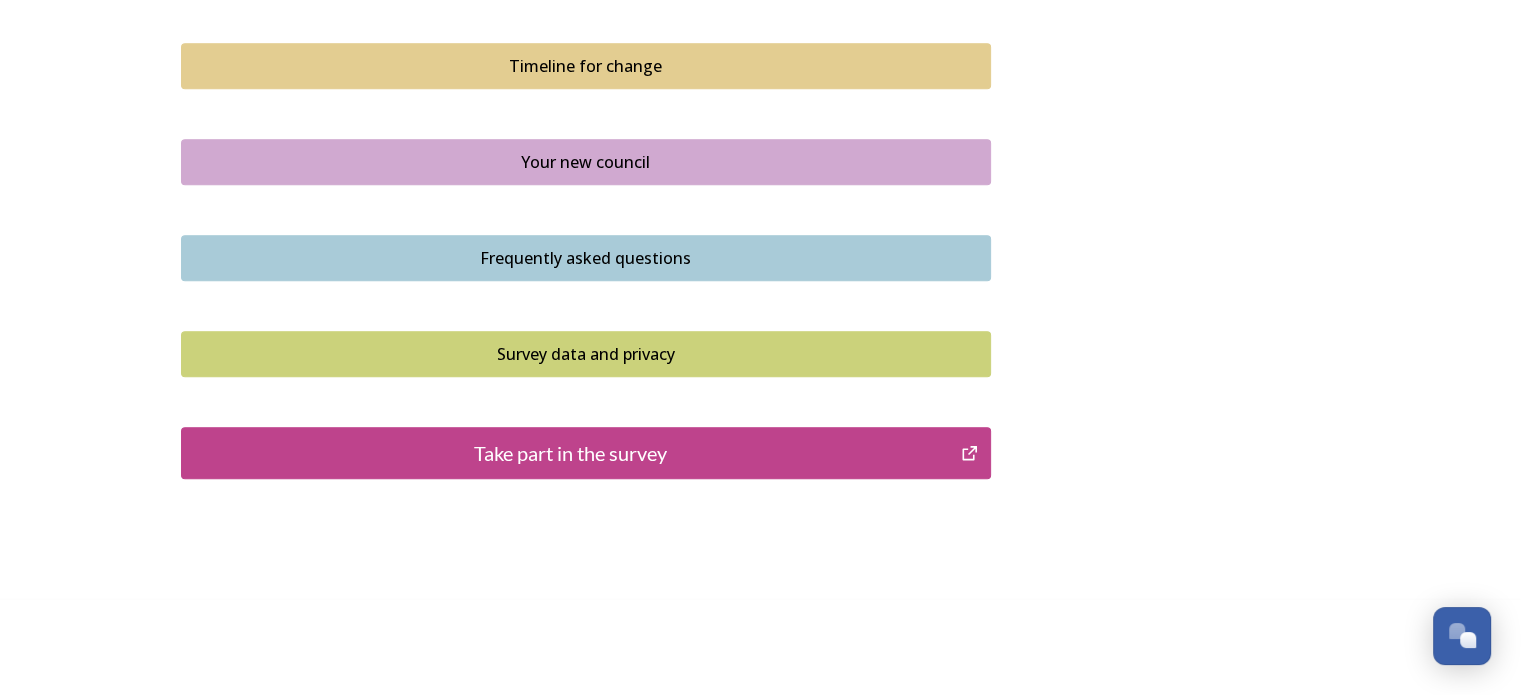 click on "Take part in the survey" at bounding box center [571, 453] 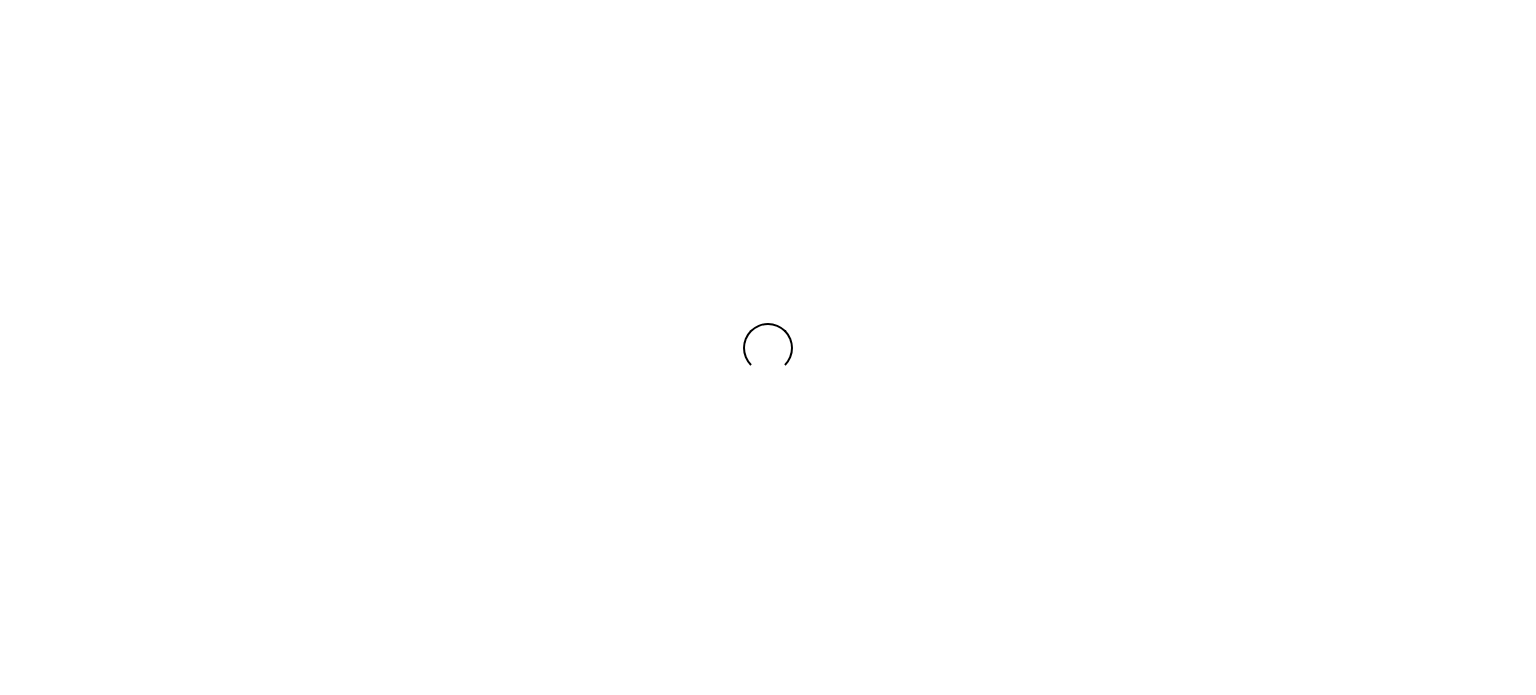 scroll, scrollTop: 0, scrollLeft: 0, axis: both 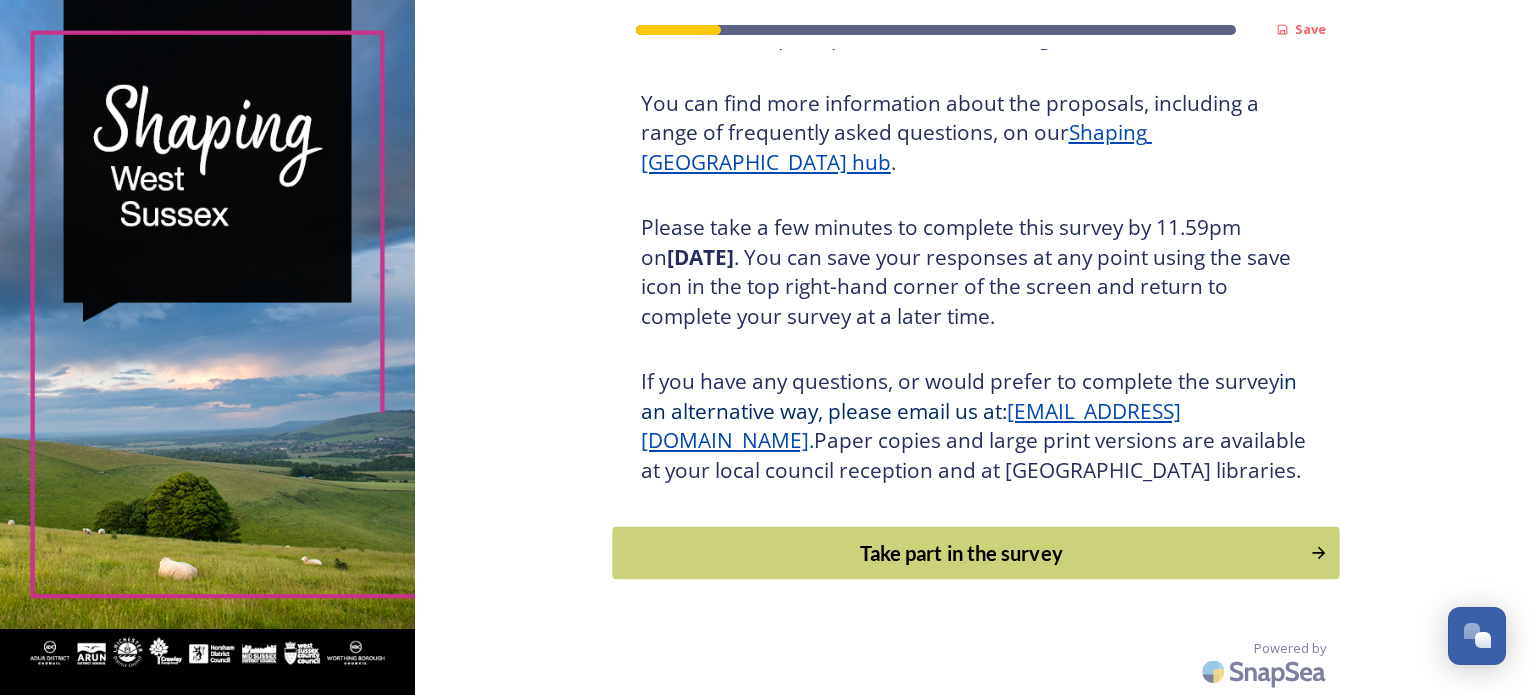 click on "Take part in the survey" at bounding box center [975, 553] 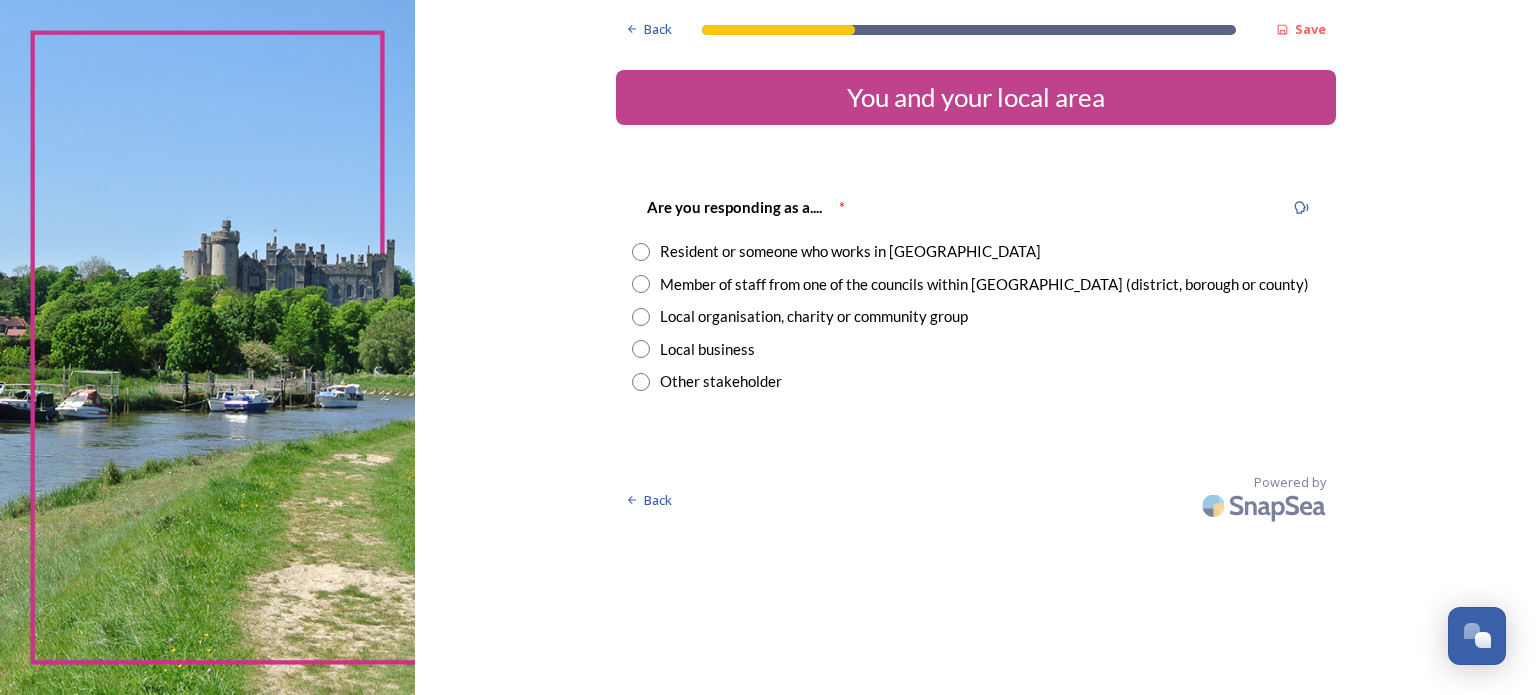 click at bounding box center [641, 252] 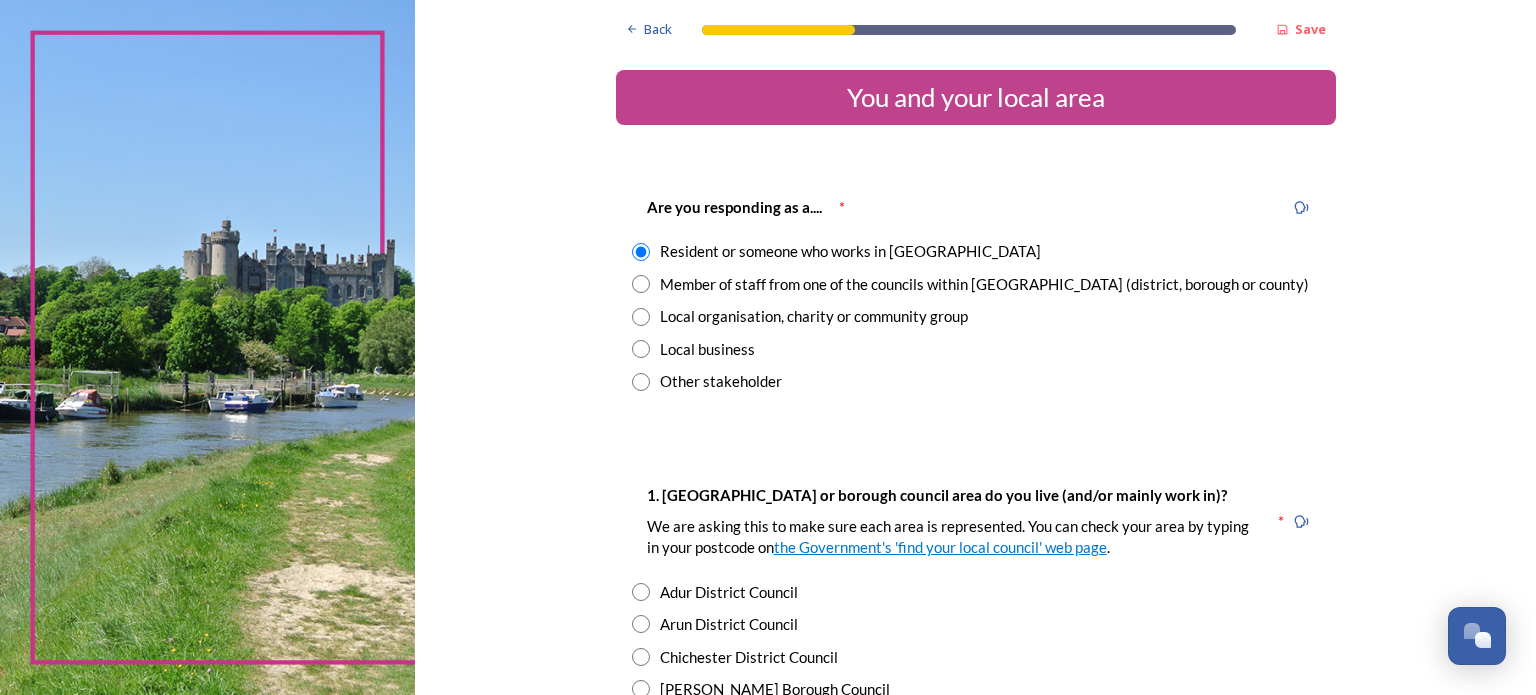 click at bounding box center (641, 317) 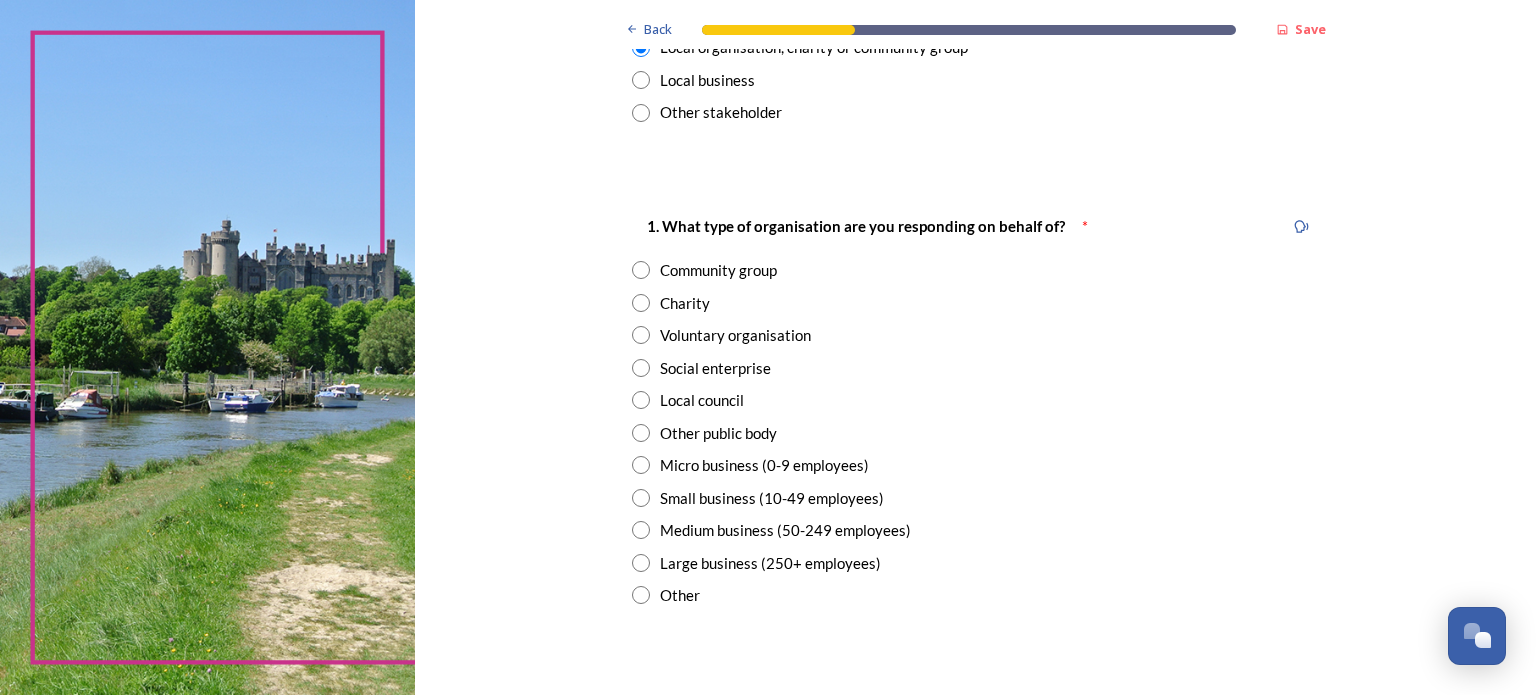 scroll, scrollTop: 274, scrollLeft: 0, axis: vertical 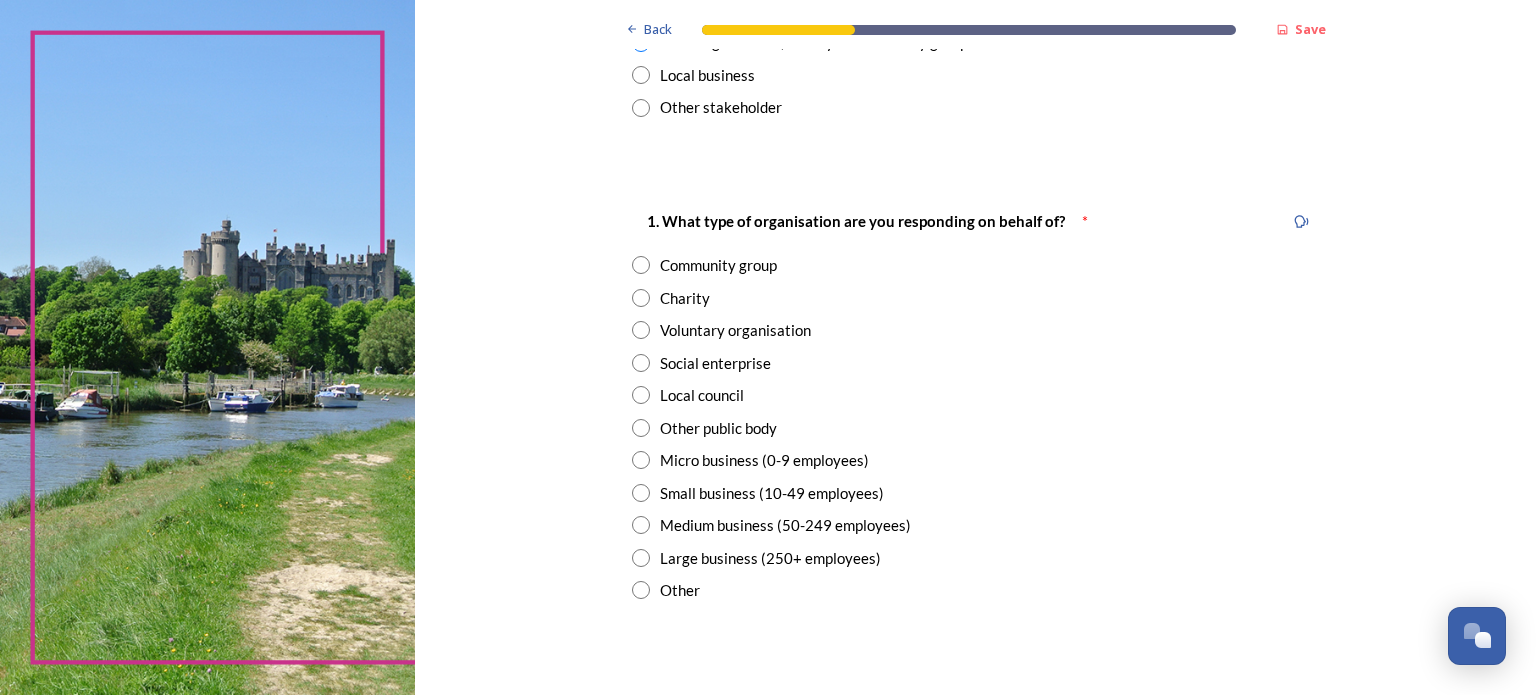 click at bounding box center [641, 363] 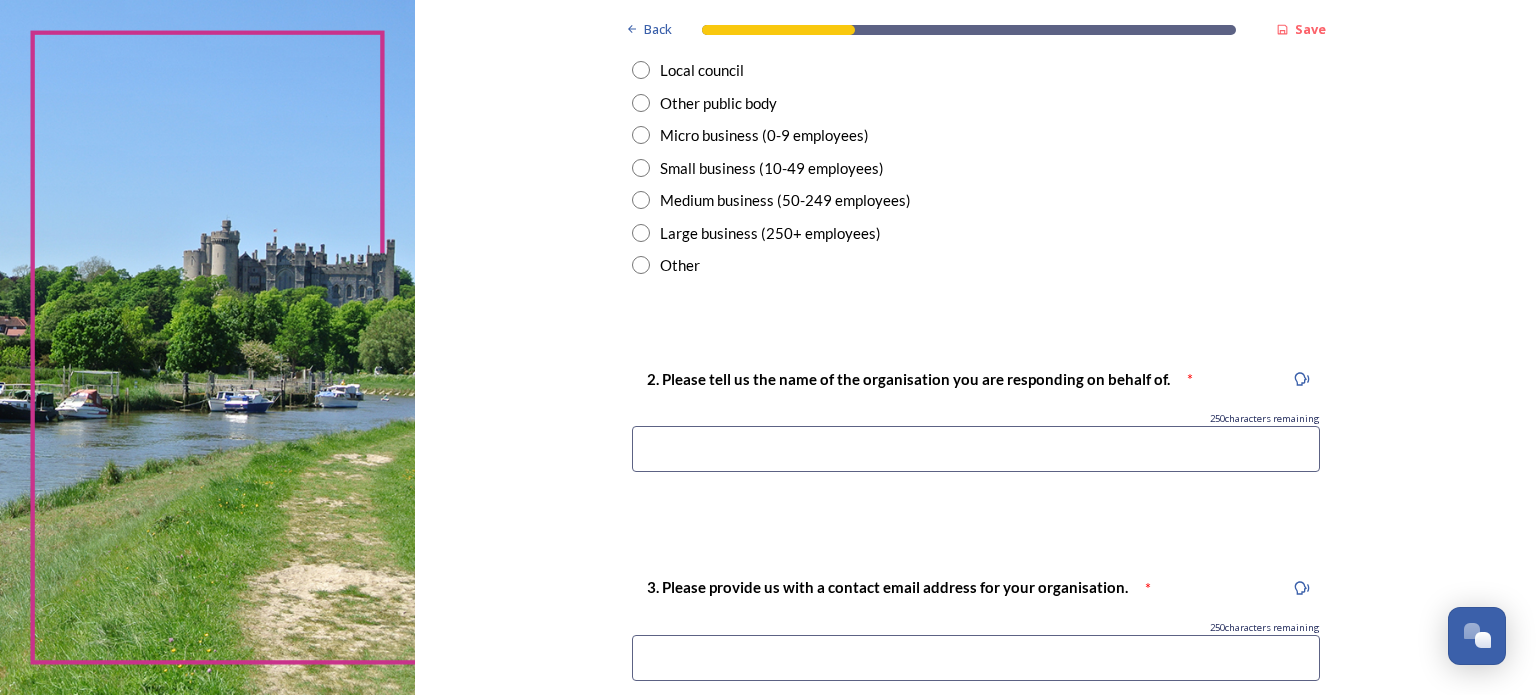 scroll, scrollTop: 609, scrollLeft: 0, axis: vertical 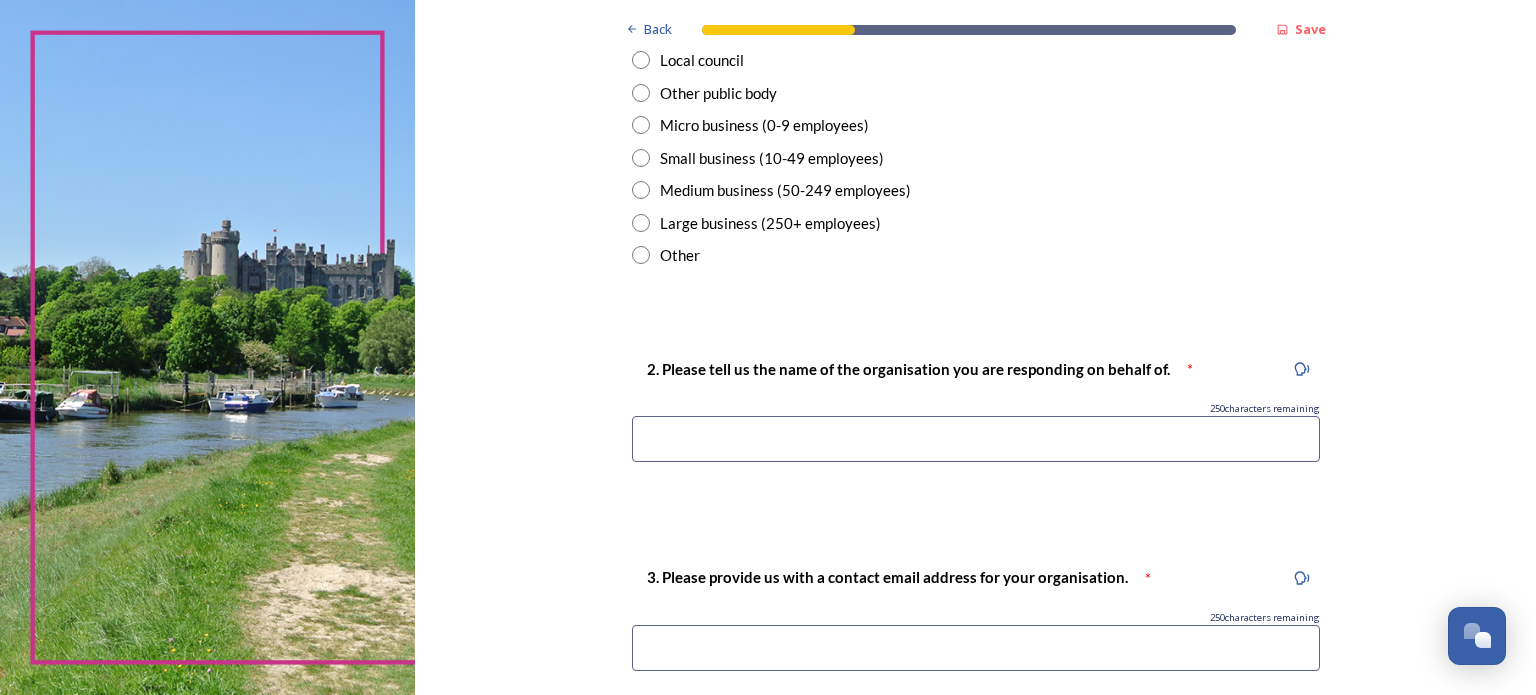 click at bounding box center [976, 439] 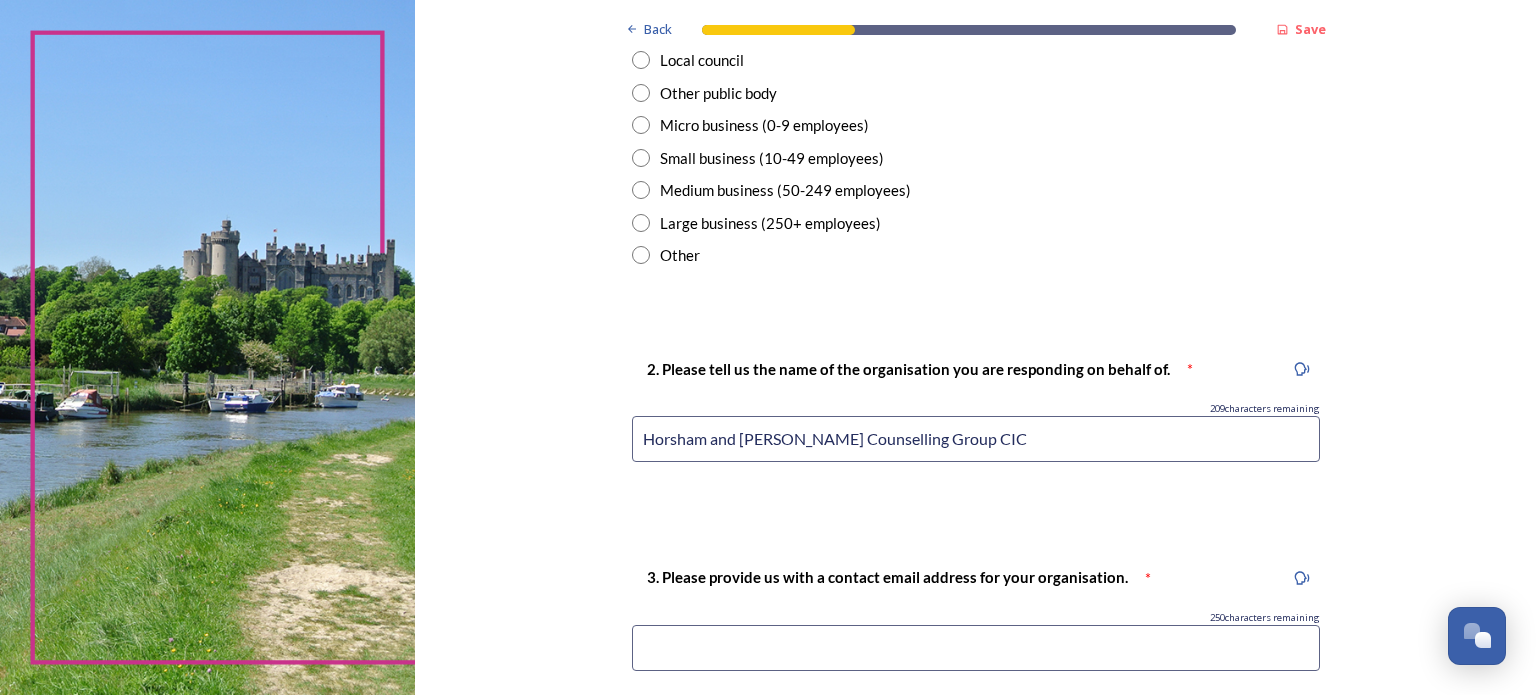 type on "Horsham and [PERSON_NAME] Counselling Group CIC" 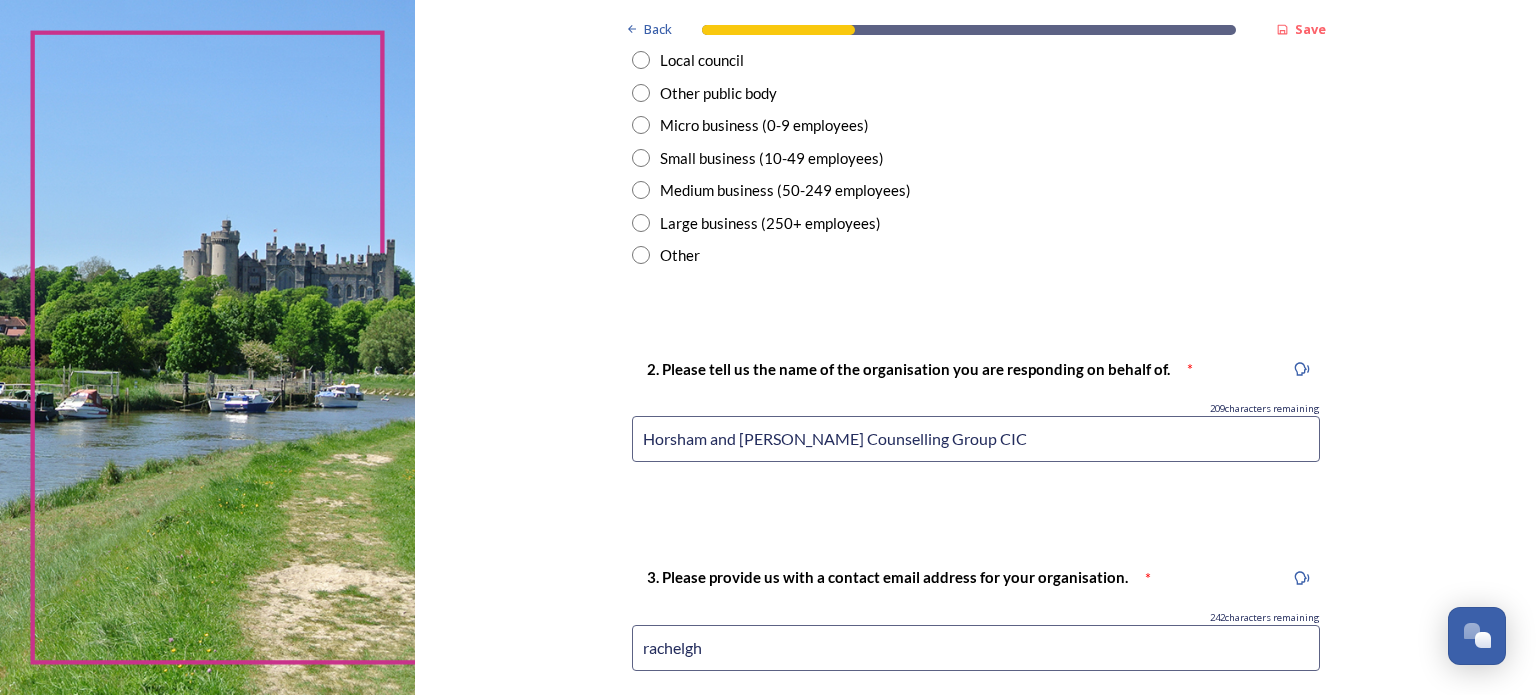 type on "[EMAIL_ADDRESS][DOMAIN_NAME]" 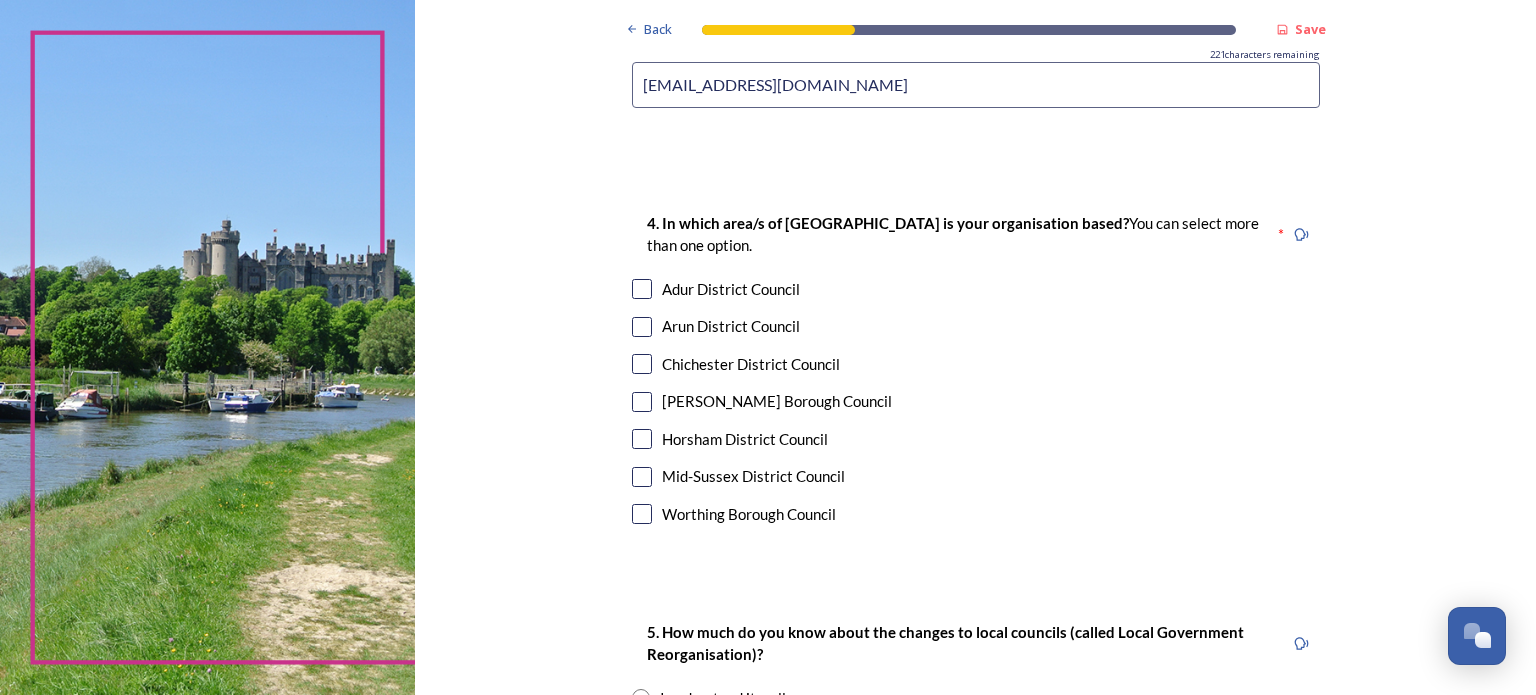 scroll, scrollTop: 1173, scrollLeft: 0, axis: vertical 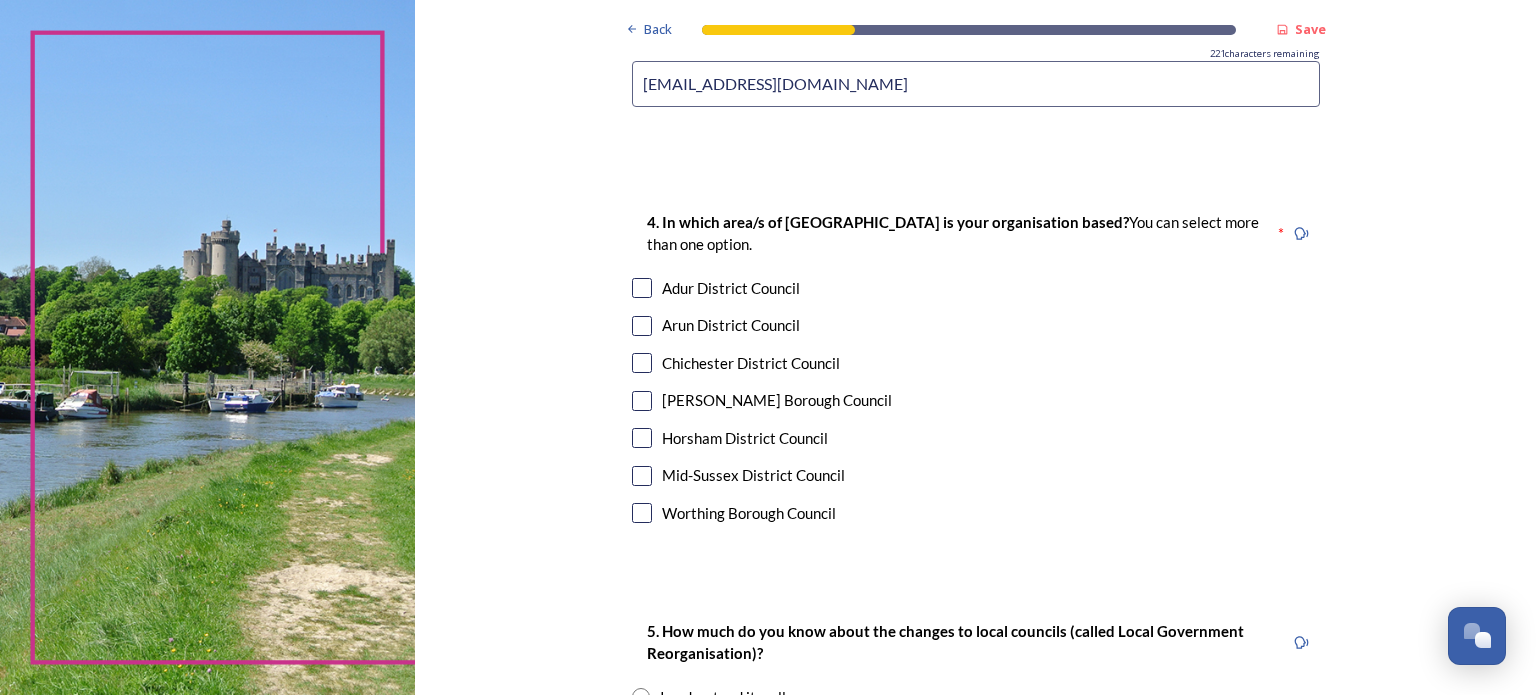 click at bounding box center [642, 438] 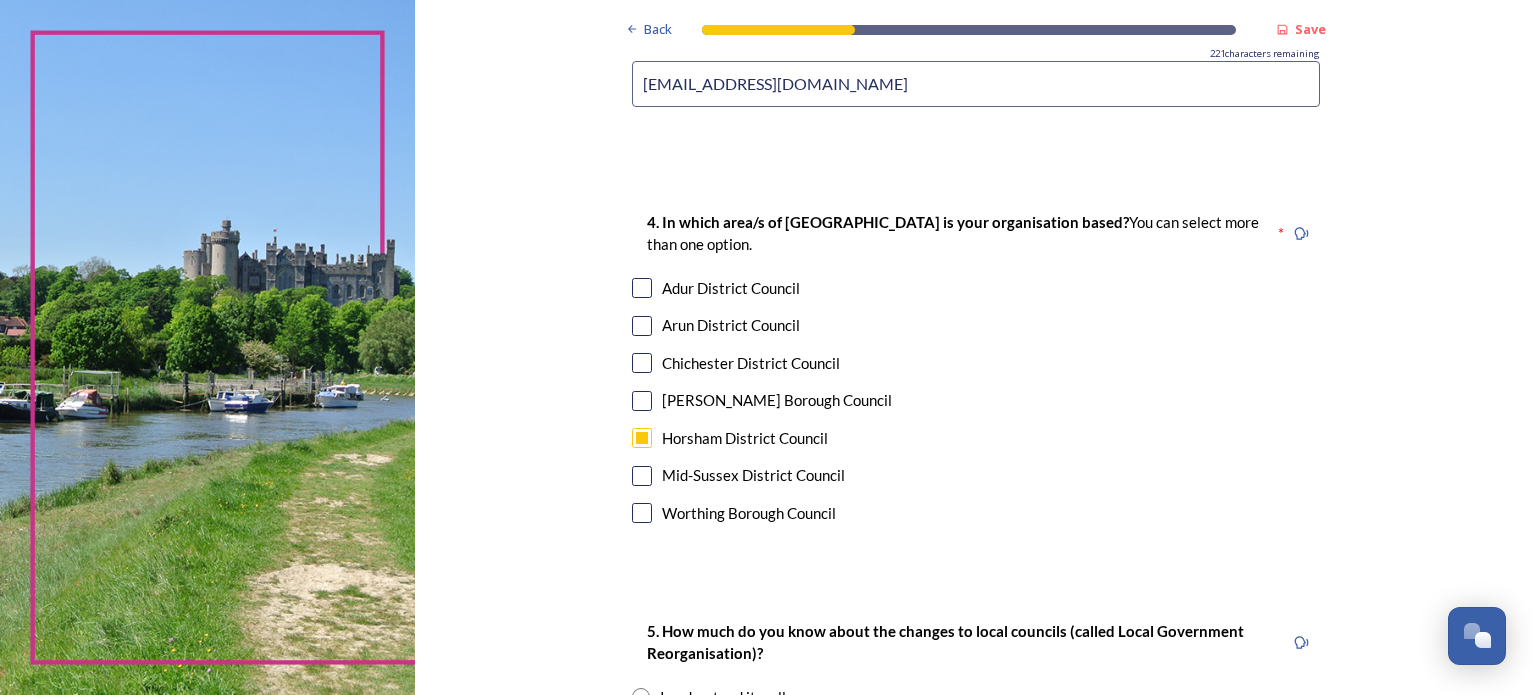 click at bounding box center [642, 401] 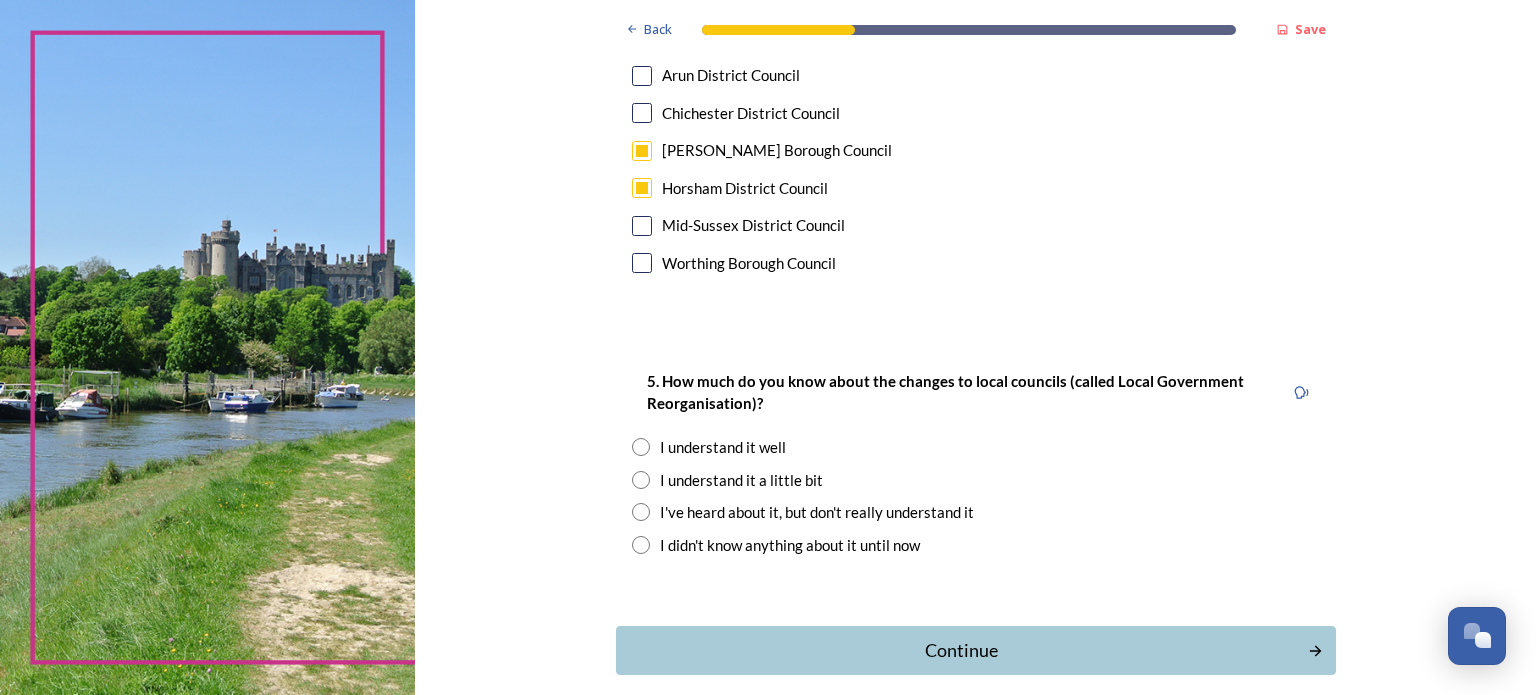 scroll, scrollTop: 1456, scrollLeft: 0, axis: vertical 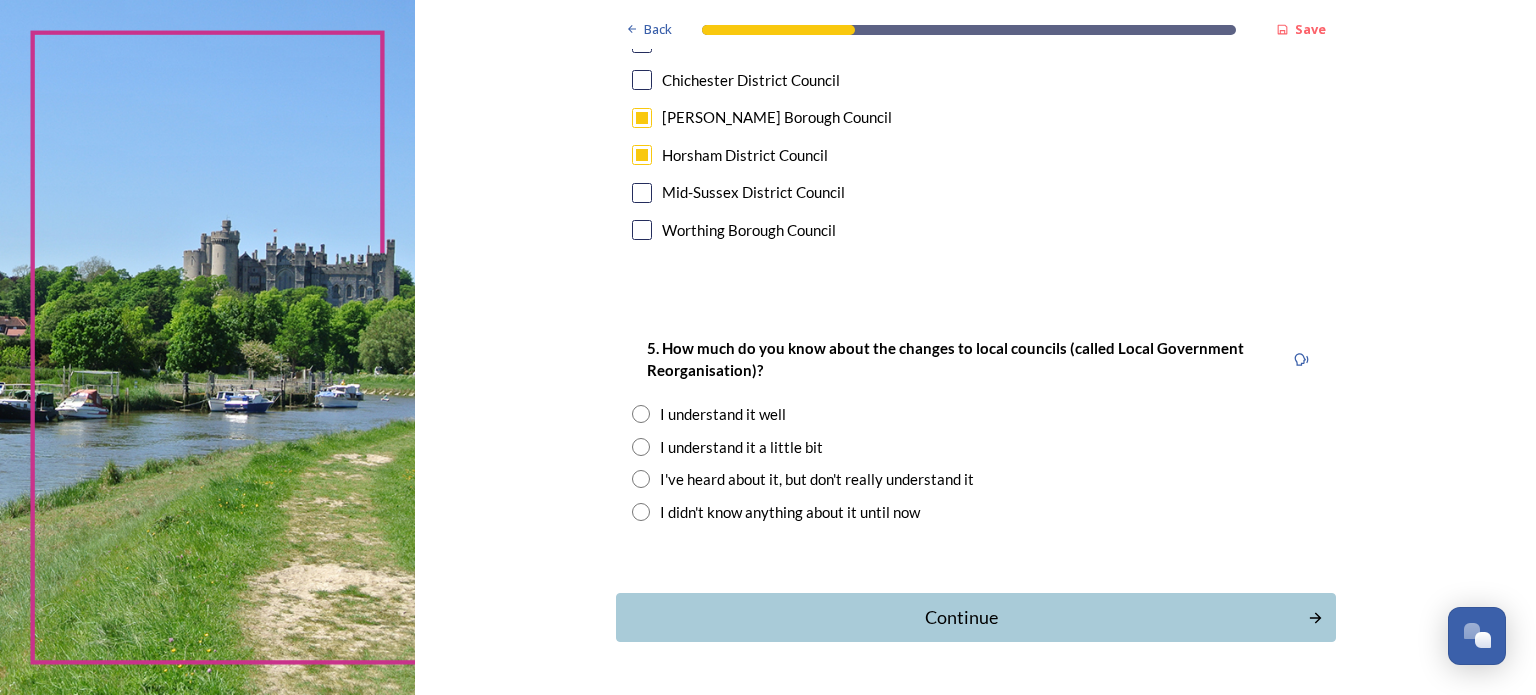 click at bounding box center (641, 414) 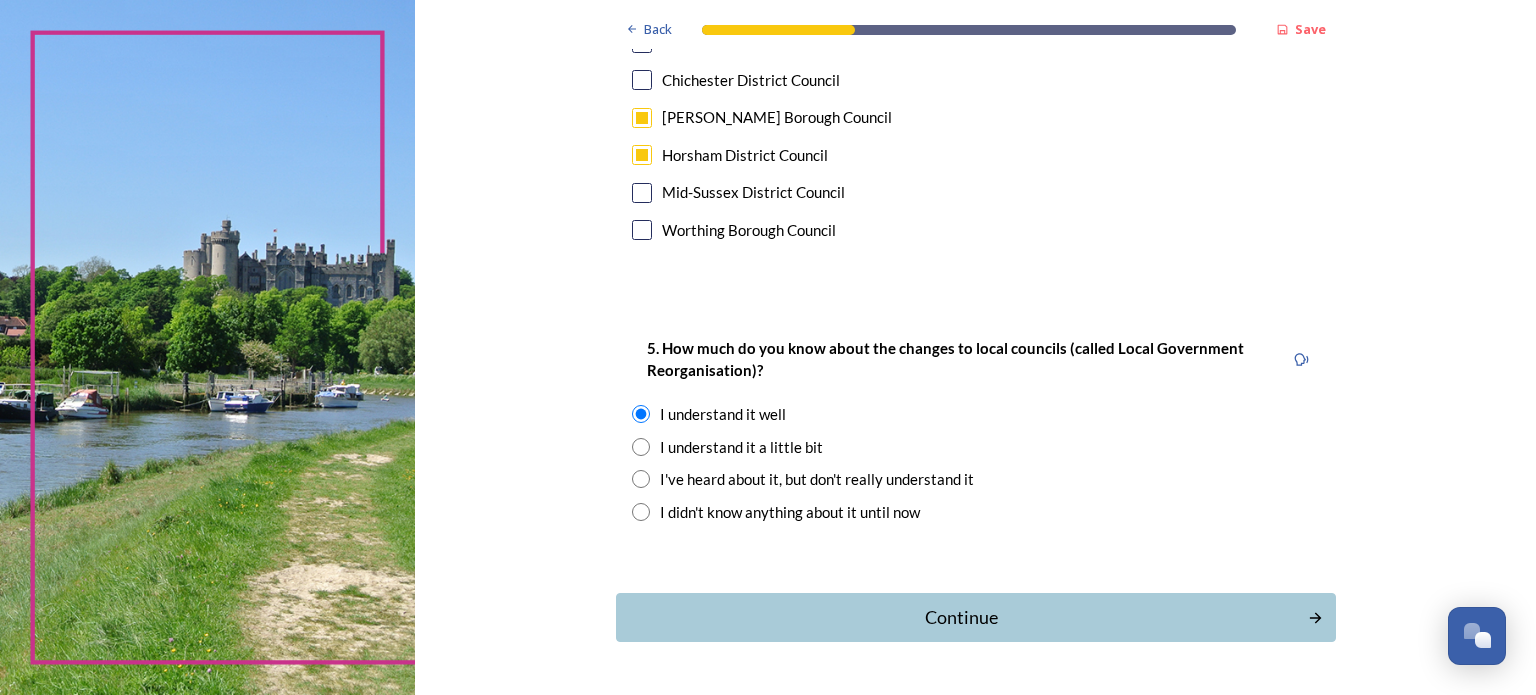 scroll, scrollTop: 1517, scrollLeft: 0, axis: vertical 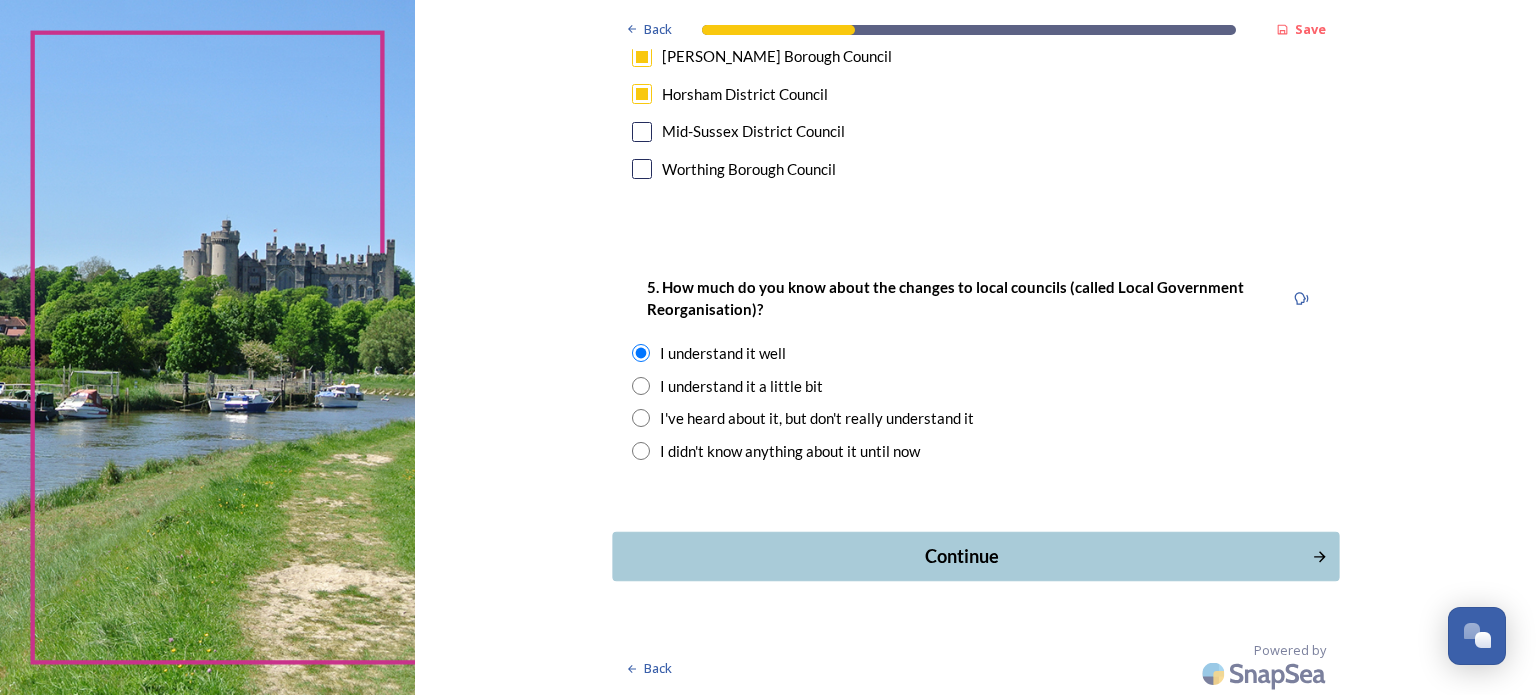 click on "Continue" at bounding box center [961, 556] 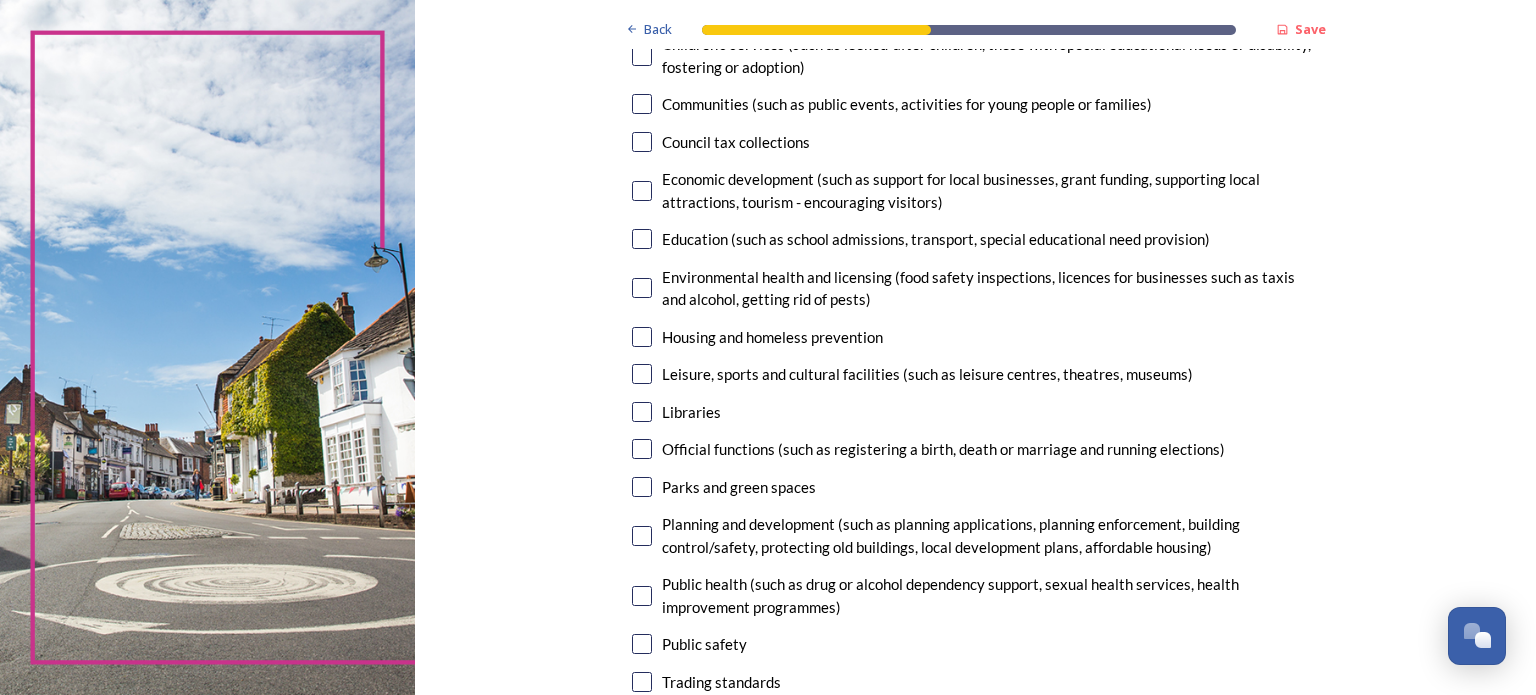 scroll, scrollTop: 277, scrollLeft: 0, axis: vertical 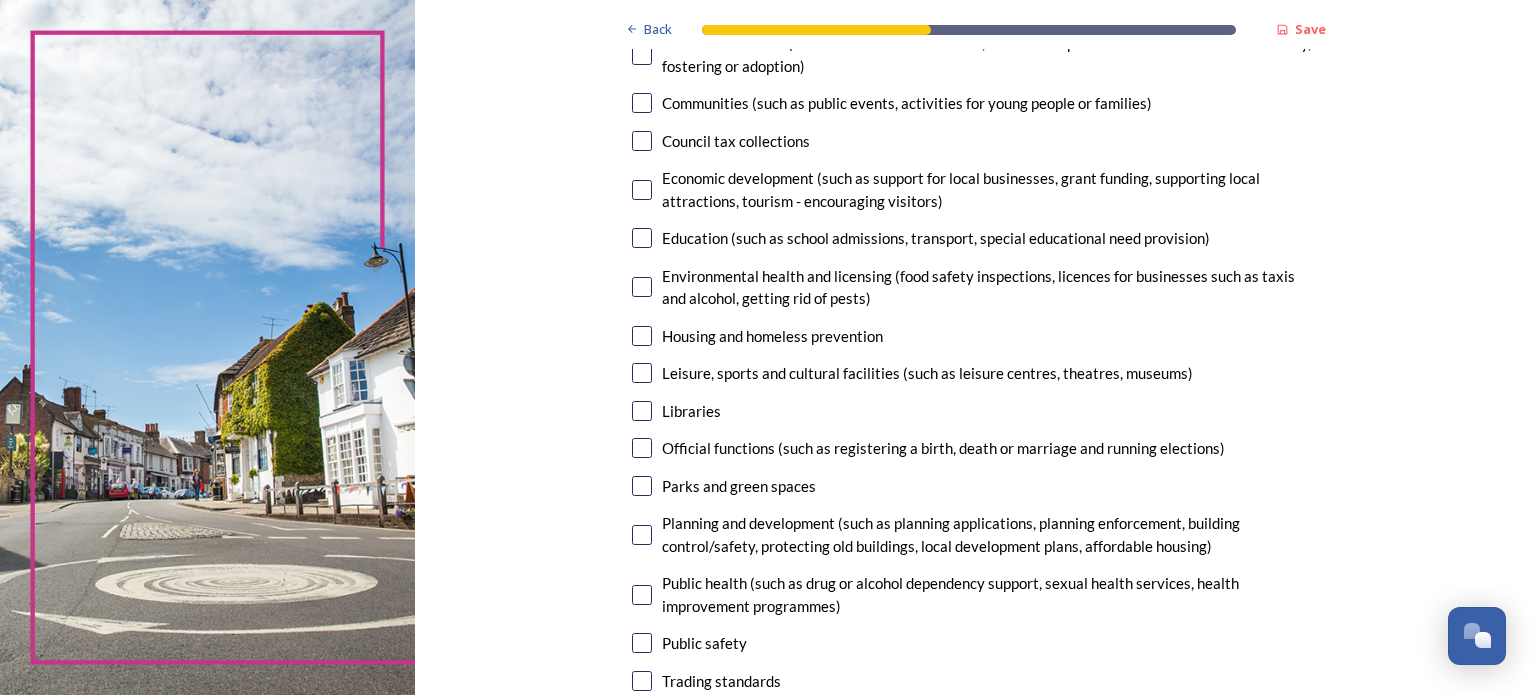 click at bounding box center [642, 190] 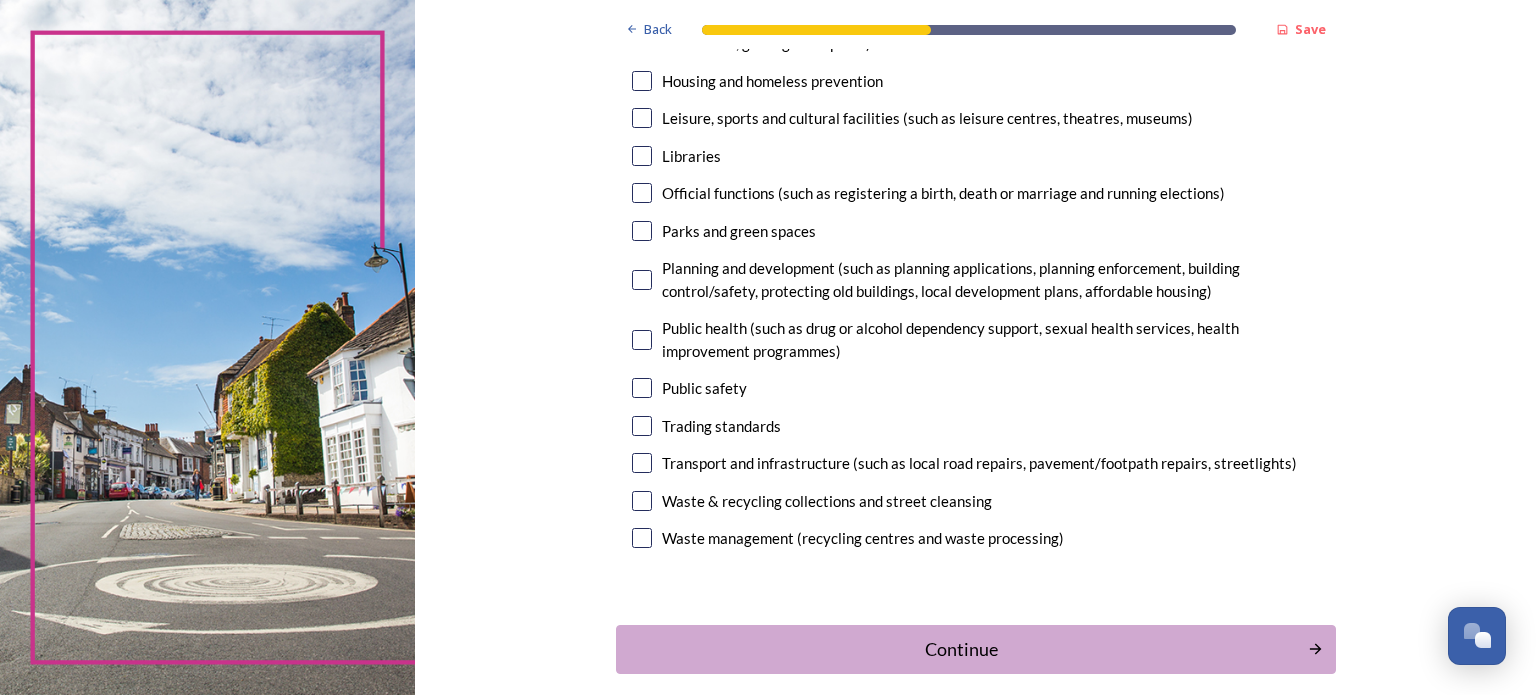 scroll, scrollTop: 539, scrollLeft: 0, axis: vertical 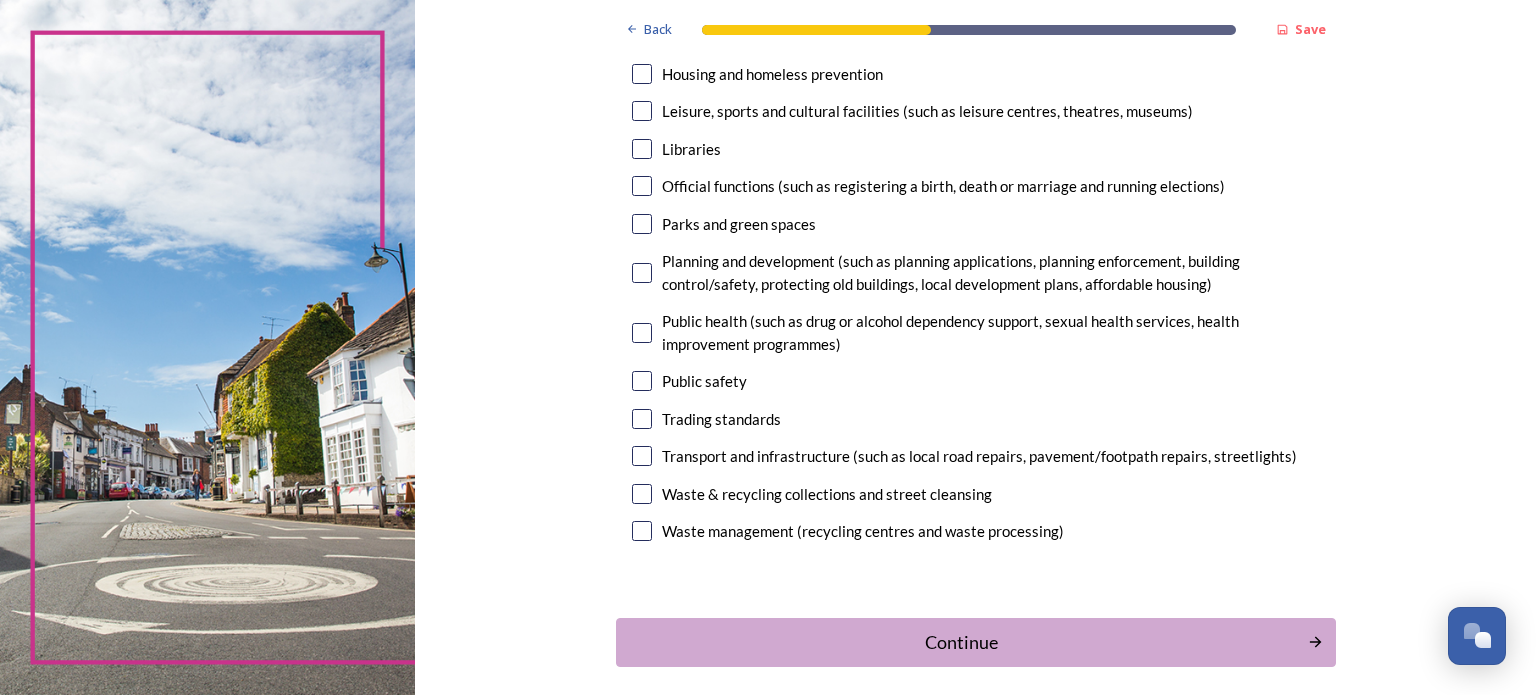 click at bounding box center (642, 224) 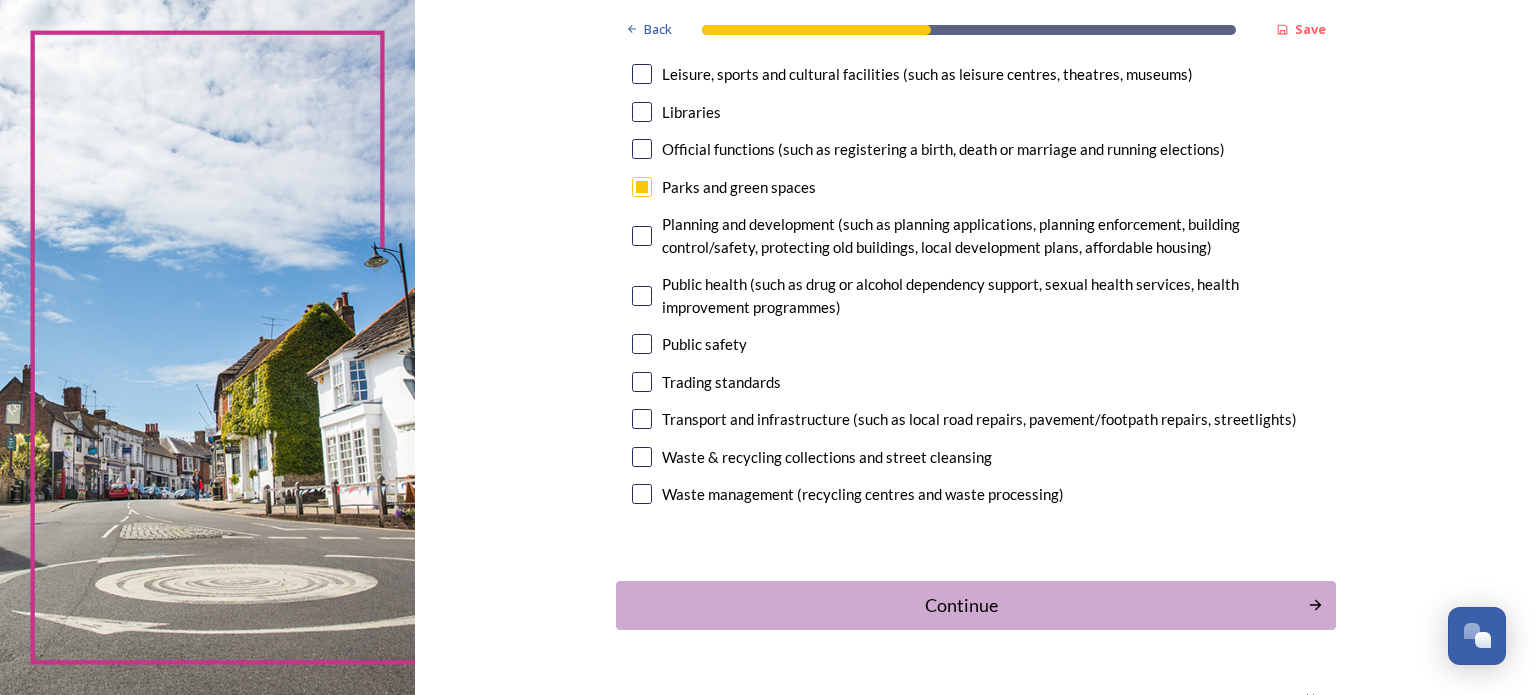 scroll, scrollTop: 580, scrollLeft: 0, axis: vertical 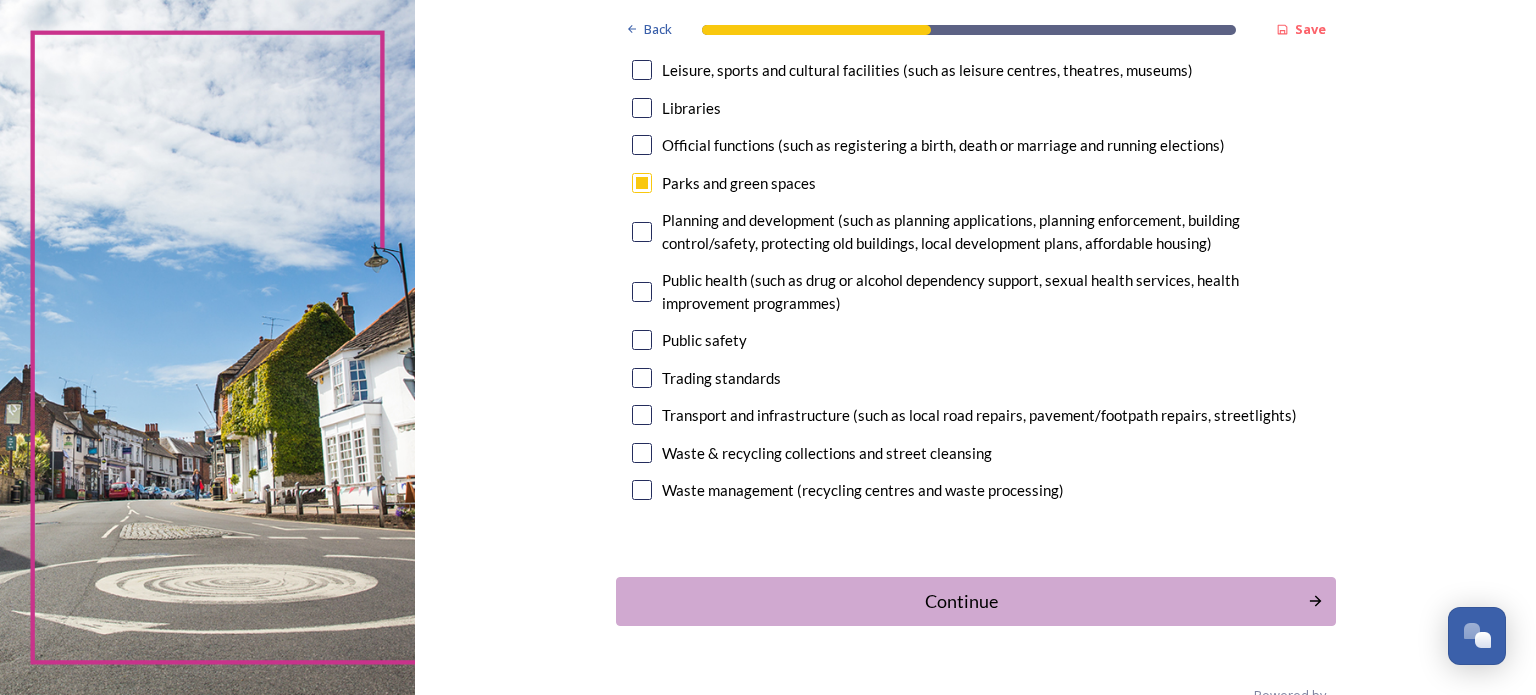 click at bounding box center (642, 292) 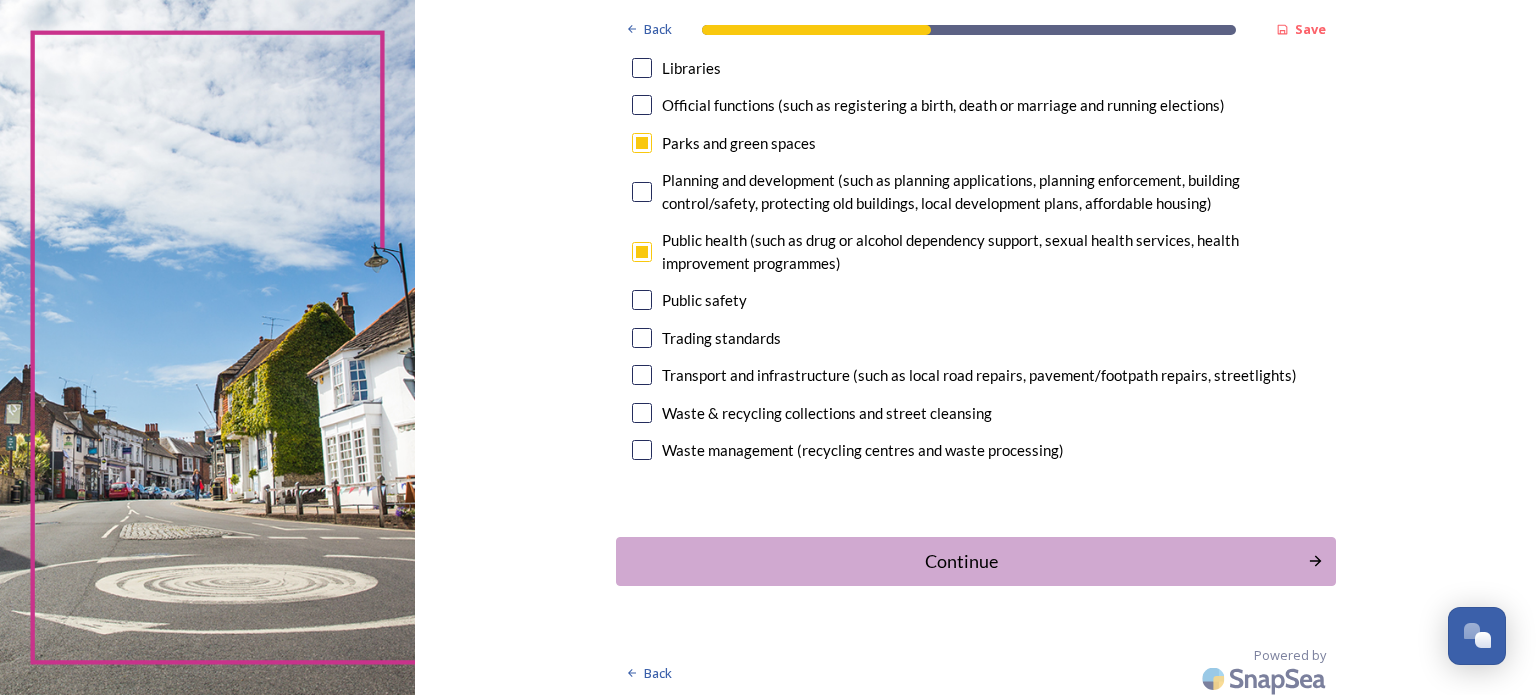 scroll, scrollTop: 626, scrollLeft: 0, axis: vertical 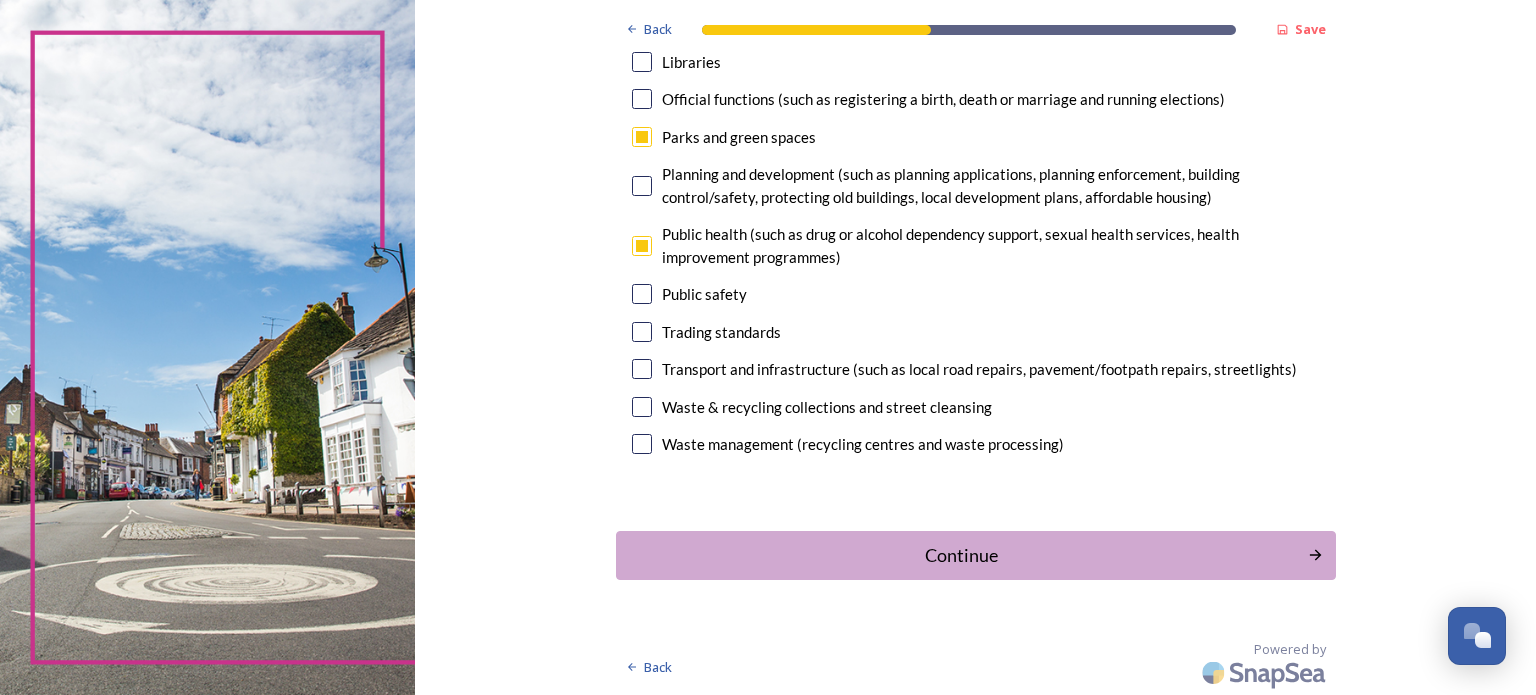 click at bounding box center (642, 407) 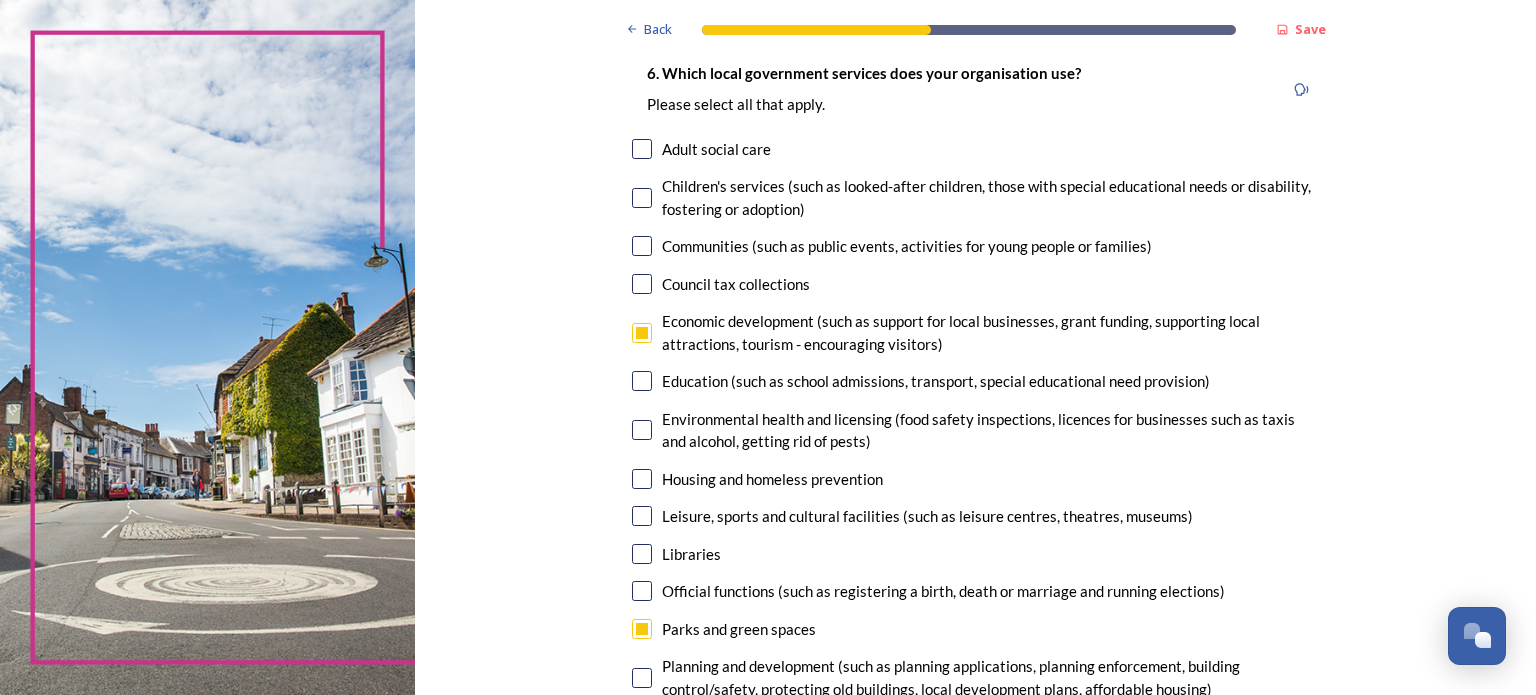 scroll, scrollTop: 152, scrollLeft: 0, axis: vertical 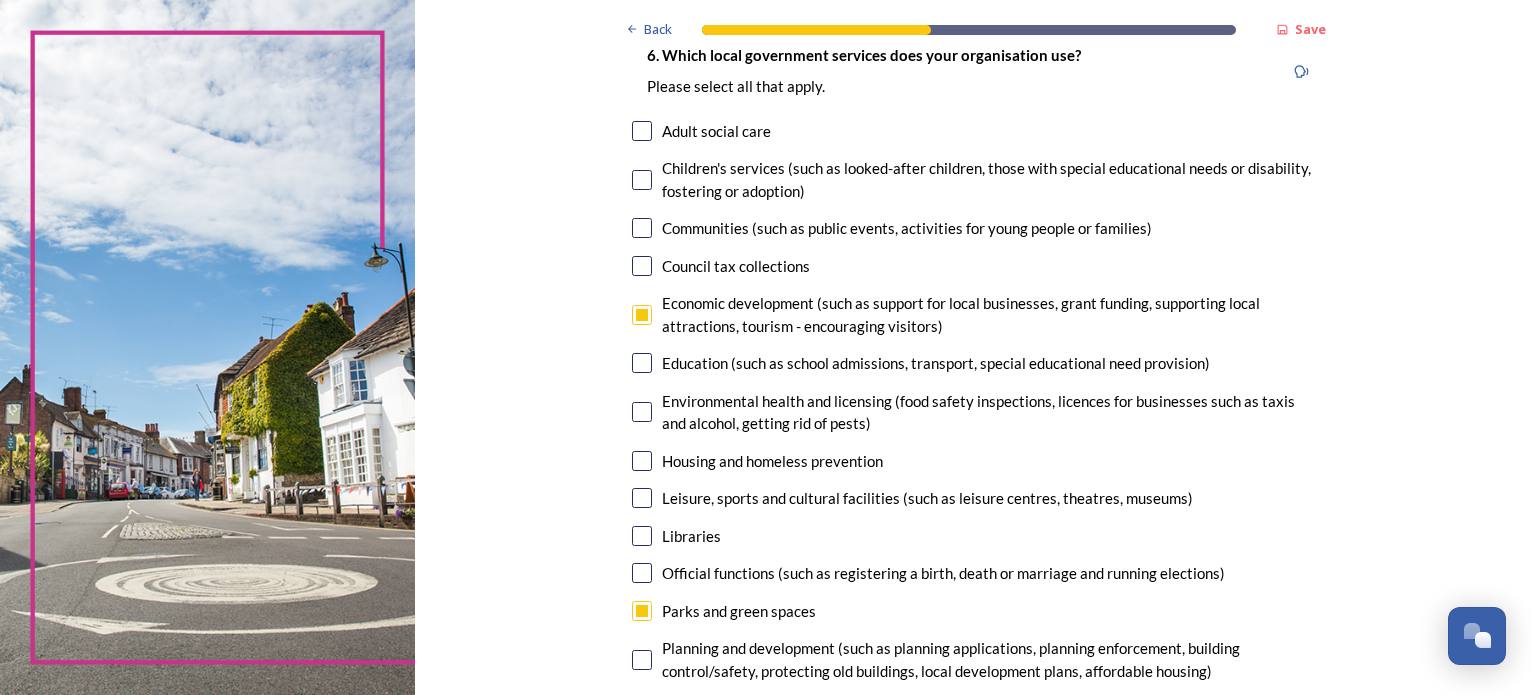 click at bounding box center (642, 228) 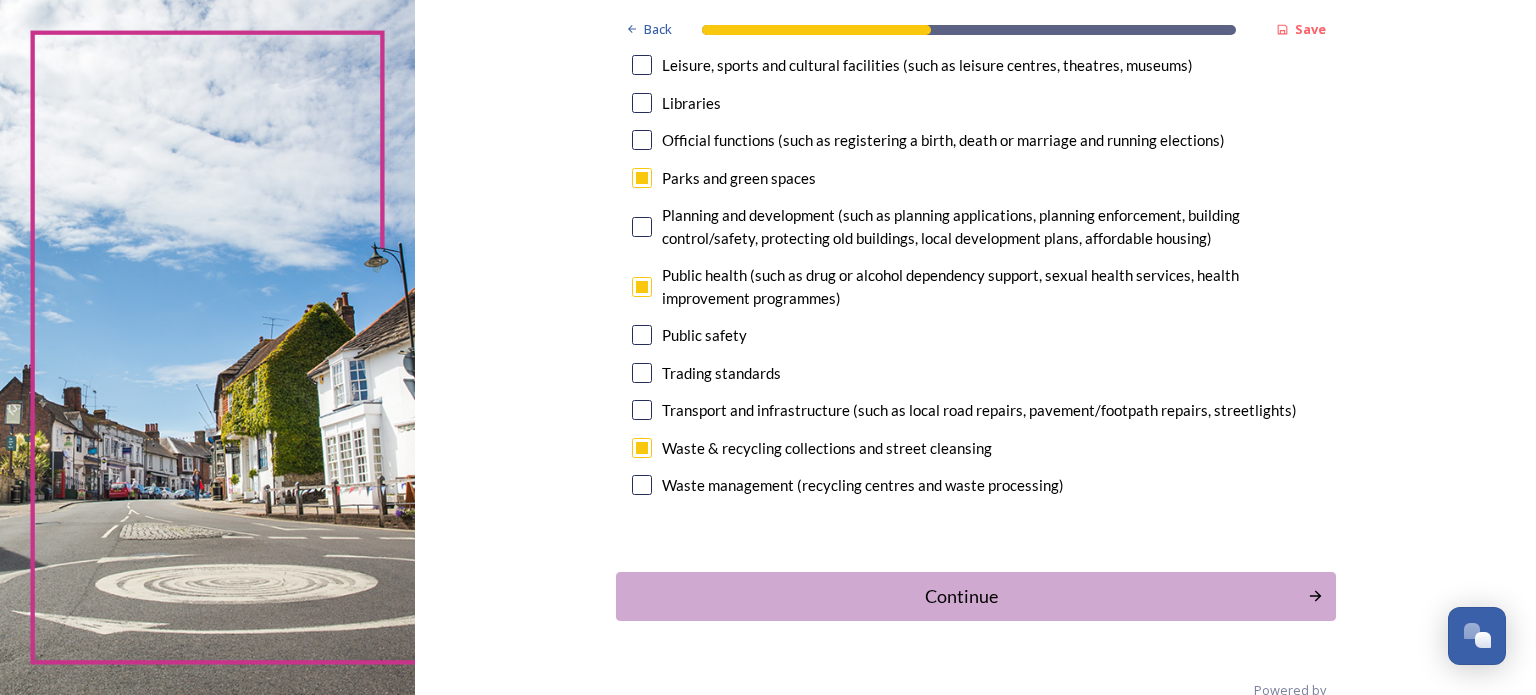 scroll, scrollTop: 626, scrollLeft: 0, axis: vertical 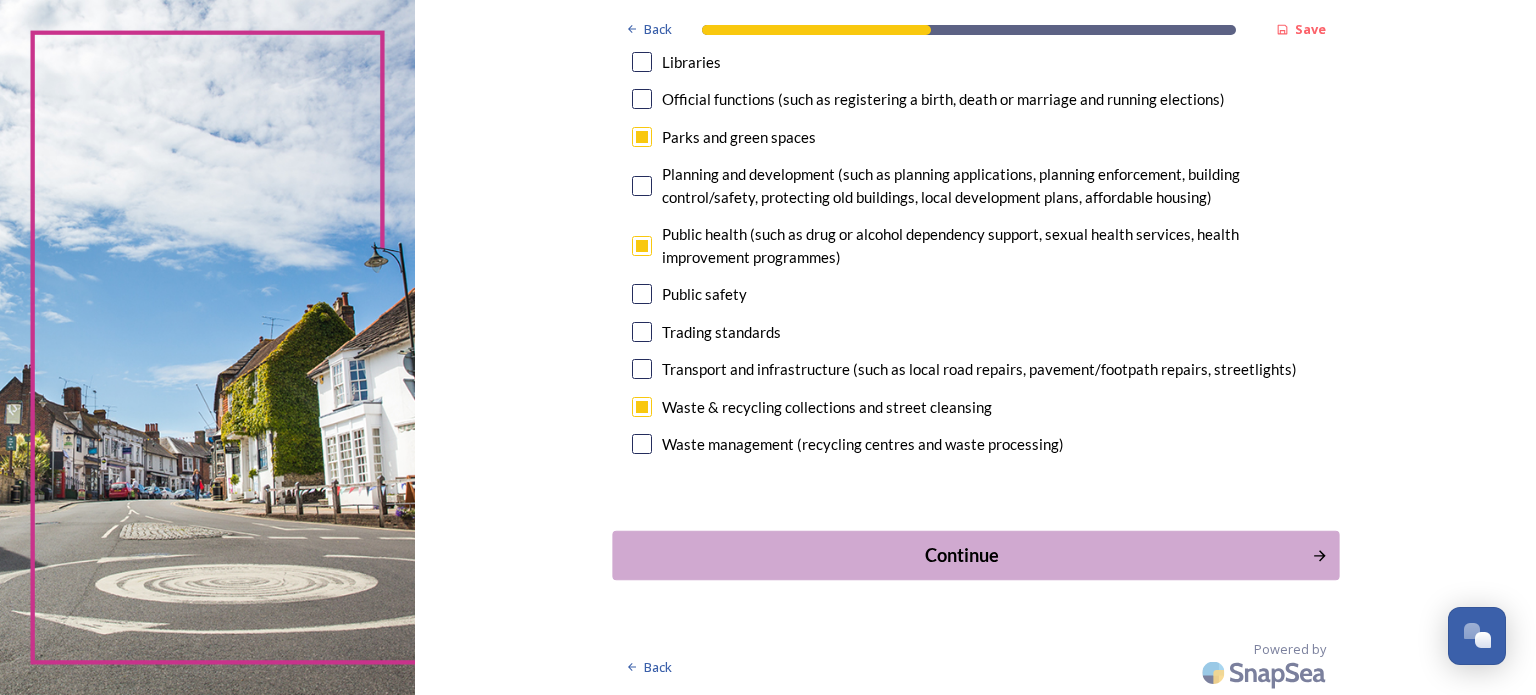 click on "Continue" at bounding box center [961, 554] 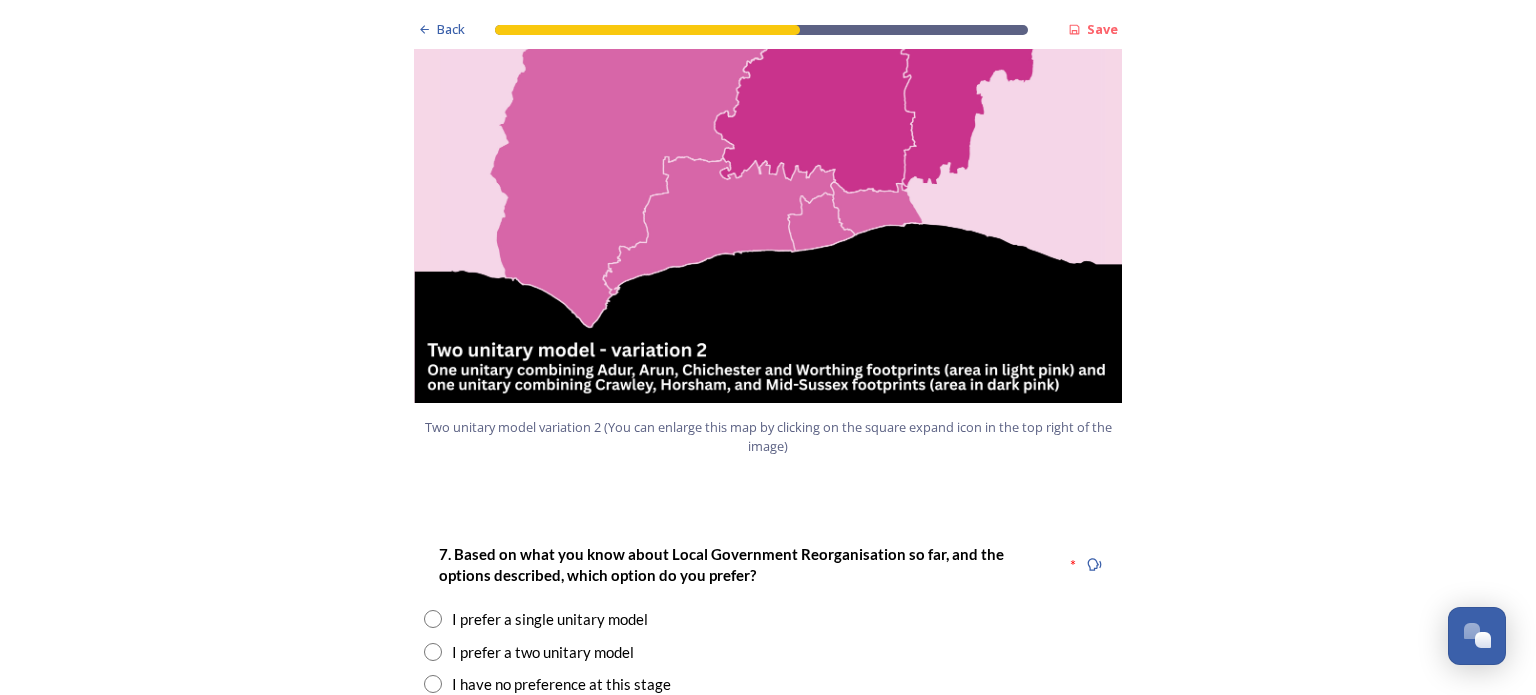scroll, scrollTop: 2400, scrollLeft: 0, axis: vertical 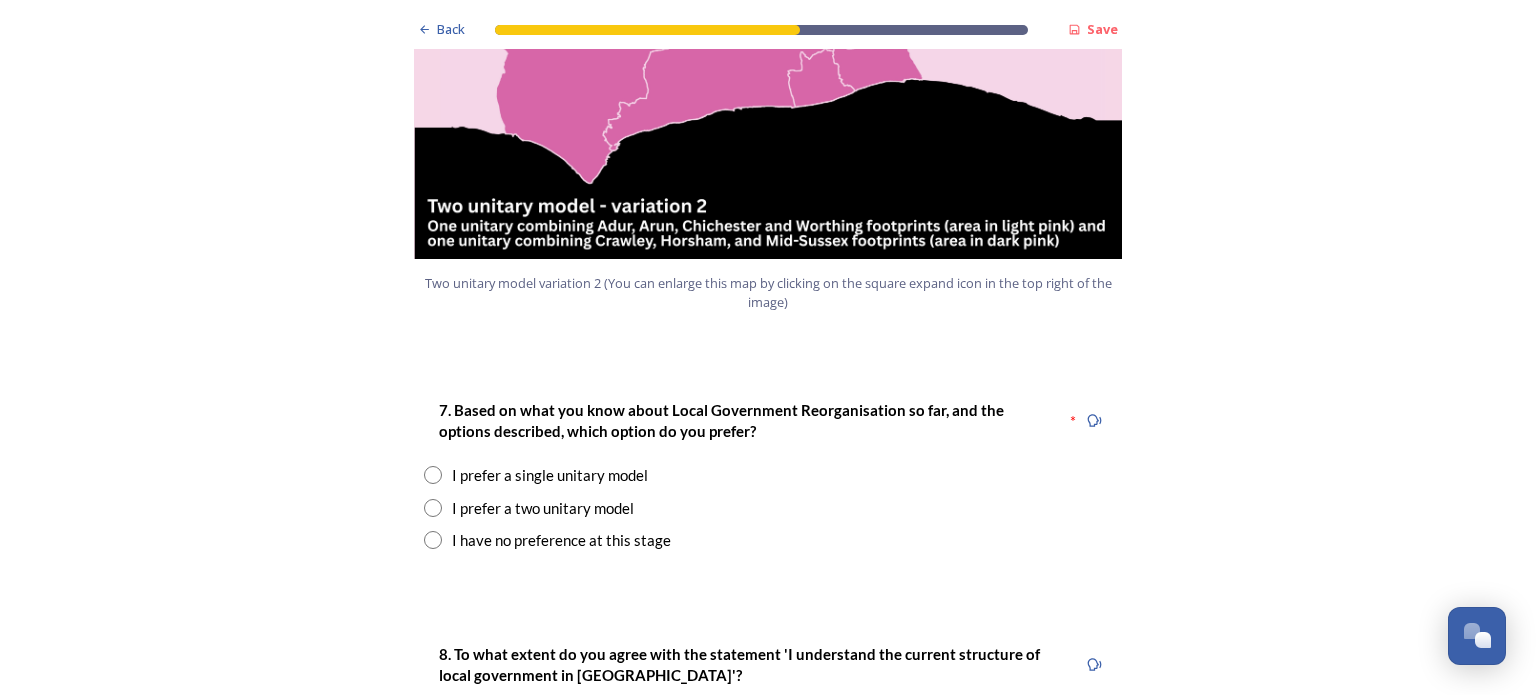 click at bounding box center [433, 508] 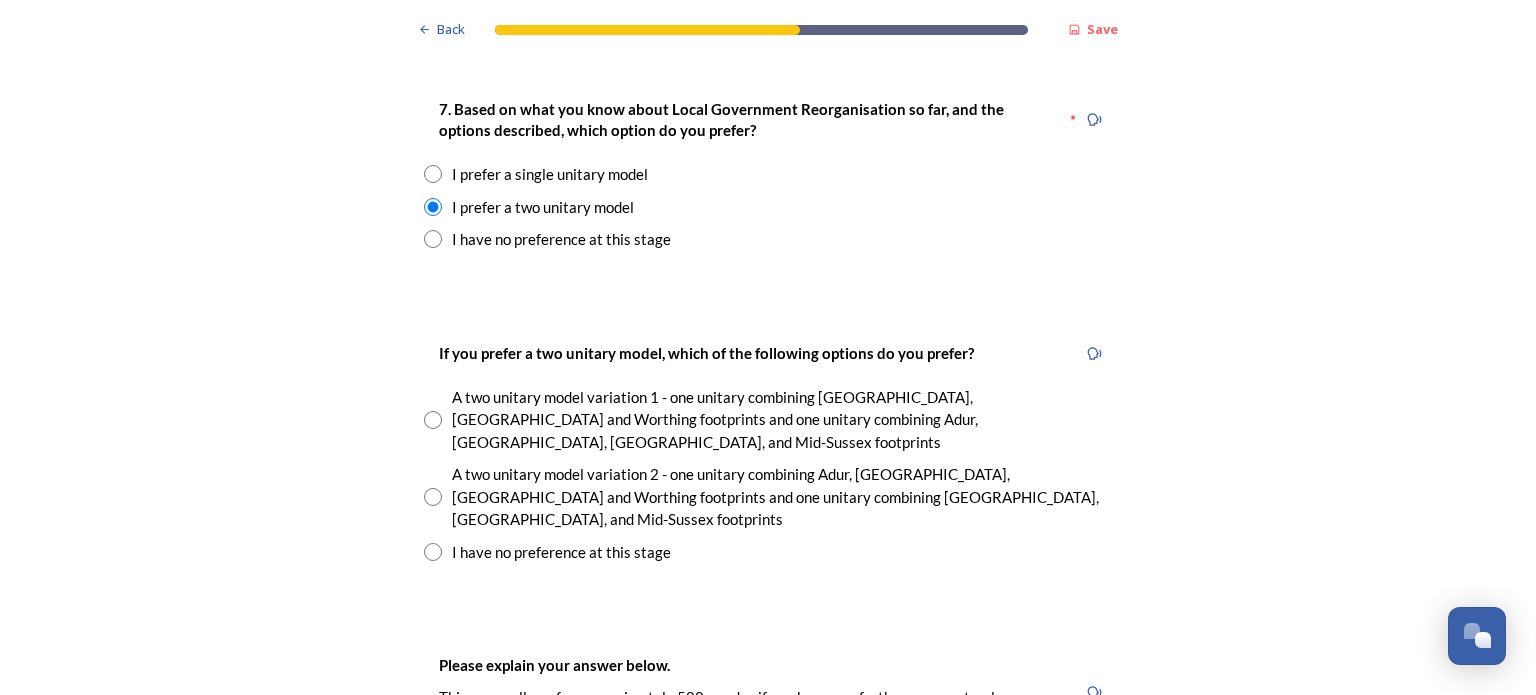 scroll, scrollTop: 2712, scrollLeft: 0, axis: vertical 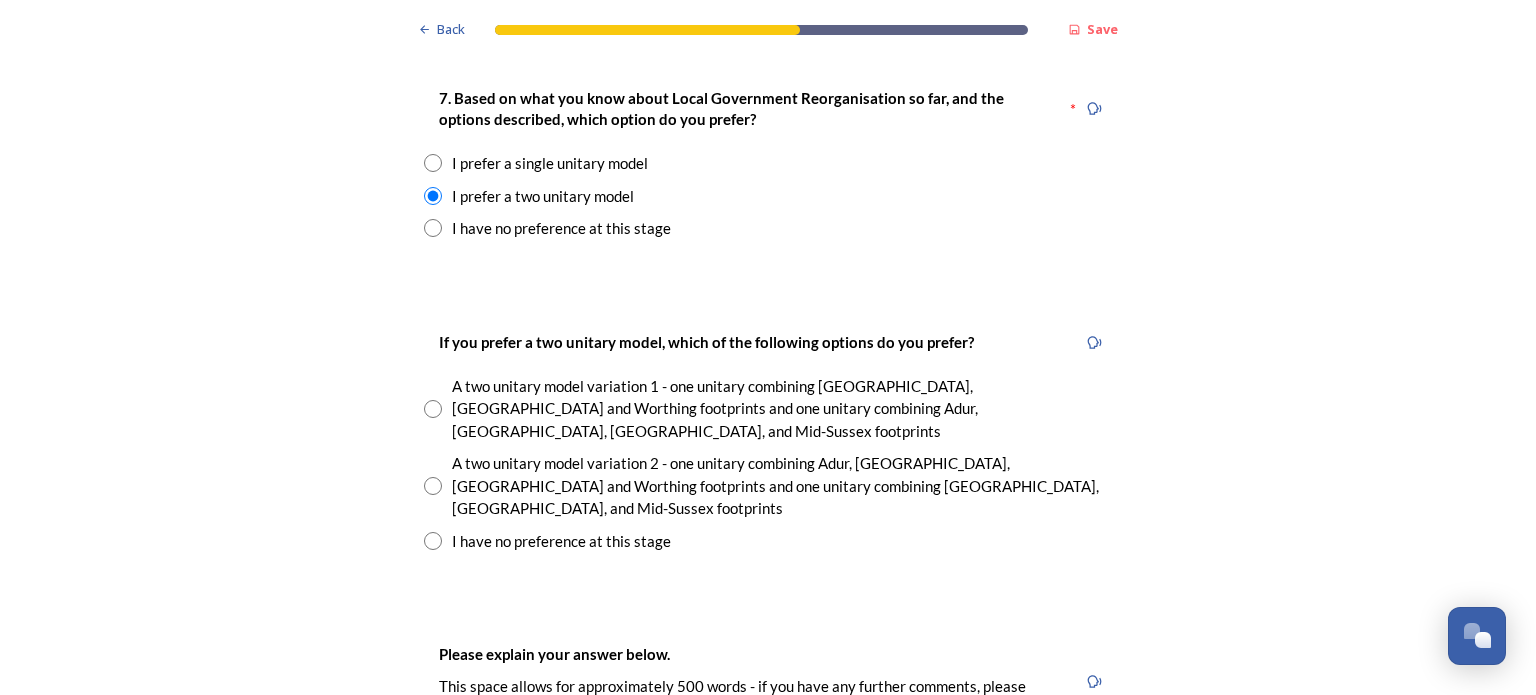 click at bounding box center [433, 486] 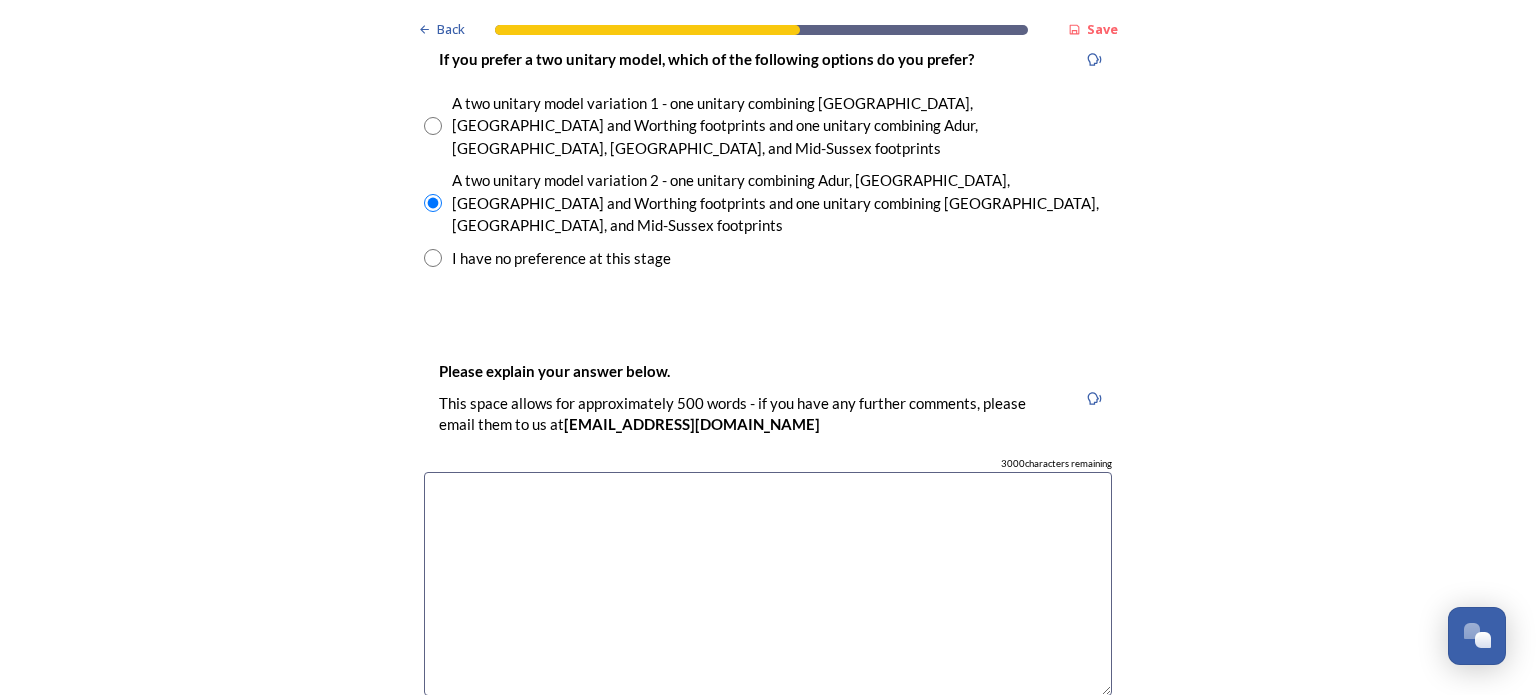 scroll, scrollTop: 3008, scrollLeft: 0, axis: vertical 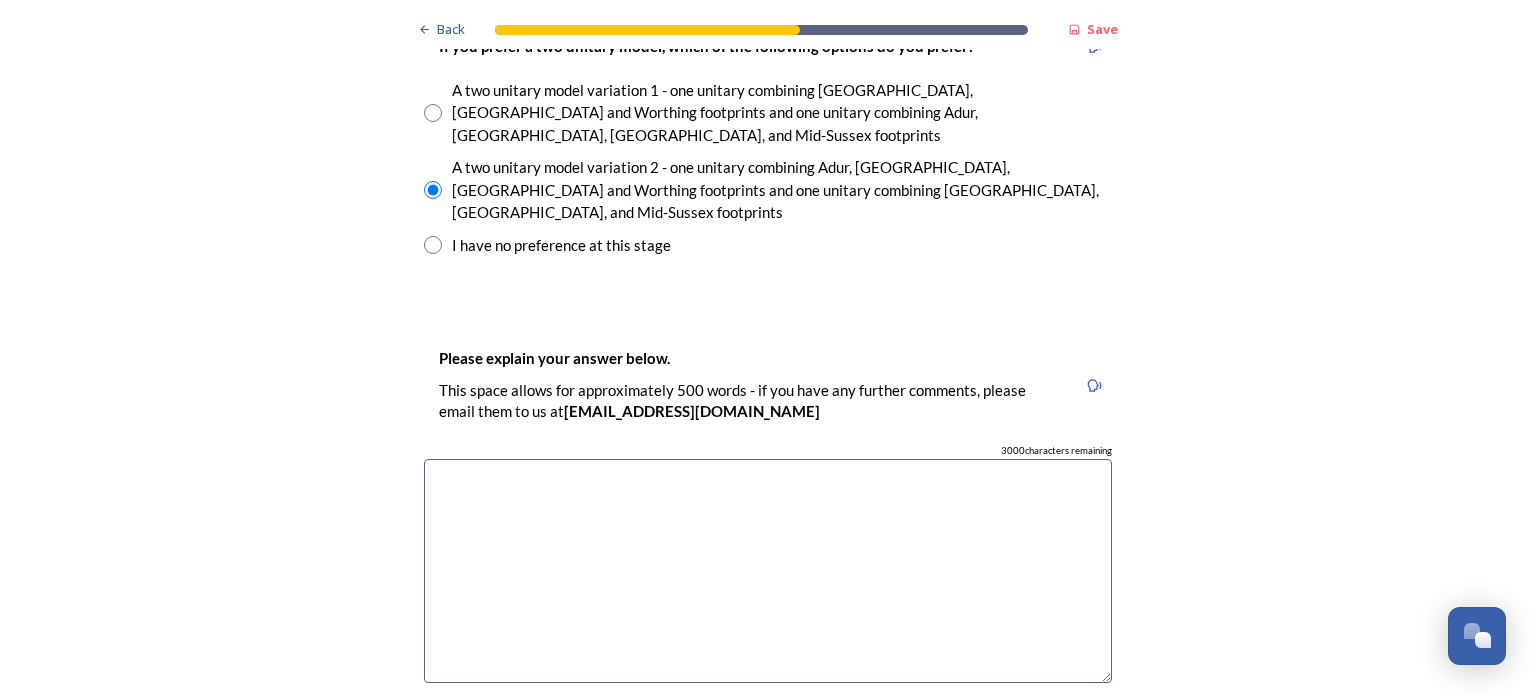 click at bounding box center [768, 571] 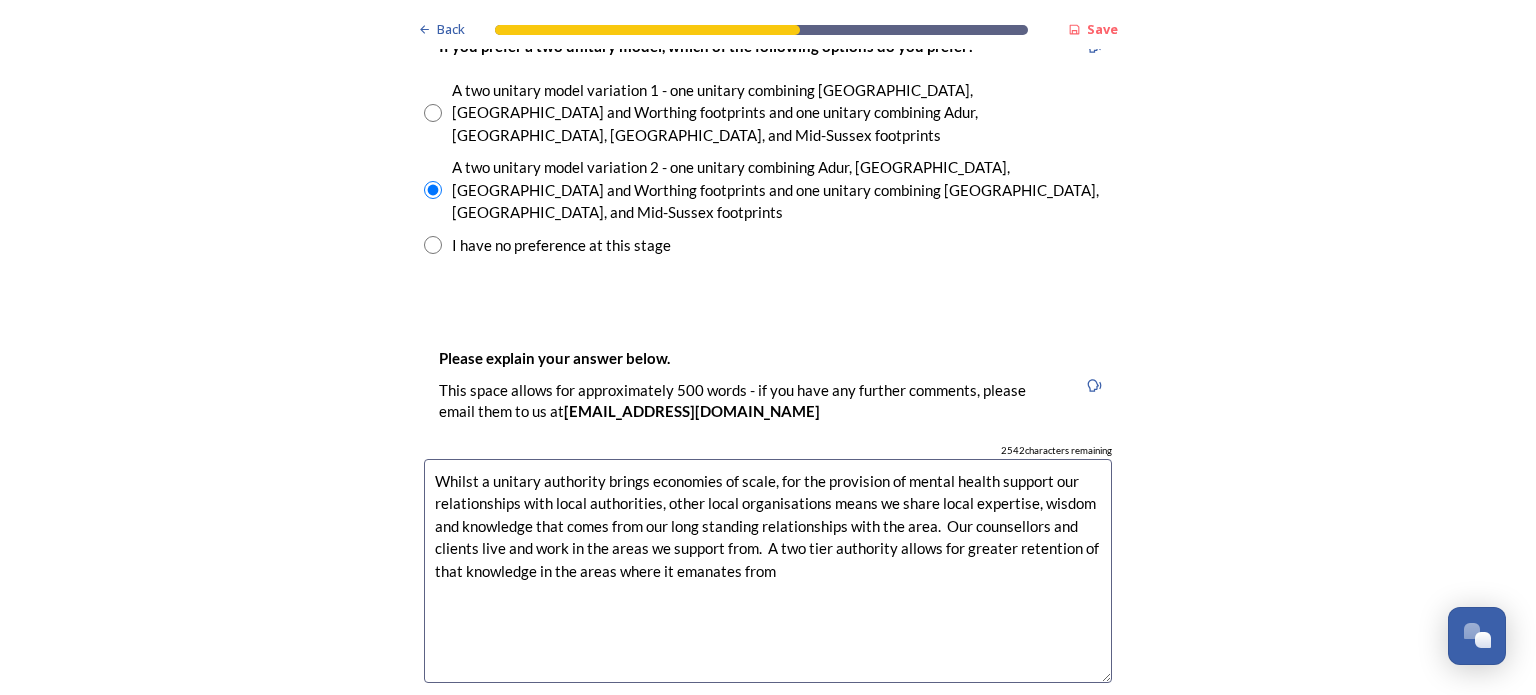 click on "Whilst a unitary authority brings economies of scale, for the provision of mental health support our relationships with local authorities, other local organisations means we share local expertise, wisdom and knowledge that comes from our long standing relationships with the area.  Our counsellors and clients live and work in the areas we support from.  A two tier authority allows for greater retention of that knowledge in the areas where it emanates from" at bounding box center [768, 571] 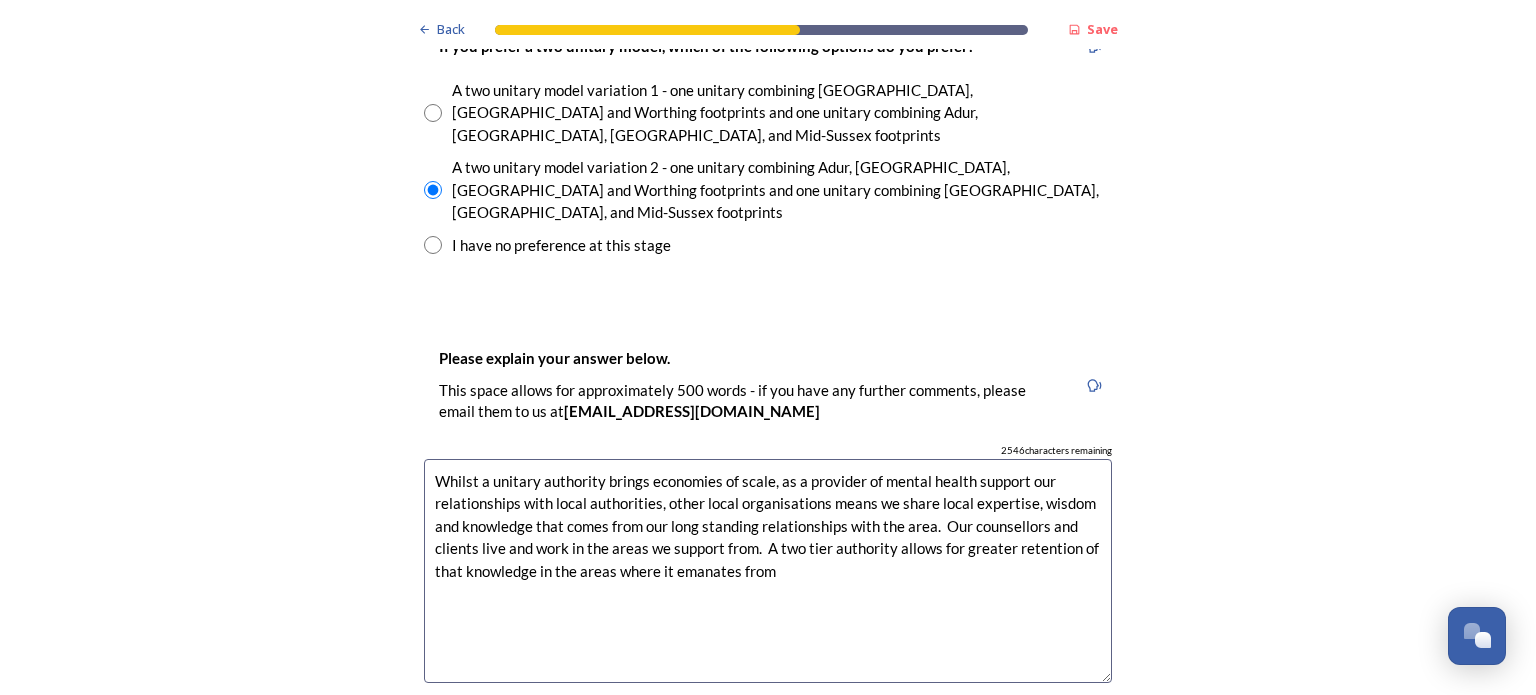 click on "Whilst a unitary authority brings economies of scale, as a provider of mental health support our relationships with local authorities, other local organisations means we share local expertise, wisdom and knowledge that comes from our long standing relationships with the area.  Our counsellors and clients live and work in the areas we support from.  A two tier authority allows for greater retention of that knowledge in the areas where it emanates from" at bounding box center [768, 571] 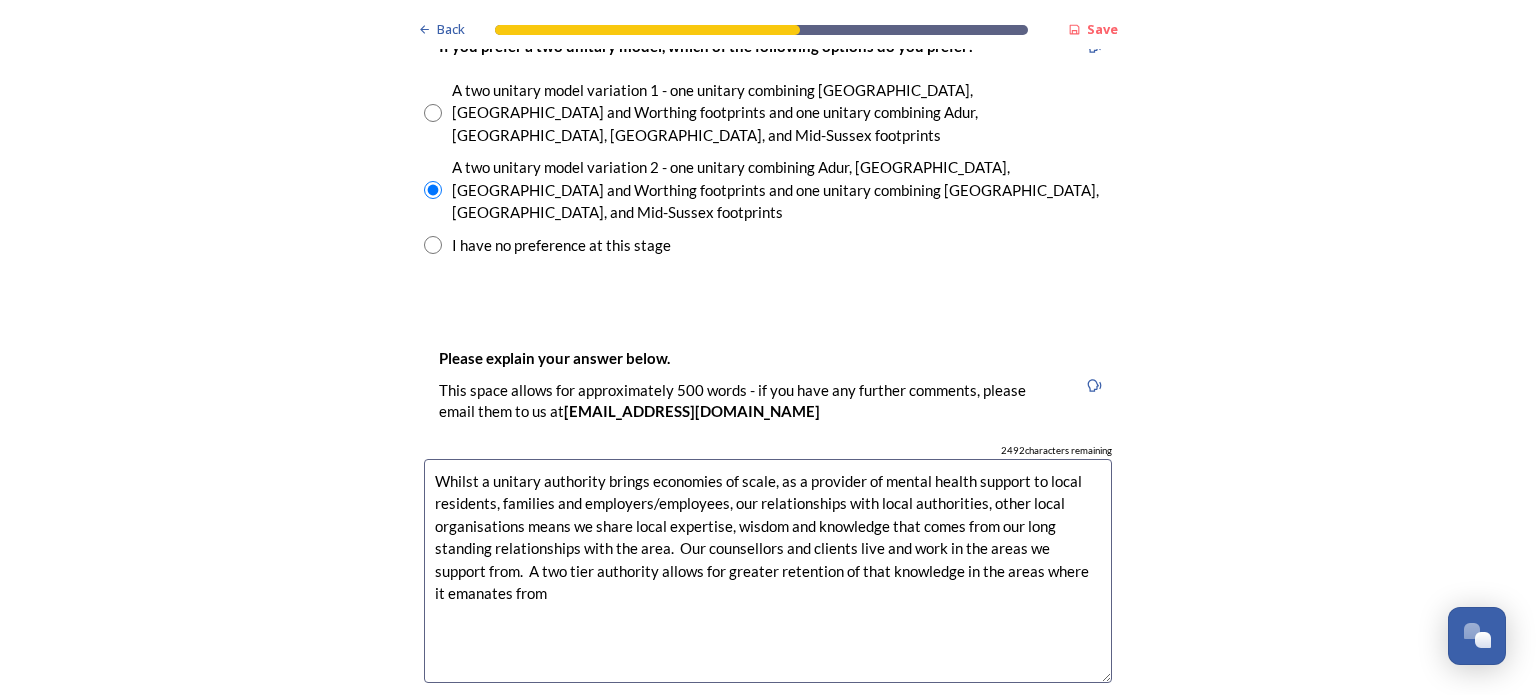 click on "Whilst a unitary authority brings economies of scale, as a provider of mental health support to local residents, families and employers/employees, our relationships with local authorities, other local organisations means we share local expertise, wisdom and knowledge that comes from our long standing relationships with the area.  Our counsellors and clients live and work in the areas we support from.  A two tier authority allows for greater retention of that knowledge in the areas where it emanates from" at bounding box center [768, 571] 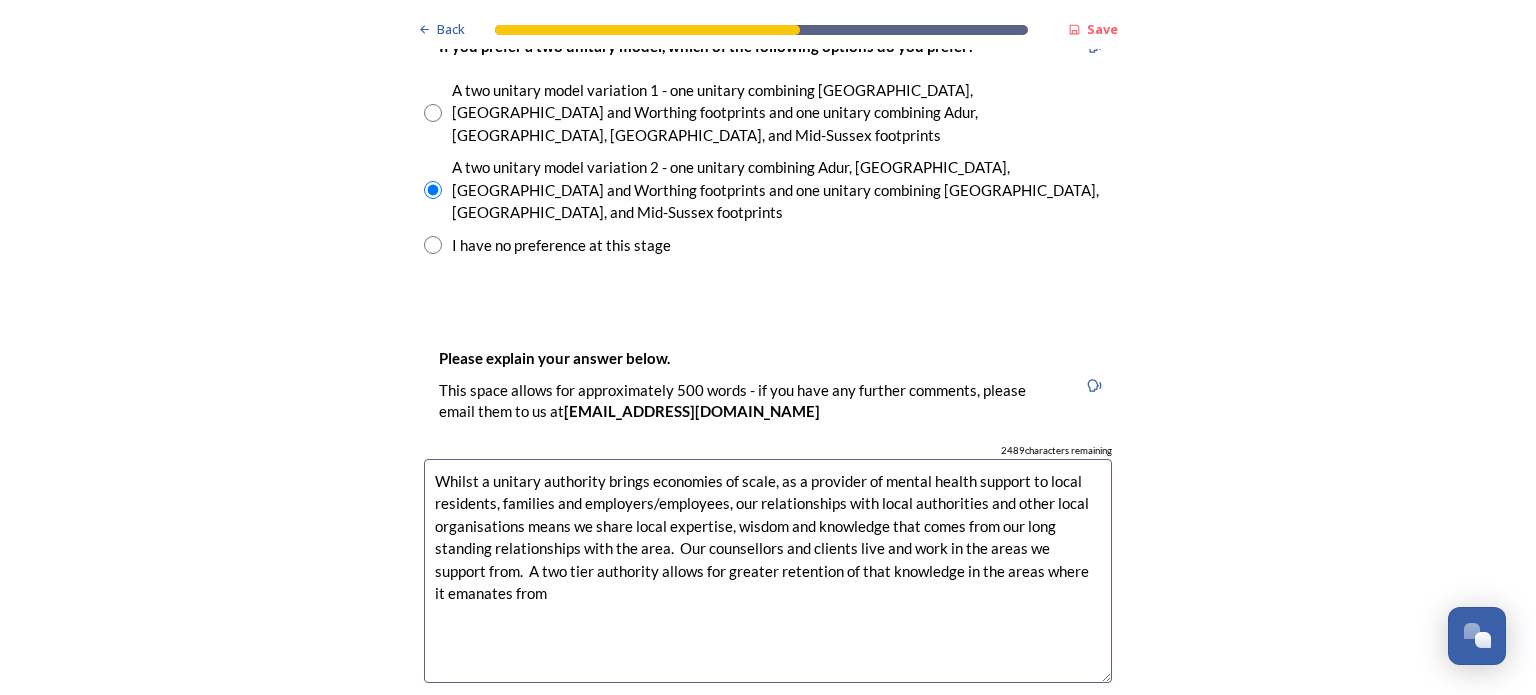 click on "Whilst a unitary authority brings economies of scale, as a provider of mental health support to local residents, families and employers/employees, our relationships with local authorities and other local organisations means we share local expertise, wisdom and knowledge that comes from our long standing relationships with the area.  Our counsellors and clients live and work in the areas we support from.  A two tier authority allows for greater retention of that knowledge in the areas where it emanates from" at bounding box center [768, 571] 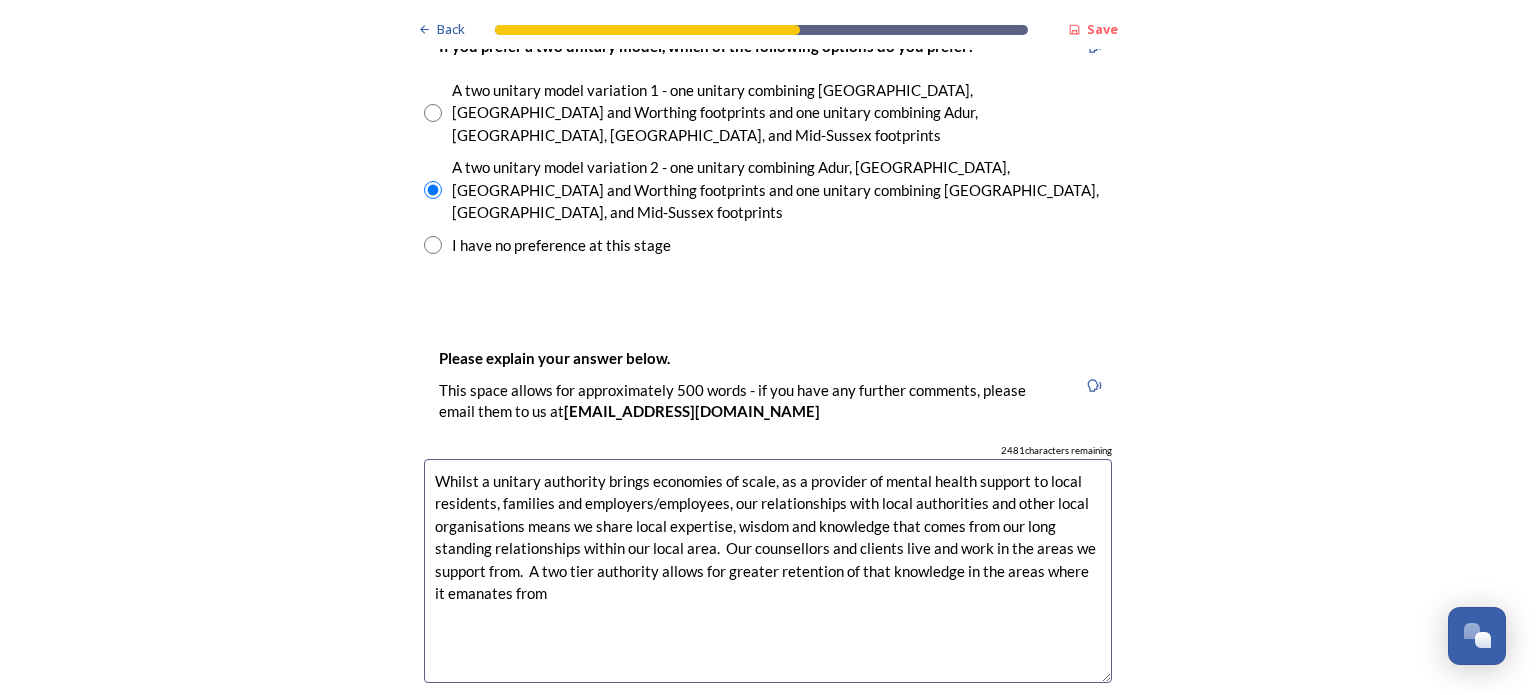 click on "Whilst a unitary authority brings economies of scale, as a provider of mental health support to local residents, families and employers/employees, our relationships with local authorities and other local organisations means we share local expertise, wisdom and knowledge that comes from our long standing relationships within our local area.  Our counsellors and clients live and work in the areas we support from.  A two tier authority allows for greater retention of that knowledge in the areas where it emanates from" at bounding box center [768, 571] 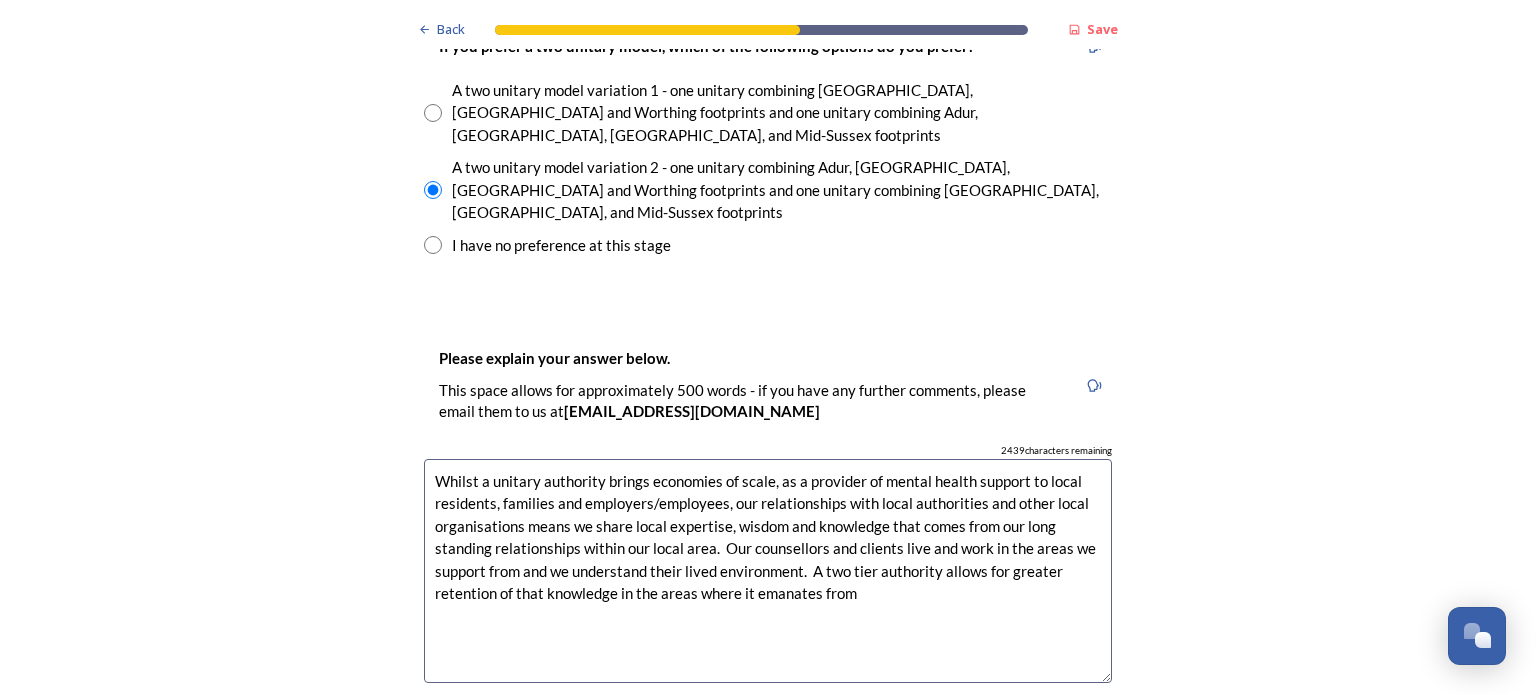click on "Whilst a unitary authority brings economies of scale, as a provider of mental health support to local residents, families and employers/employees, our relationships with local authorities and other local organisations means we share local expertise, wisdom and knowledge that comes from our long standing relationships within our local area.  Our counsellors and clients live and work in the areas we support from and we understand their lived environment.  A two tier authority allows for greater retention of that knowledge in the areas where it emanates from" at bounding box center (768, 571) 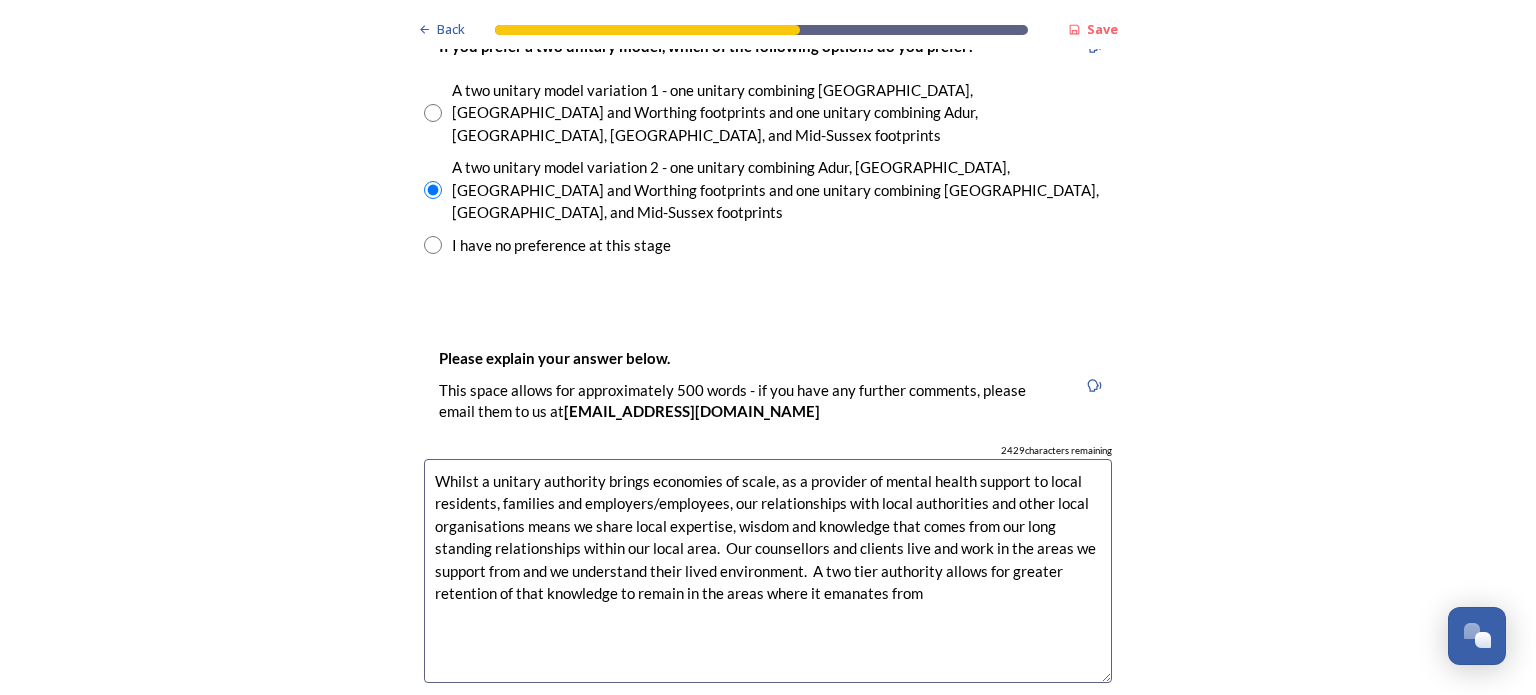 click on "Whilst a unitary authority brings economies of scale, as a provider of mental health support to local residents, families and employers/employees, our relationships with local authorities and other local organisations means we share local expertise, wisdom and knowledge that comes from our long standing relationships within our local area.  Our counsellors and clients live and work in the areas we support from and we understand their lived environment.  A two tier authority allows for greater retention of that knowledge to remain in the areas where it emanates from" at bounding box center (768, 571) 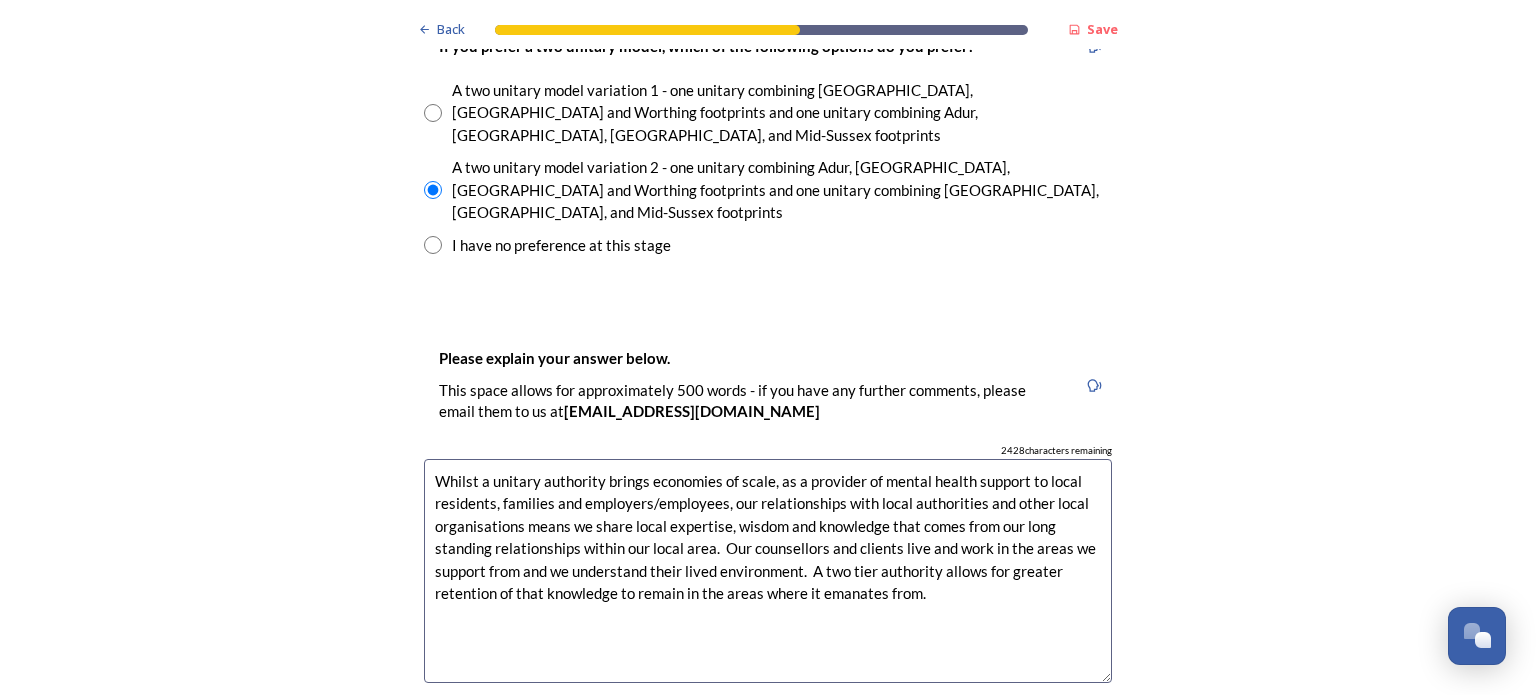 drag, startPoint x: 428, startPoint y: 379, endPoint x: 917, endPoint y: 506, distance: 505.22272 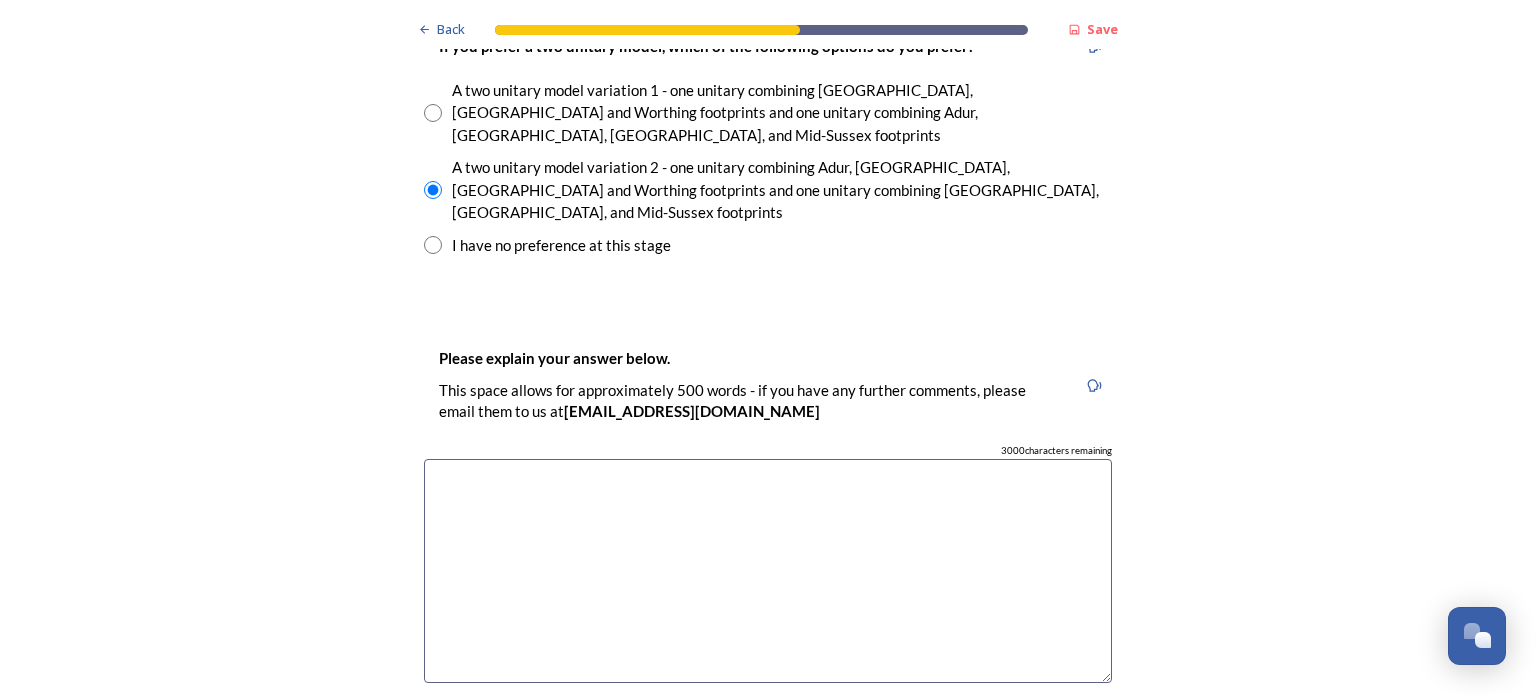 paste on "While a unitary authority may offer economies of scale, as a provider of mental health support to local residents, families, employers, and employees, our strength lies in the deep, longstanding relationships we maintain with local authorities and community organisations. These connections [PERSON_NAME] the sharing of local expertise, insight, and knowledge that are rooted in the specific needs and character of our communities. Our counsellors and clients live and work within the areas we serve, giving us a genuine understanding of their lived environments. A two-tier authority structure helps preserve this local knowledge, ensuring it remains embedded within the communities from which it originates." 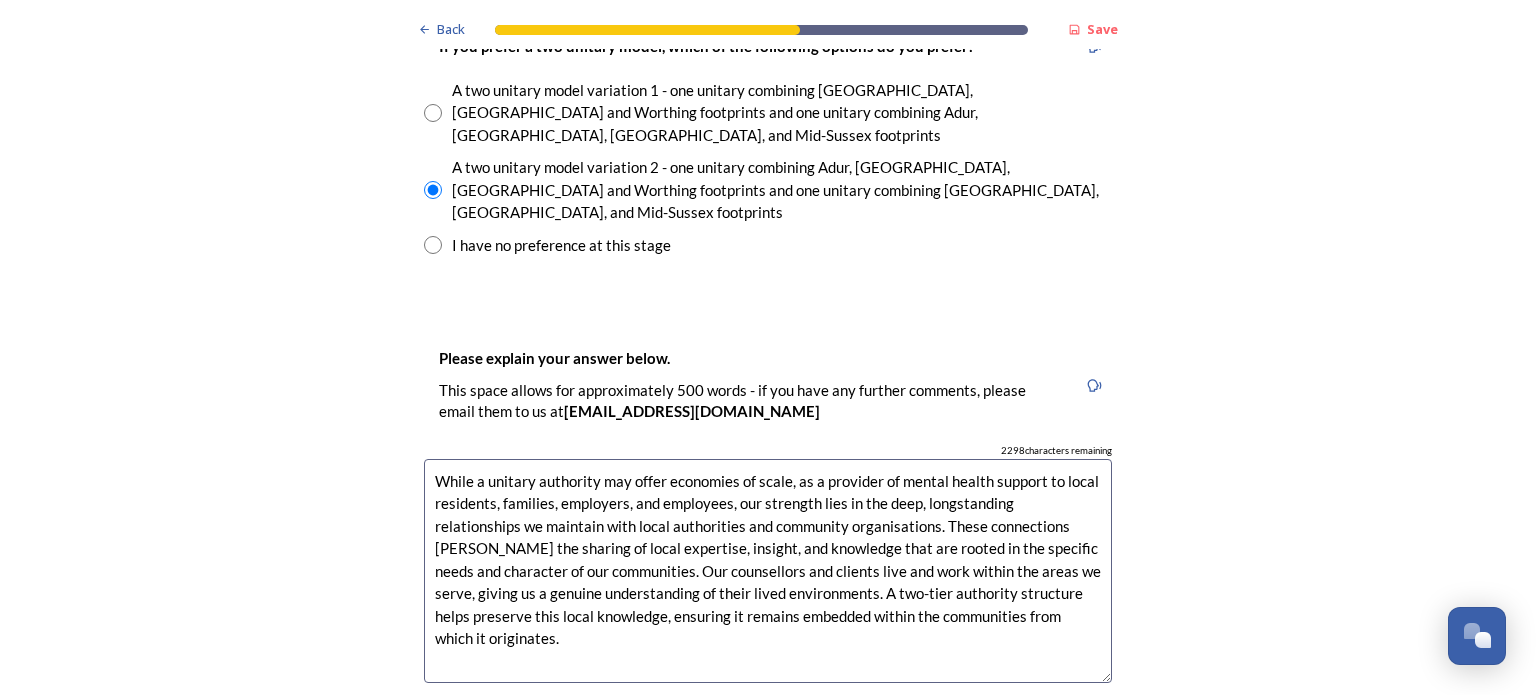 click on "While a unitary authority may offer economies of scale, as a provider of mental health support to local residents, families, employers, and employees, our strength lies in the deep, longstanding relationships we maintain with local authorities and community organisations. These connections [PERSON_NAME] the sharing of local expertise, insight, and knowledge that are rooted in the specific needs and character of our communities. Our counsellors and clients live and work within the areas we serve, giving us a genuine understanding of their lived environments. A two-tier authority structure helps preserve this local knowledge, ensuring it remains embedded within the communities from which it originates." at bounding box center (768, 571) 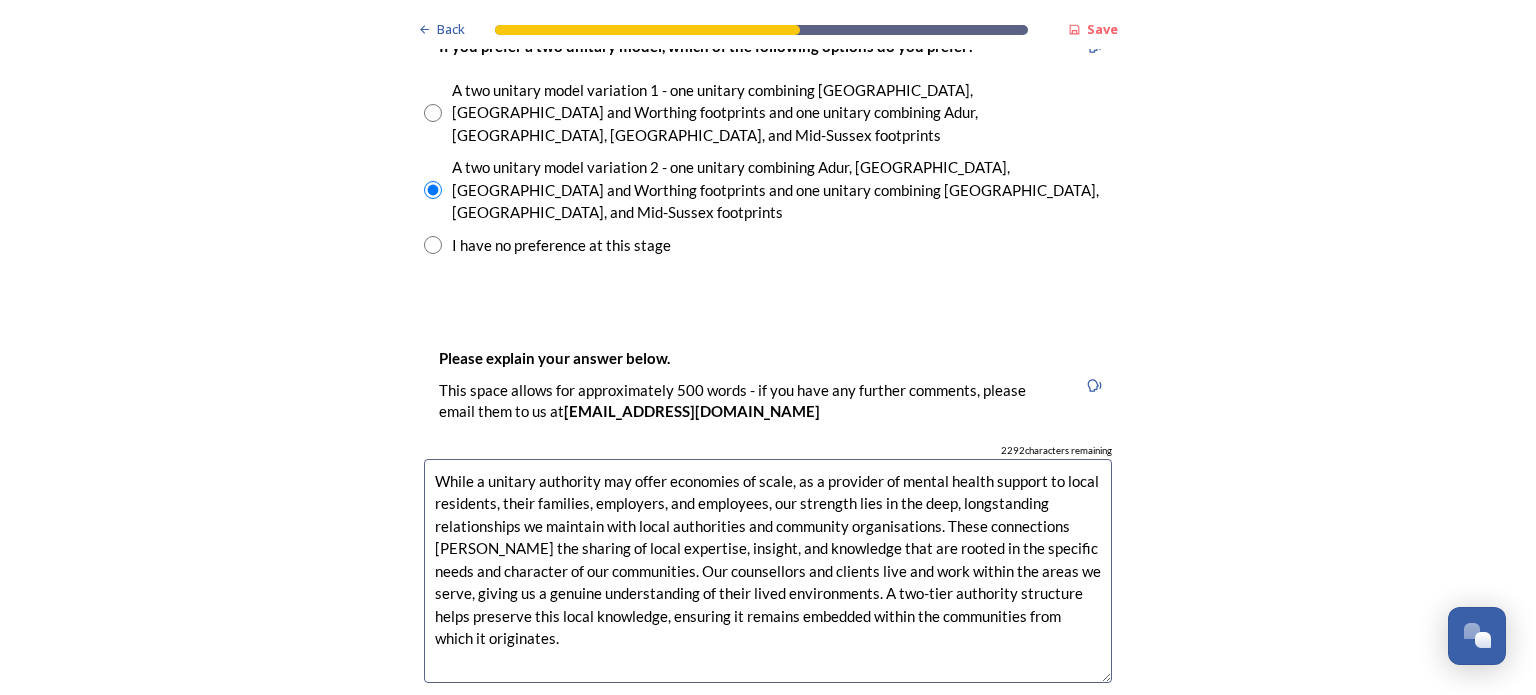 click on "While a unitary authority may offer economies of scale, as a provider of mental health support to local residents, their families, employers, and employees, our strength lies in the deep, longstanding relationships we maintain with local authorities and community organisations. These connections [PERSON_NAME] the sharing of local expertise, insight, and knowledge that are rooted in the specific needs and character of our communities. Our counsellors and clients live and work within the areas we serve, giving us a genuine understanding of their lived environments. A two-tier authority structure helps preserve this local knowledge, ensuring it remains embedded within the communities from which it originates." at bounding box center [768, 571] 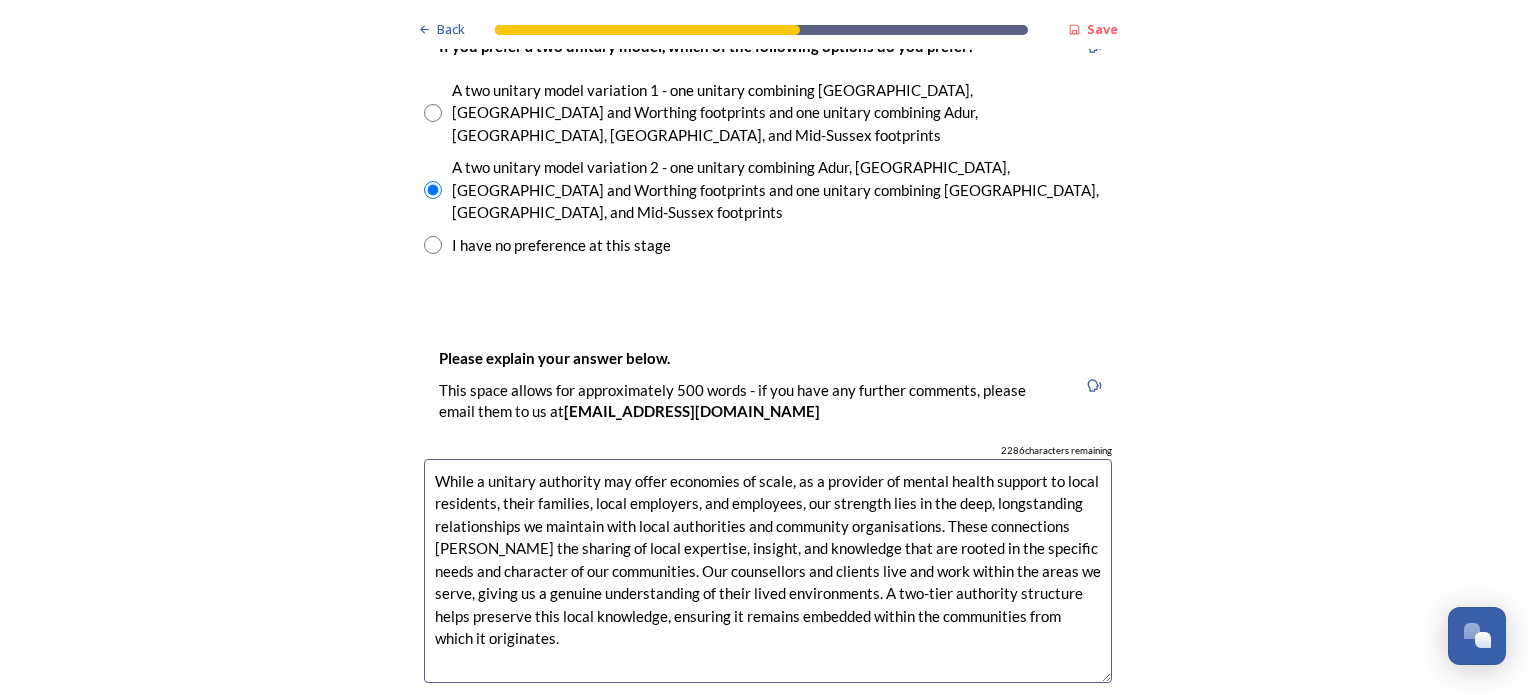 click on "While a unitary authority may offer economies of scale, as a provider of mental health support to local residents, their families, local employers, and employees, our strength lies in the deep, longstanding relationships we maintain with local authorities and community organisations. These connections [PERSON_NAME] the sharing of local expertise, insight, and knowledge that are rooted in the specific needs and character of our communities. Our counsellors and clients live and work within the areas we serve, giving us a genuine understanding of their lived environments. A two-tier authority structure helps preserve this local knowledge, ensuring it remains embedded within the communities from which it originates." at bounding box center [768, 571] 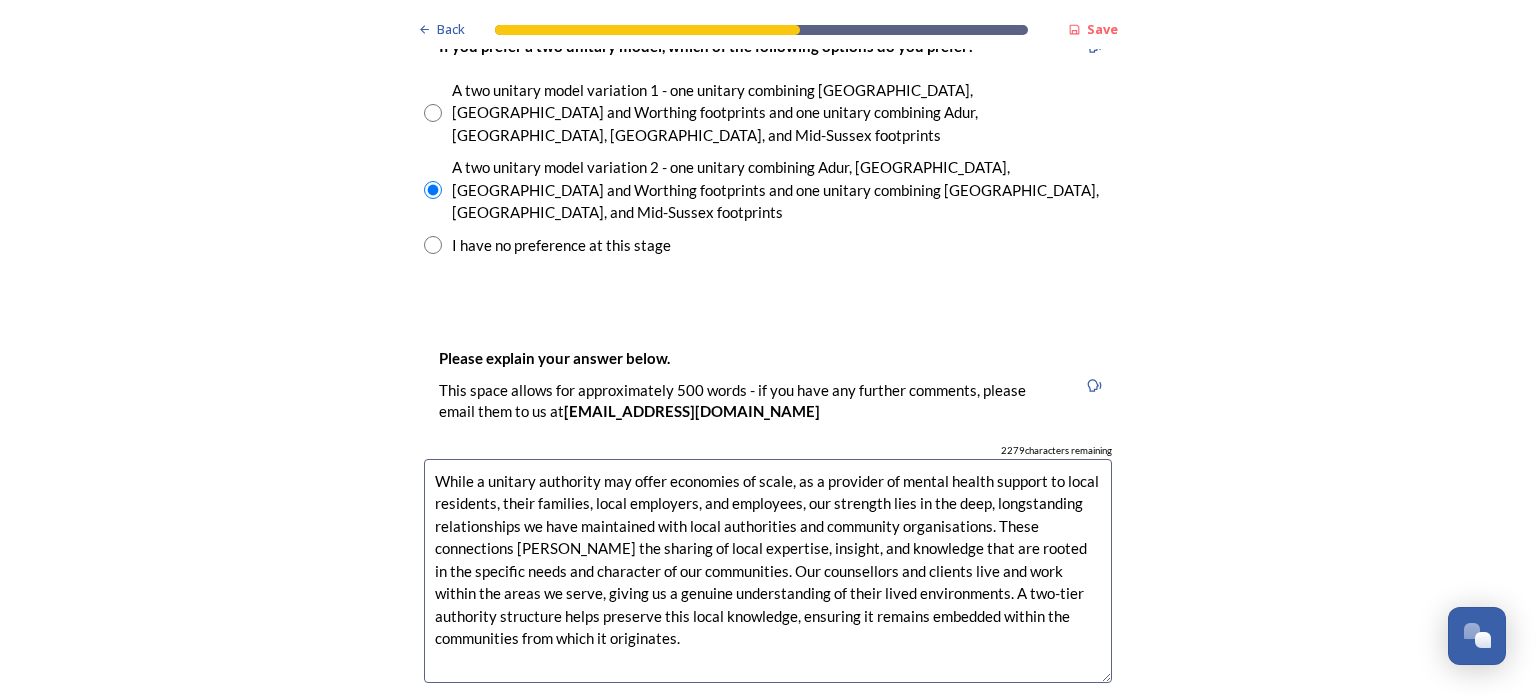 click on "While a unitary authority may offer economies of scale, as a provider of mental health support to local residents, their families, local employers, and employees, our strength lies in the deep, longstanding relationships we have maintained with local authorities and community organisations. These connections [PERSON_NAME] the sharing of local expertise, insight, and knowledge that are rooted in the specific needs and character of our communities. Our counsellors and clients live and work within the areas we serve, giving us a genuine understanding of their lived environments. A two-tier authority structure helps preserve this local knowledge, ensuring it remains embedded within the communities from which it originates." at bounding box center (768, 571) 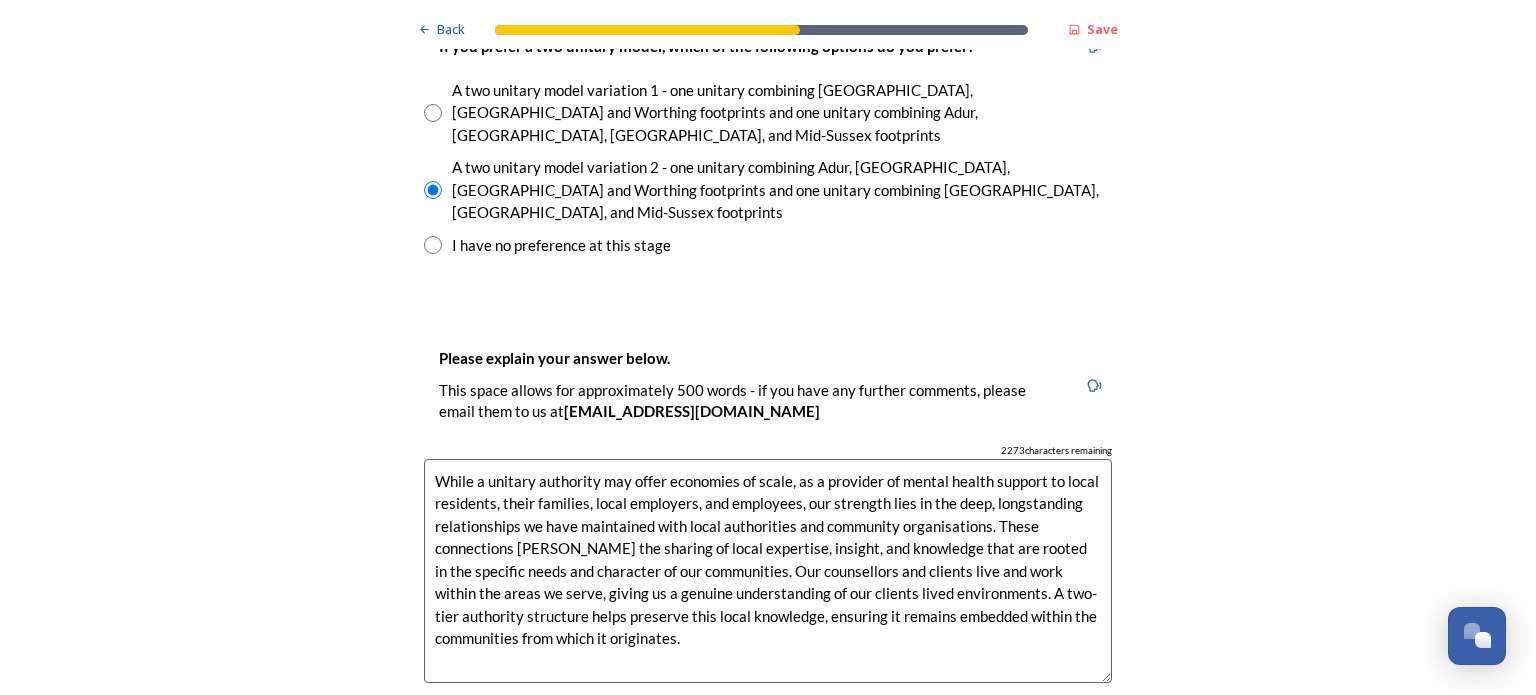 click on "While a unitary authority may offer economies of scale, as a provider of mental health support to local residents, their families, local employers, and employees, our strength lies in the deep, longstanding relationships we have maintained with local authorities and community organisations. These connections [PERSON_NAME] the sharing of local expertise, insight, and knowledge that are rooted in the specific needs and character of our communities. Our counsellors and clients live and work within the areas we serve, giving us a genuine understanding of our clients lived environments. A two-tier authority structure helps preserve this local knowledge, ensuring it remains embedded within the communities from which it originates." at bounding box center [768, 571] 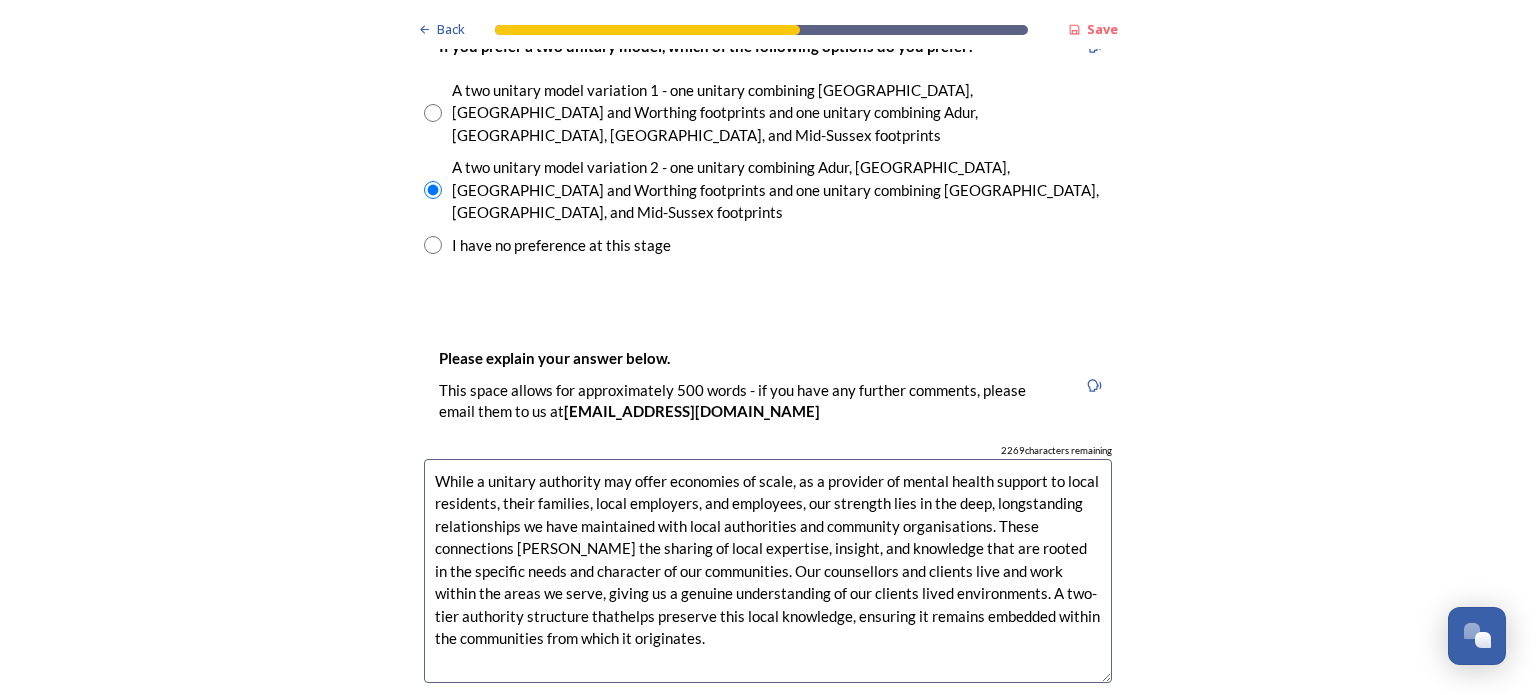click on "While a unitary authority may offer economies of scale, as a provider of mental health support to local residents, their families, local employers, and employees, our strength lies in the deep, longstanding relationships we have maintained with local authorities and community organisations. These connections [PERSON_NAME] the sharing of local expertise, insight, and knowledge that are rooted in the specific needs and character of our communities. Our counsellors and clients live and work within the areas we serve, giving us a genuine understanding of our clients lived environments. A two-tier authority structure thathelps preserve this local knowledge, ensuring it remains embedded within the communities from which it originates." at bounding box center [768, 571] 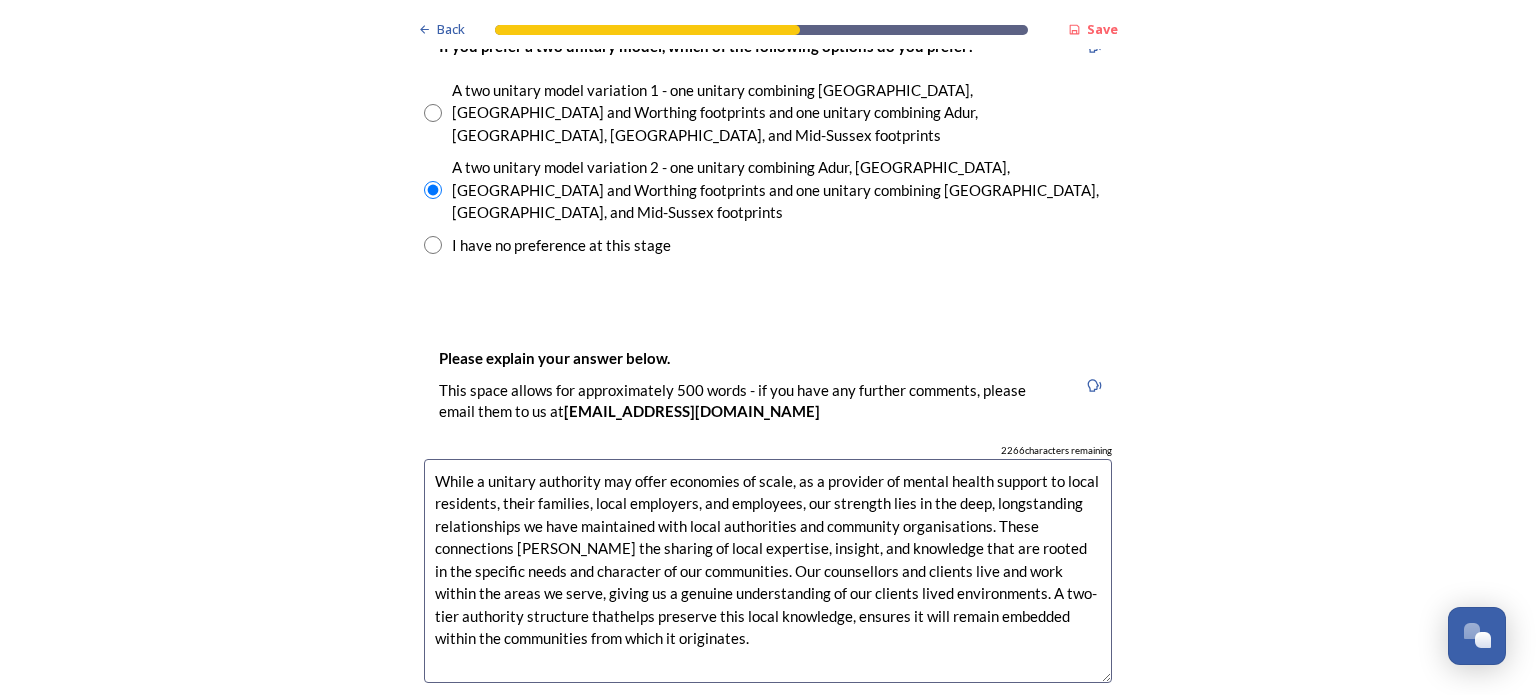 click on "While a unitary authority may offer economies of scale, as a provider of mental health support to local residents, their families, local employers, and employees, our strength lies in the deep, longstanding relationships we have maintained with local authorities and community organisations. These connections [PERSON_NAME] the sharing of local expertise, insight, and knowledge that are rooted in the specific needs and character of our communities. Our counsellors and clients live and work within the areas we serve, giving us a genuine understanding of our clients lived environments. A two-tier authority structure thathelps preserve this local knowledge, ensures it will remain embedded within the communities from which it originates." at bounding box center [768, 571] 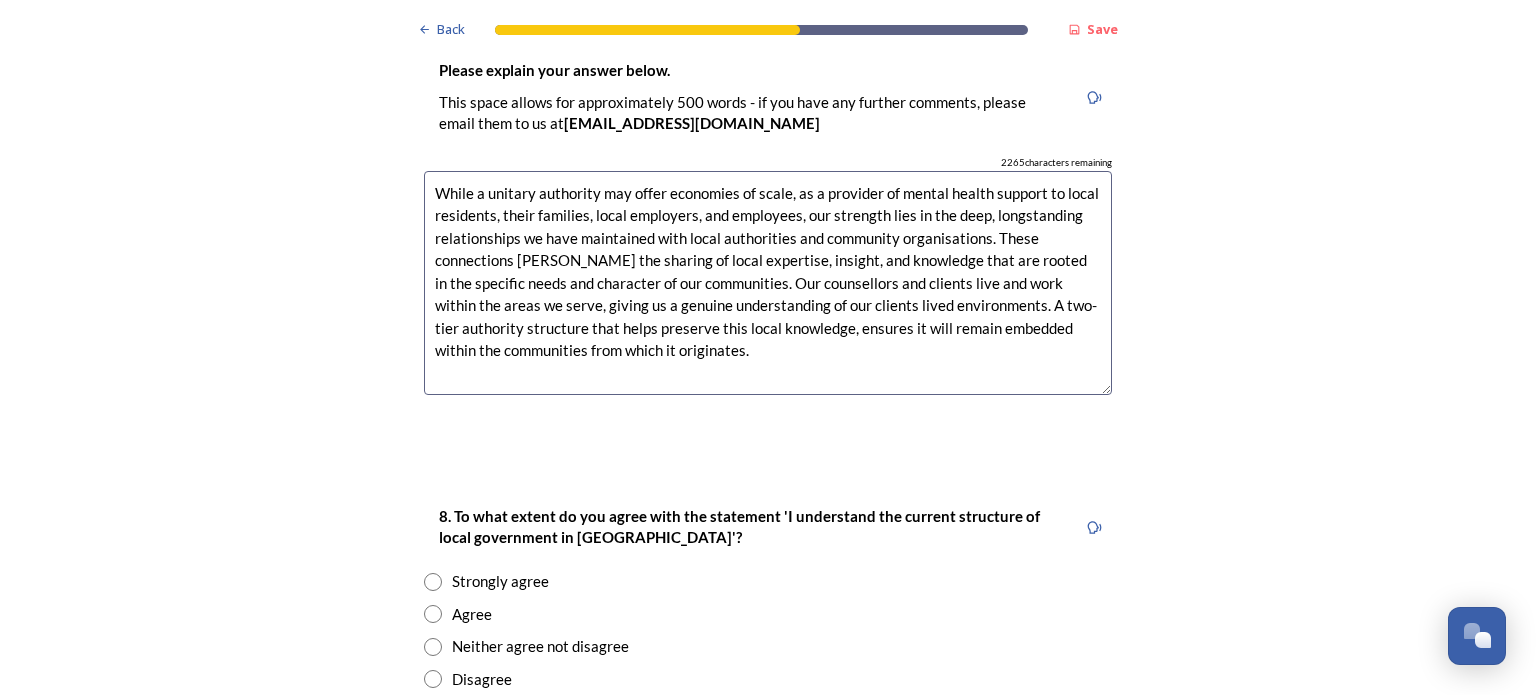scroll, scrollTop: 3297, scrollLeft: 0, axis: vertical 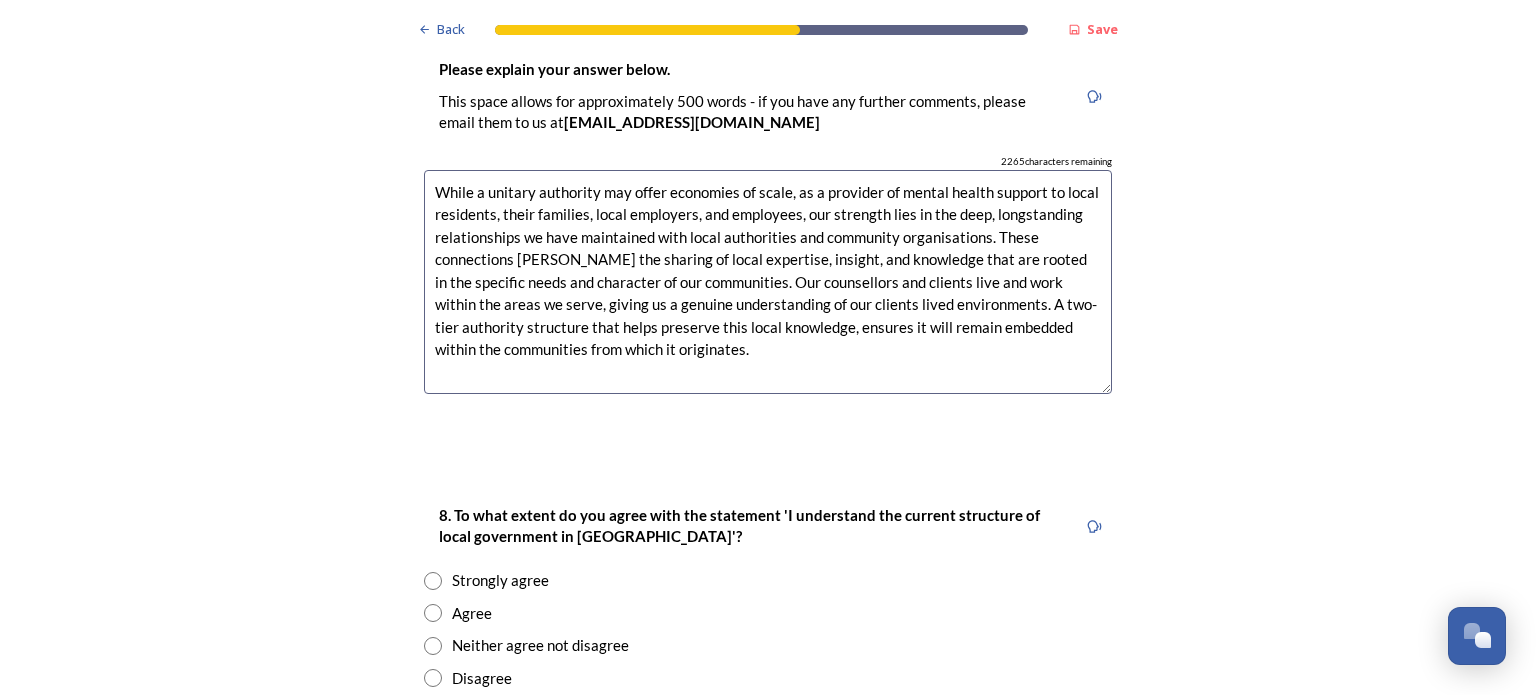 type on "While a unitary authority may offer economies of scale, as a provider of mental health support to local residents, their families, local employers, and employees, our strength lies in the deep, longstanding relationships we have maintained with local authorities and community organisations. These connections [PERSON_NAME] the sharing of local expertise, insight, and knowledge that are rooted in the specific needs and character of our communities. Our counsellors and clients live and work within the areas we serve, giving us a genuine understanding of our clients lived environments. A two-tier authority structure that helps preserve this local knowledge, ensures it will remain embedded within the communities from which it originates." 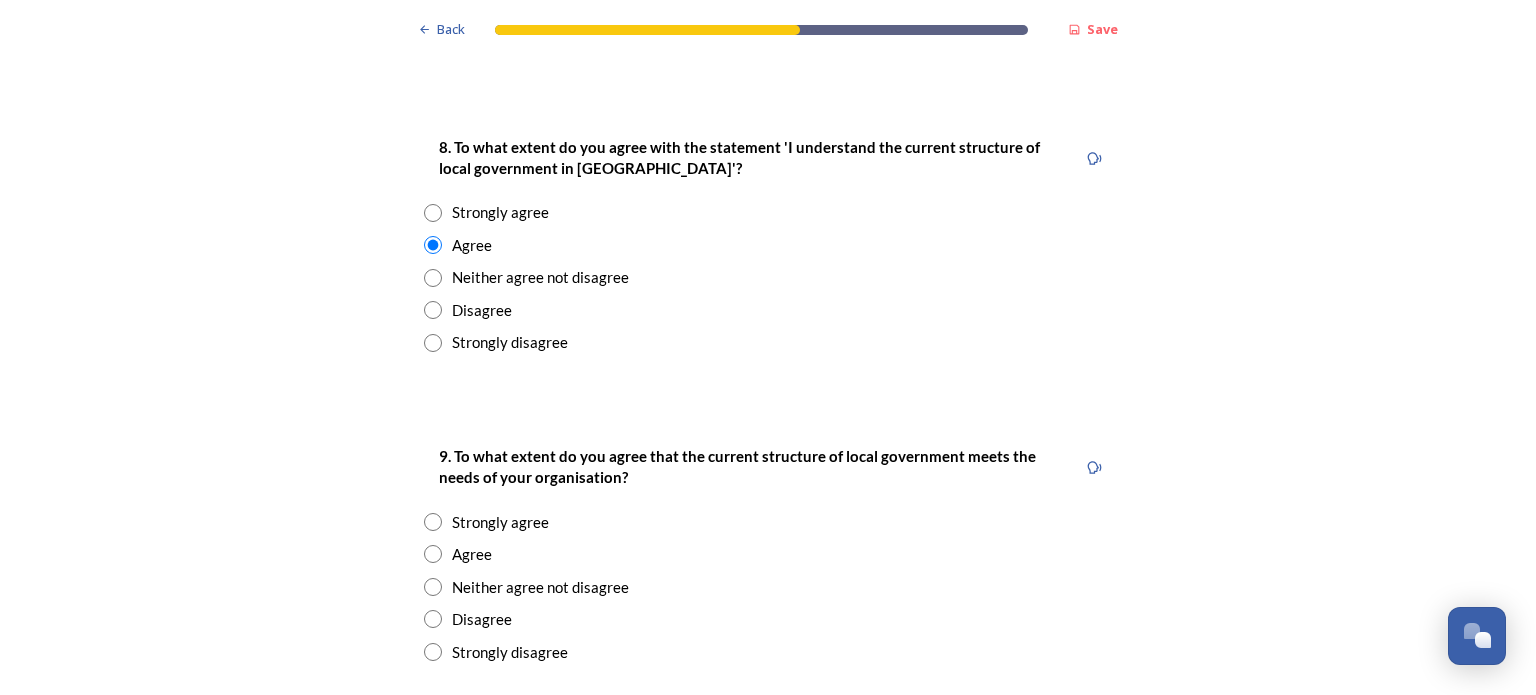 scroll, scrollTop: 3667, scrollLeft: 0, axis: vertical 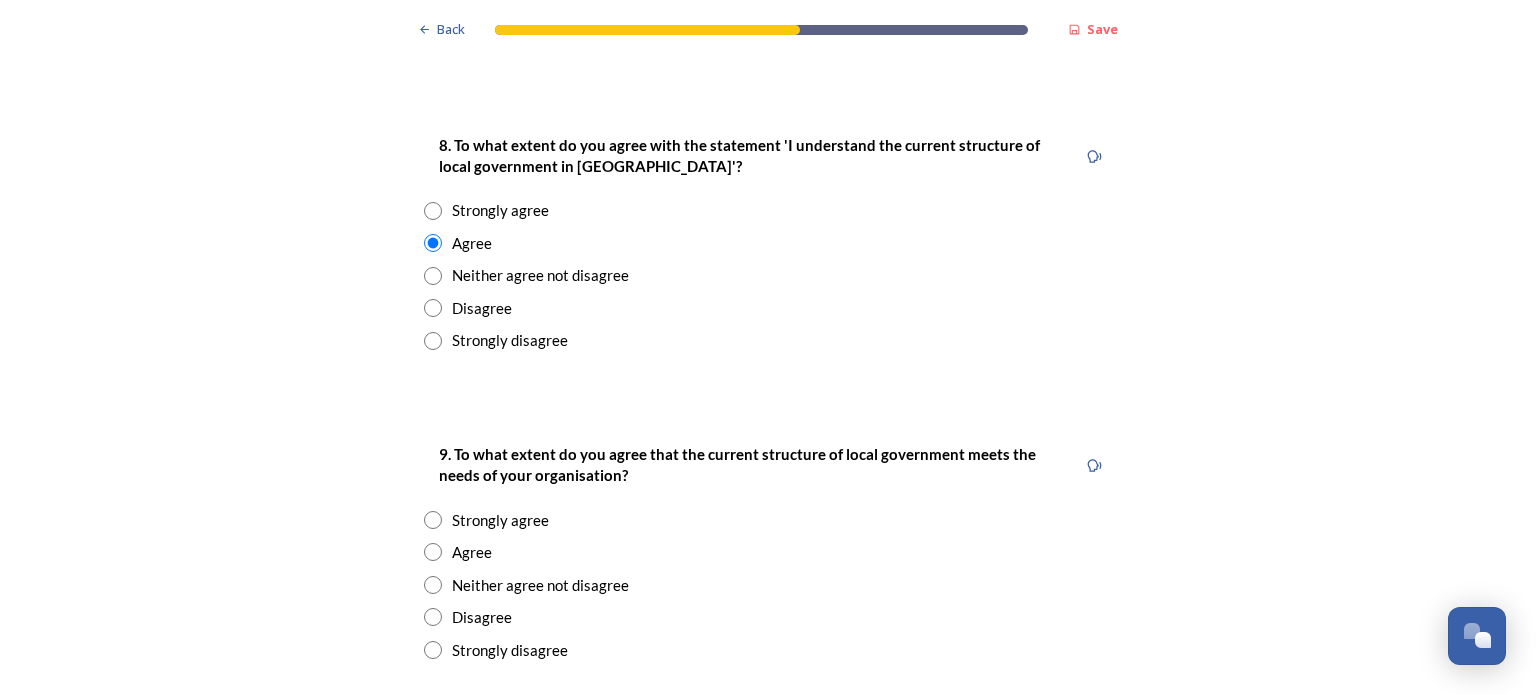 click at bounding box center [433, 520] 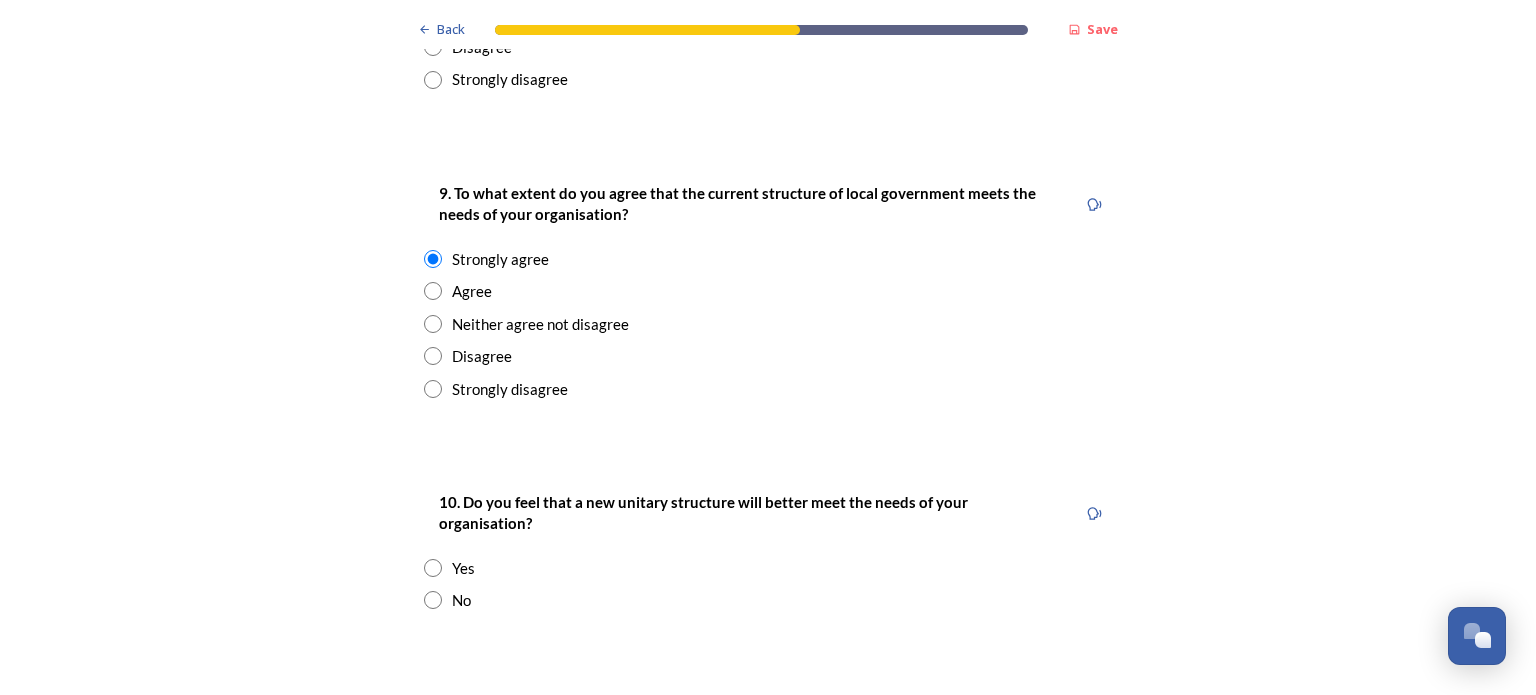 scroll, scrollTop: 3928, scrollLeft: 0, axis: vertical 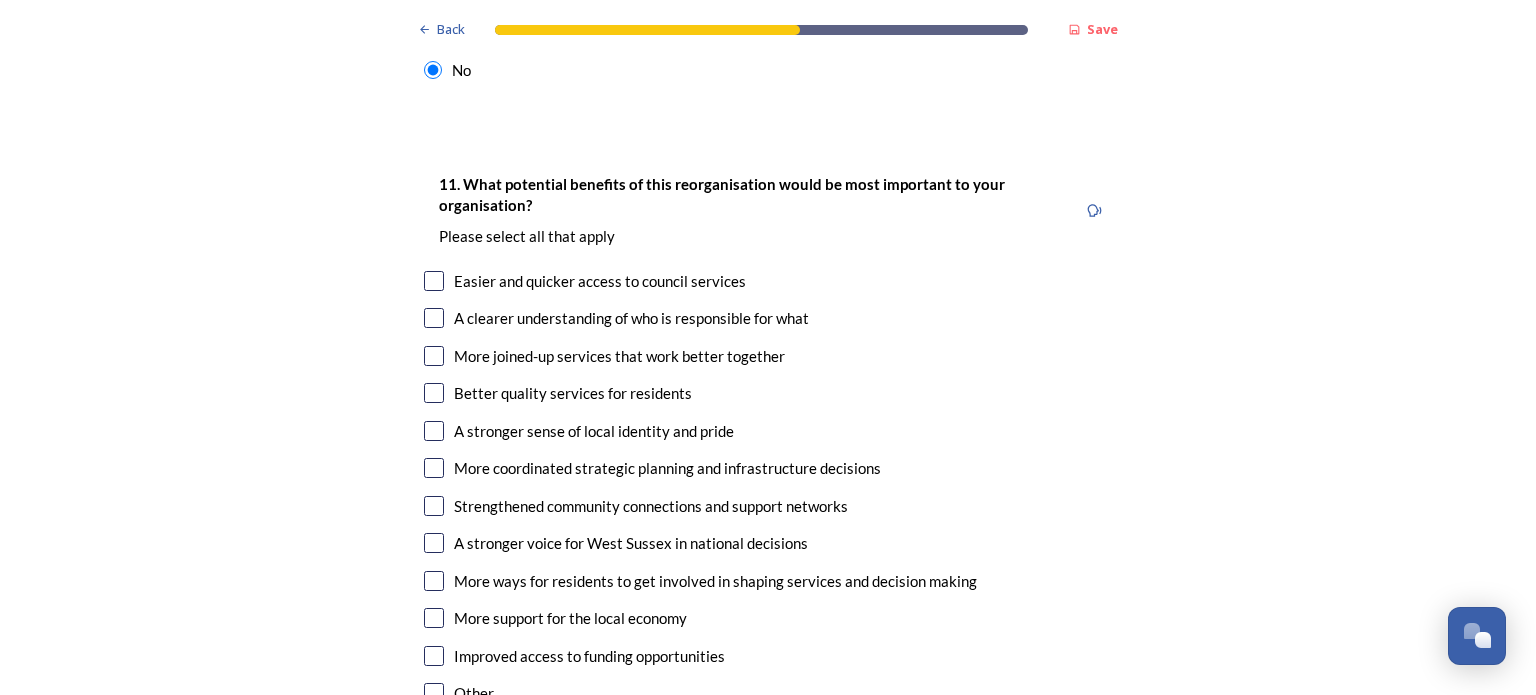 click at bounding box center [434, 581] 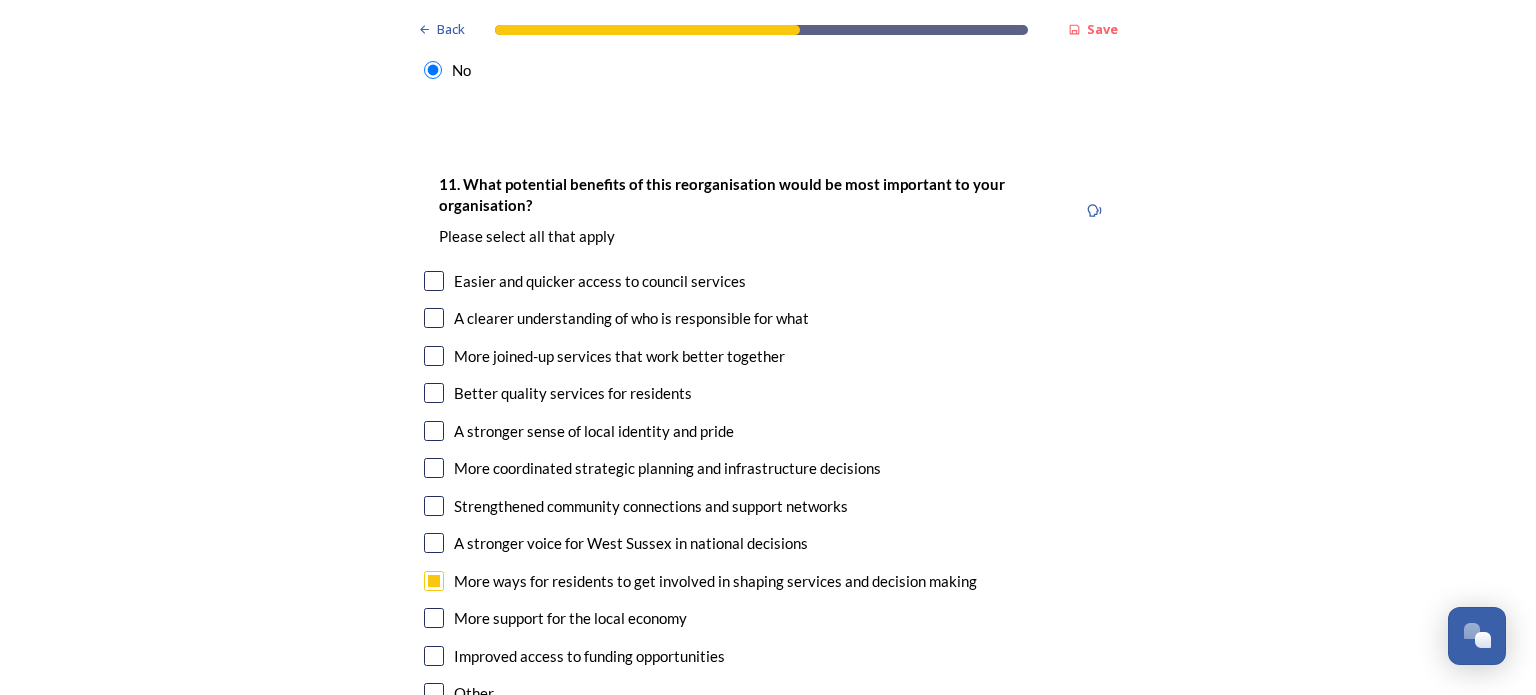 click on "Other" at bounding box center (768, 693) 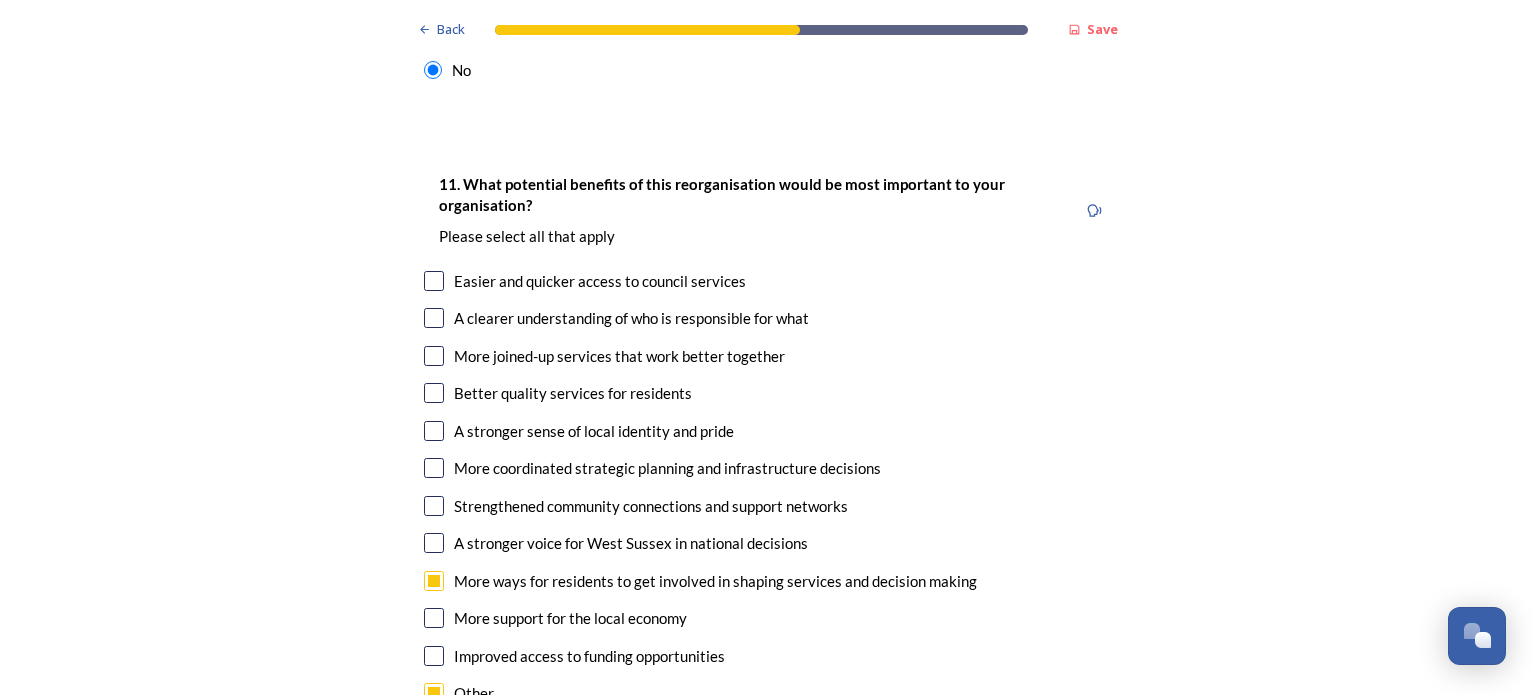 checkbox on "true" 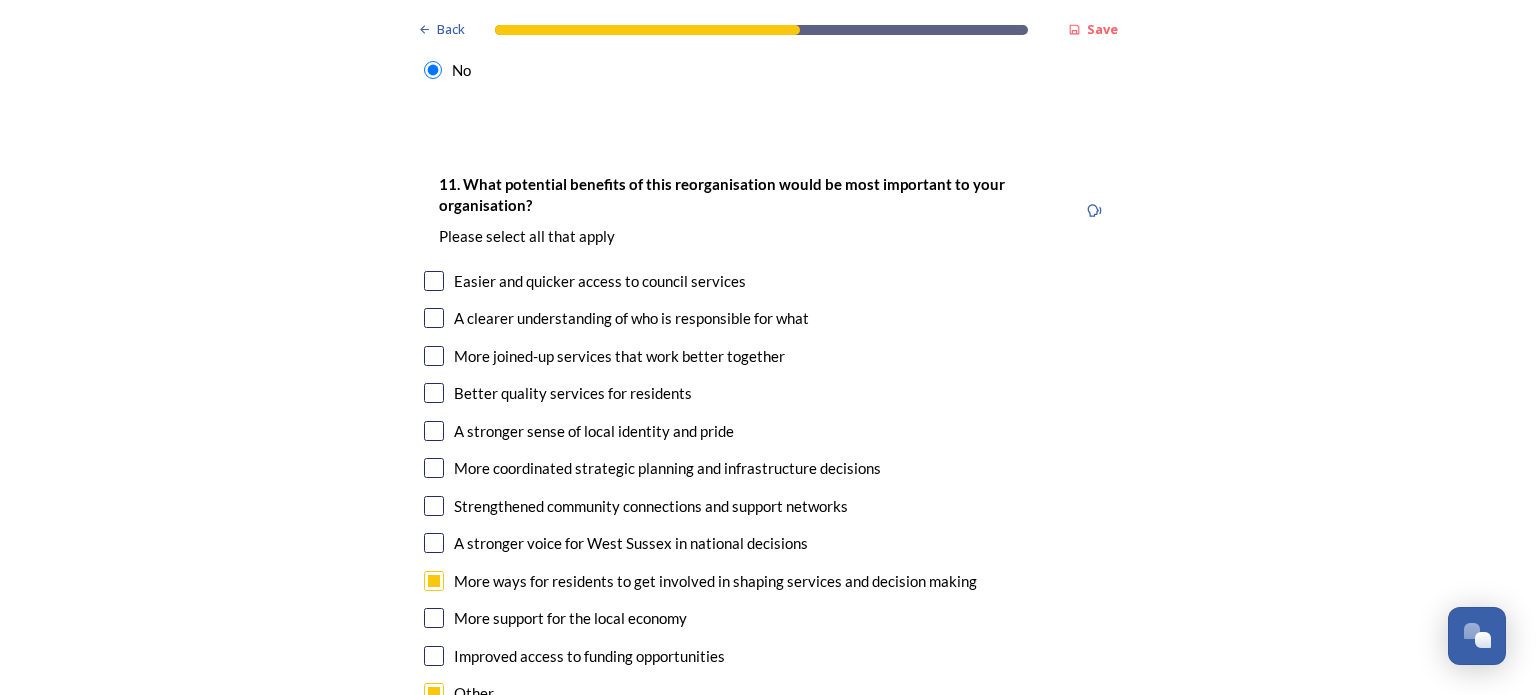 click at bounding box center (434, 581) 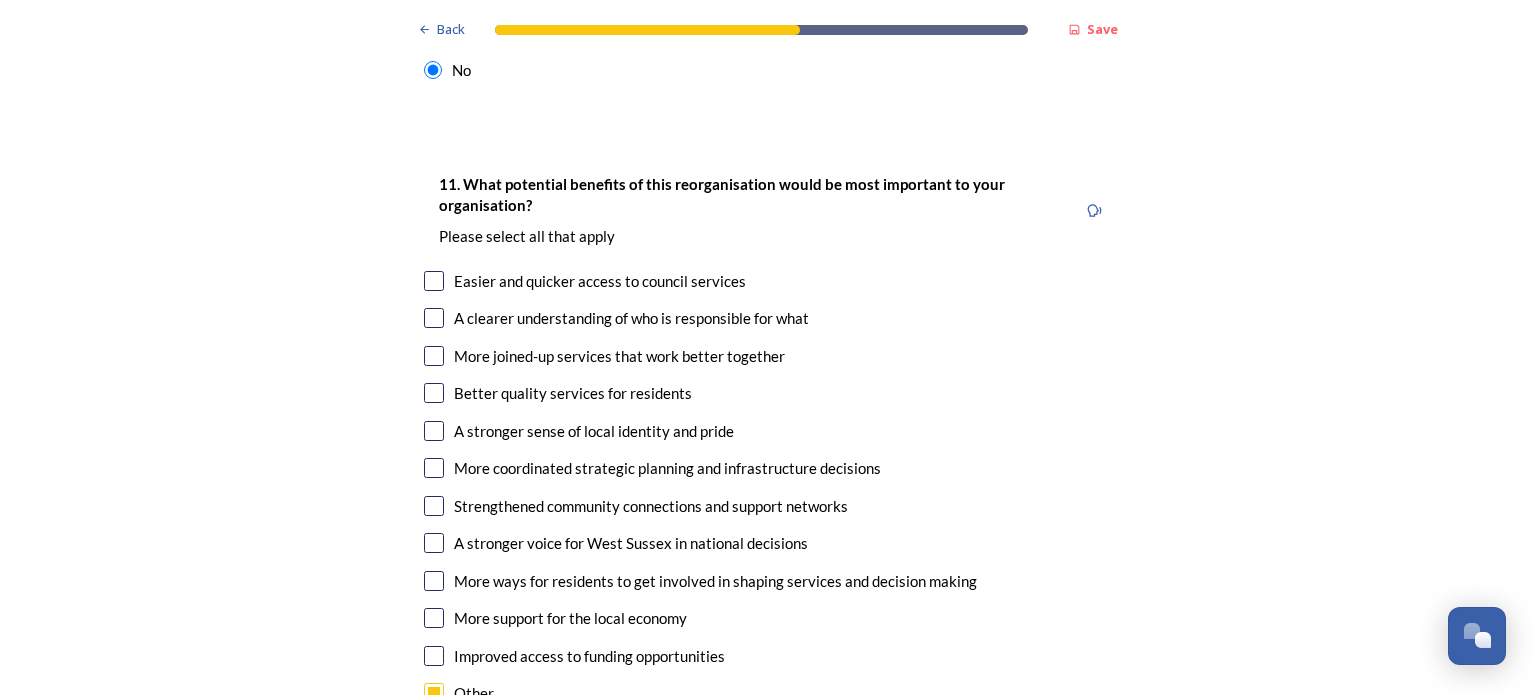click at bounding box center (434, 693) 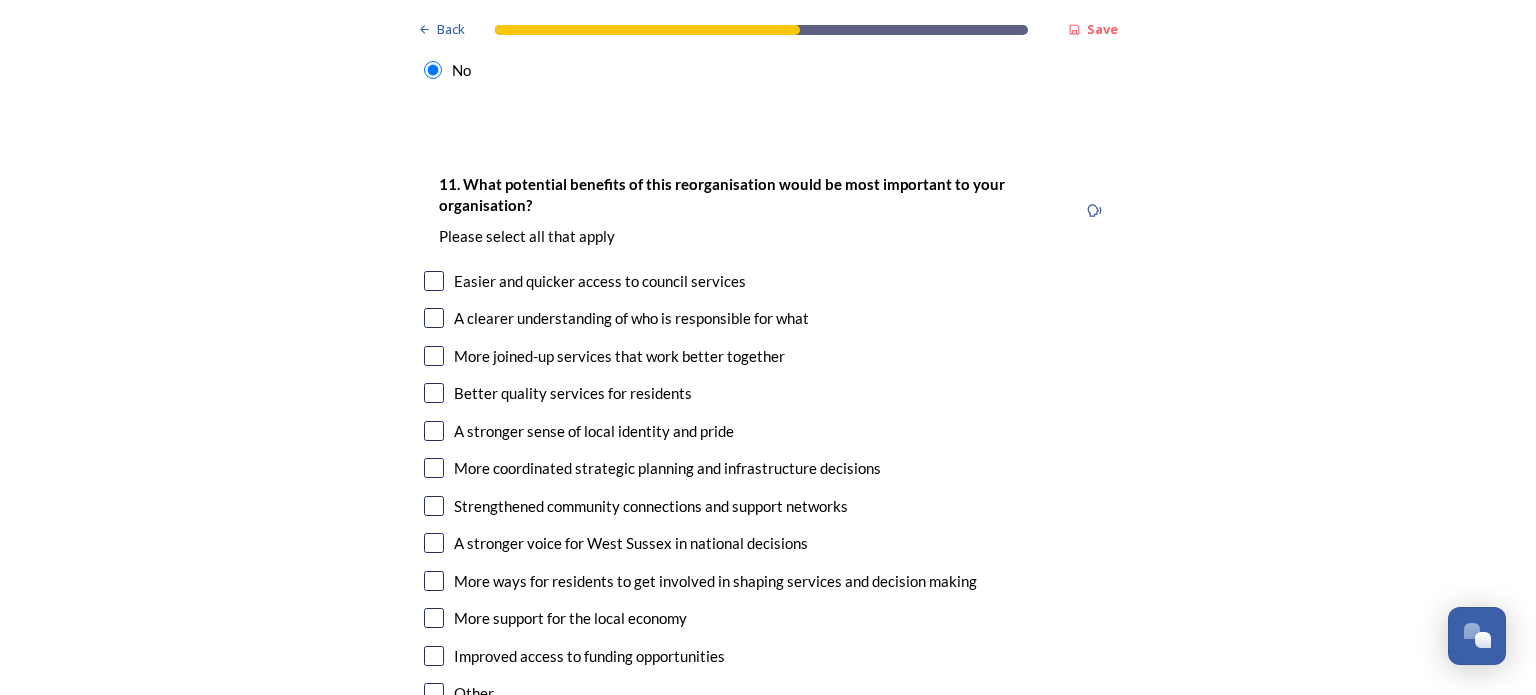 click at bounding box center (434, 693) 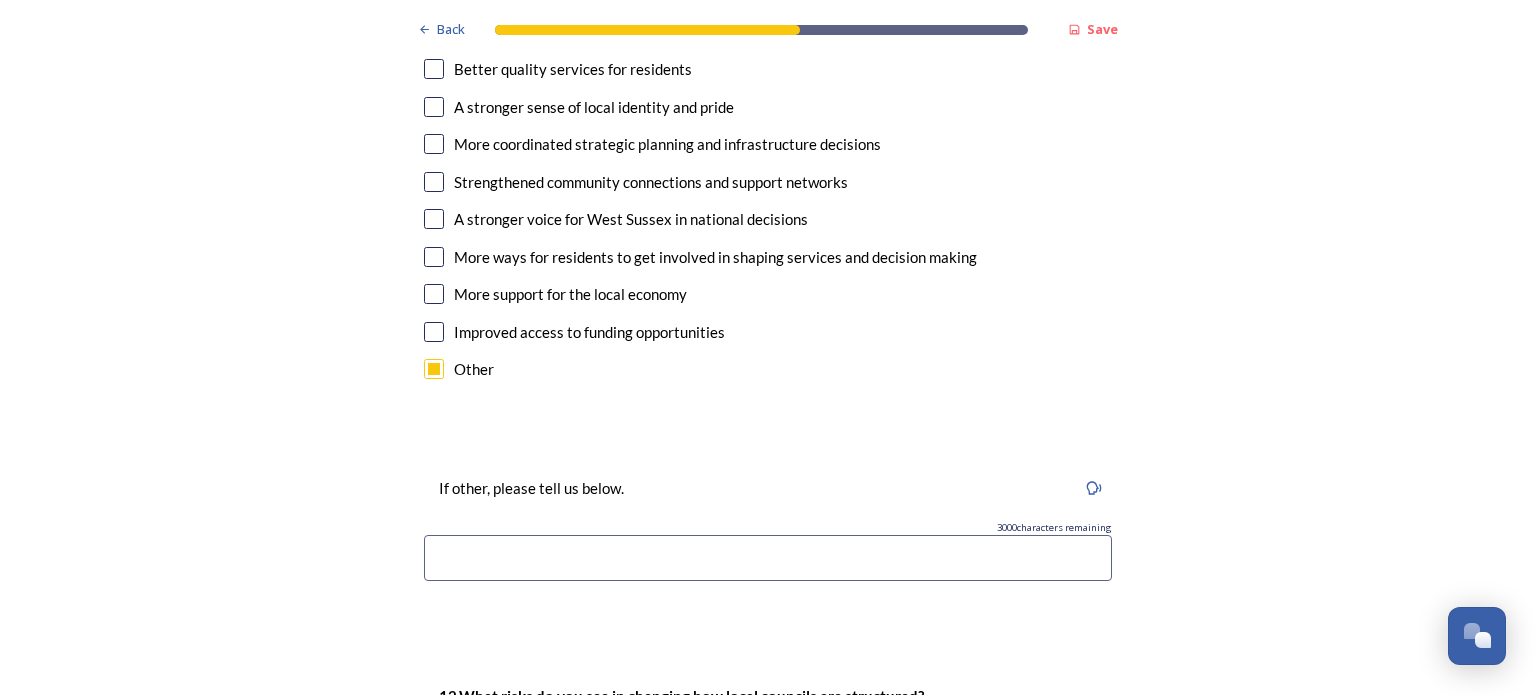 scroll, scrollTop: 4781, scrollLeft: 0, axis: vertical 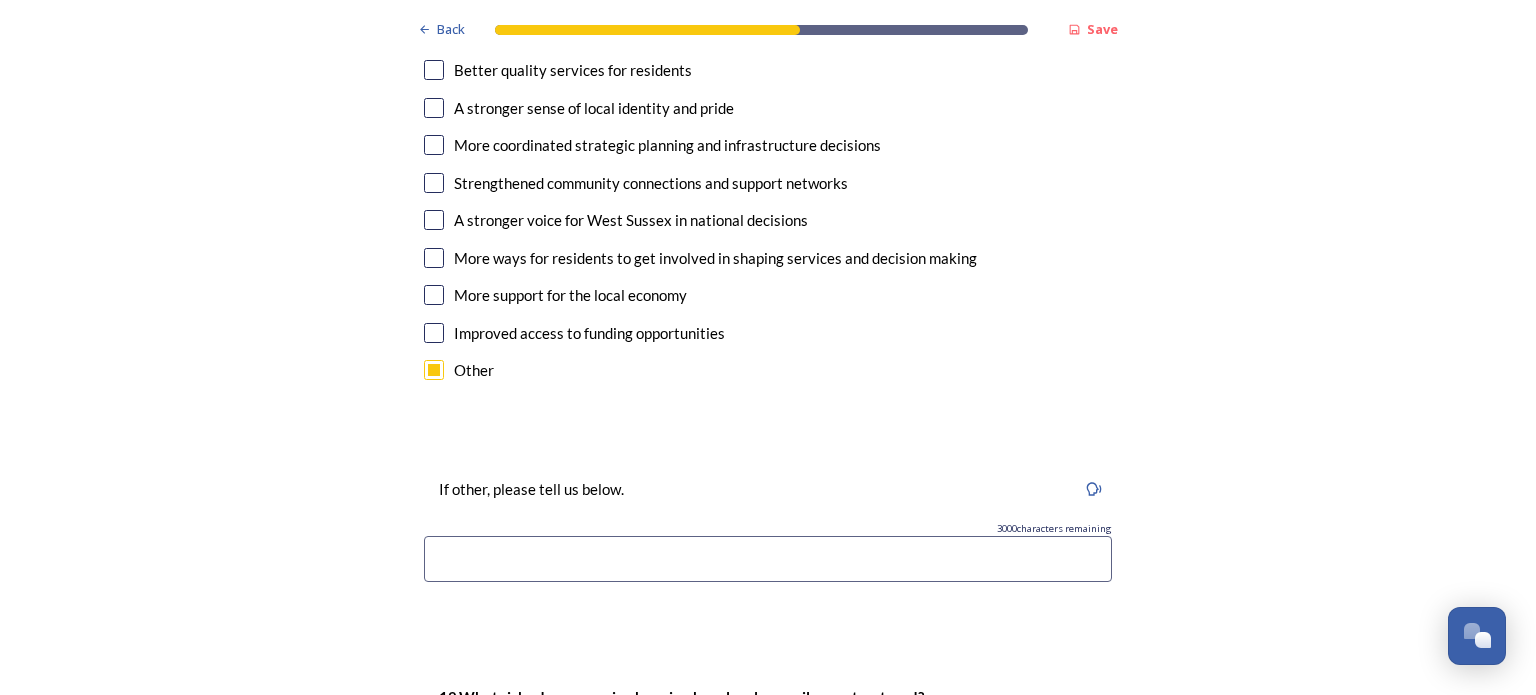 click at bounding box center [768, 559] 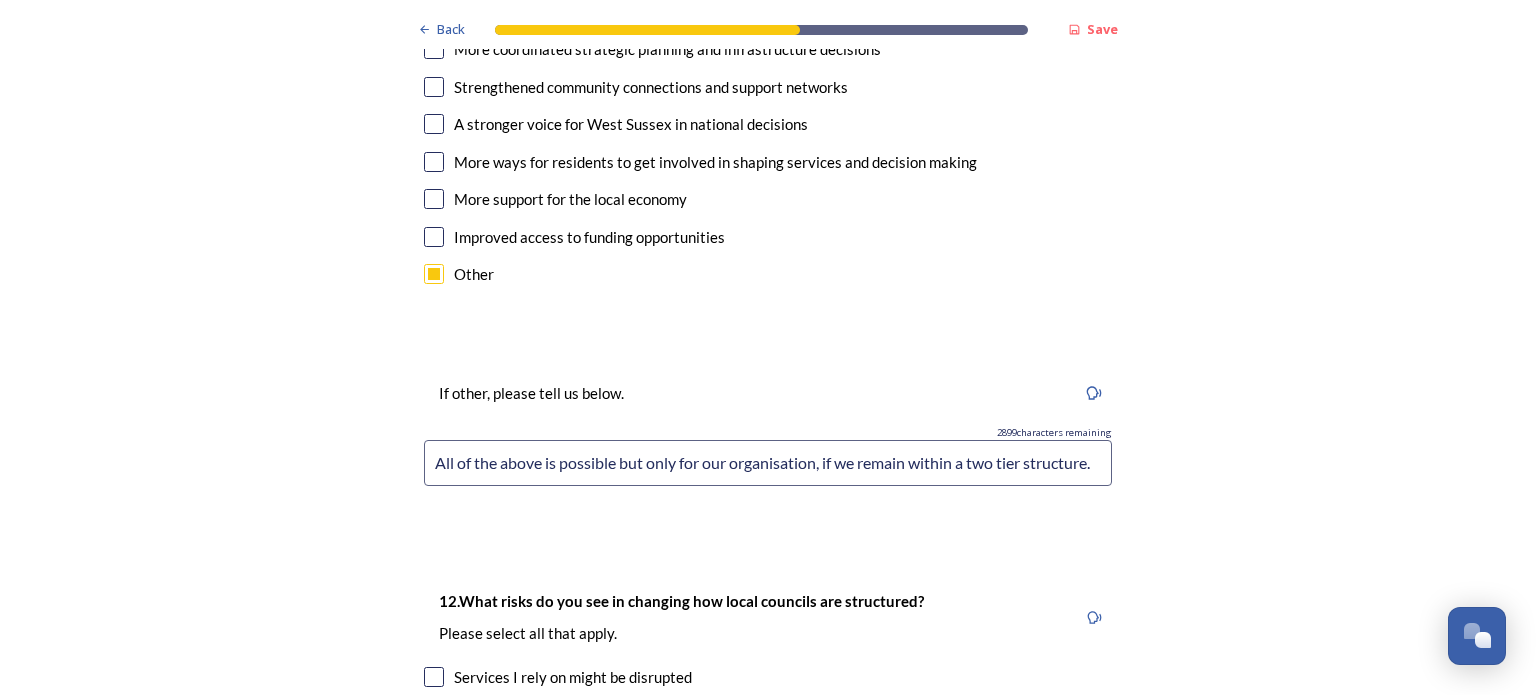 scroll, scrollTop: 4876, scrollLeft: 0, axis: vertical 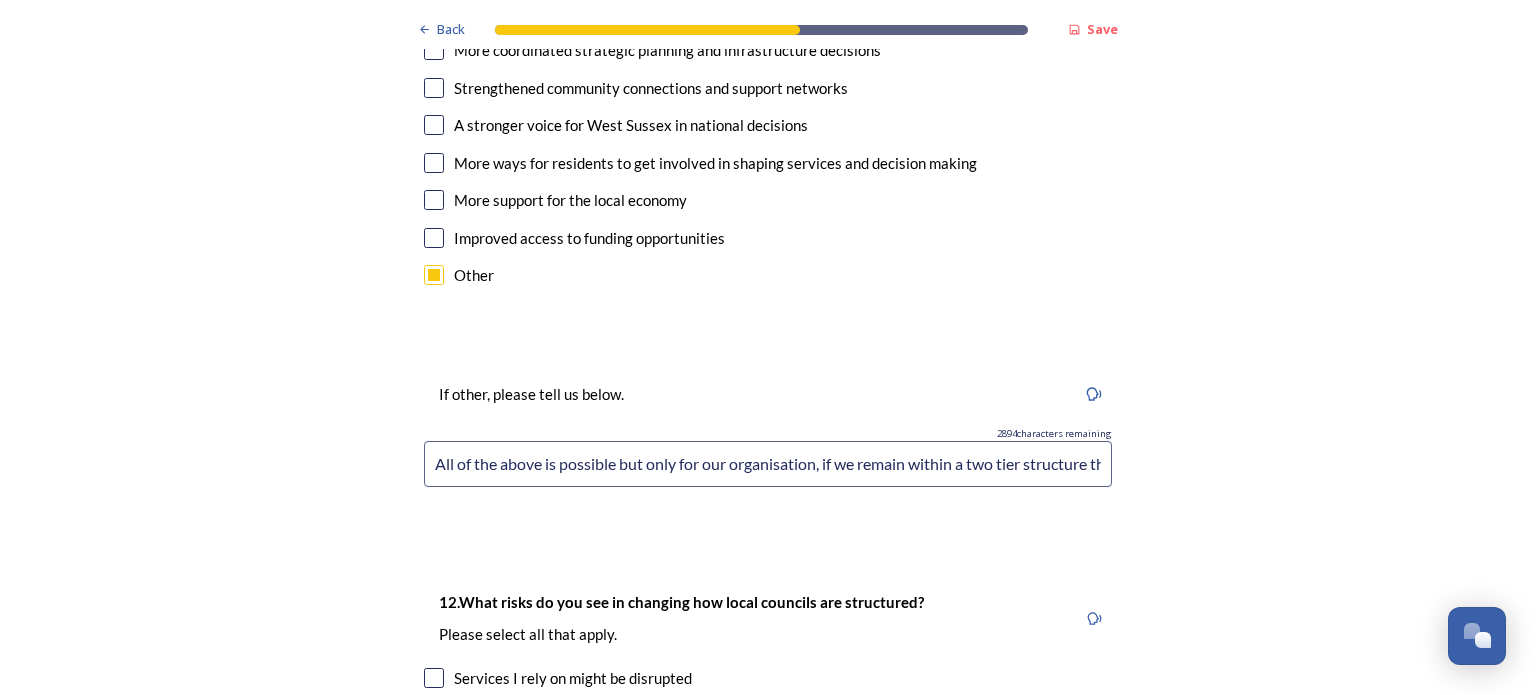click on "All of the above is possible but only for our organisation, if we remain within a two tier structure that" at bounding box center (768, 464) 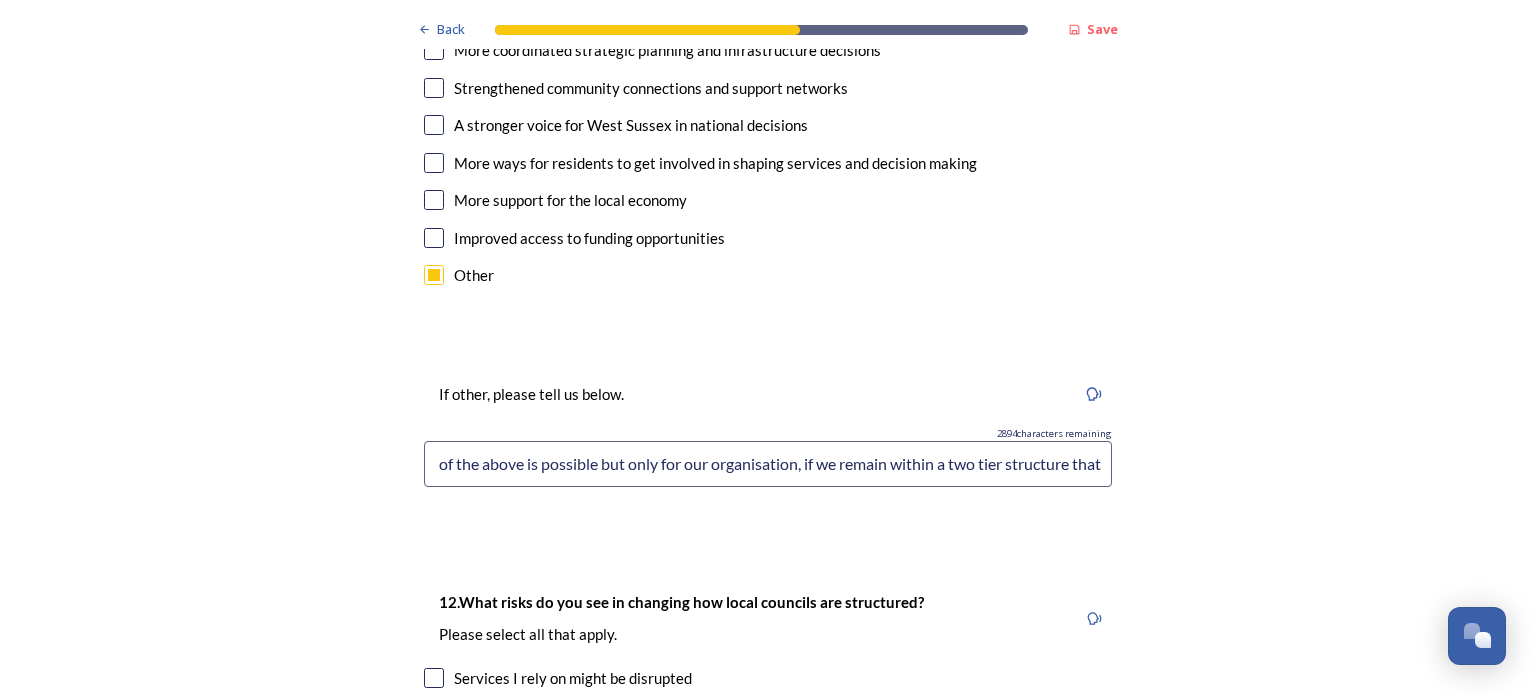 drag, startPoint x: 425, startPoint y: 338, endPoint x: 1115, endPoint y: 402, distance: 692.96173 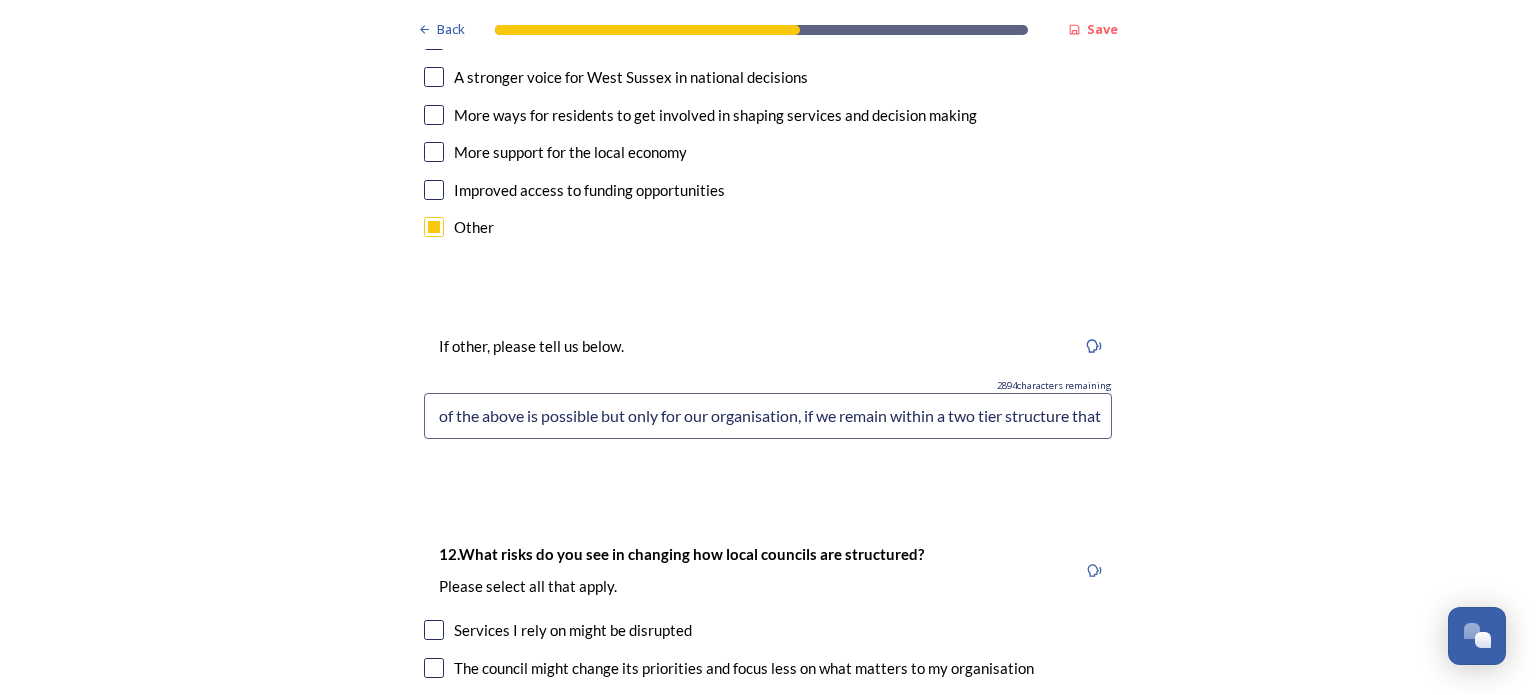 click on "All of the above is possible but only for our organisation, if we remain within a two tier structure that" at bounding box center [768, 416] 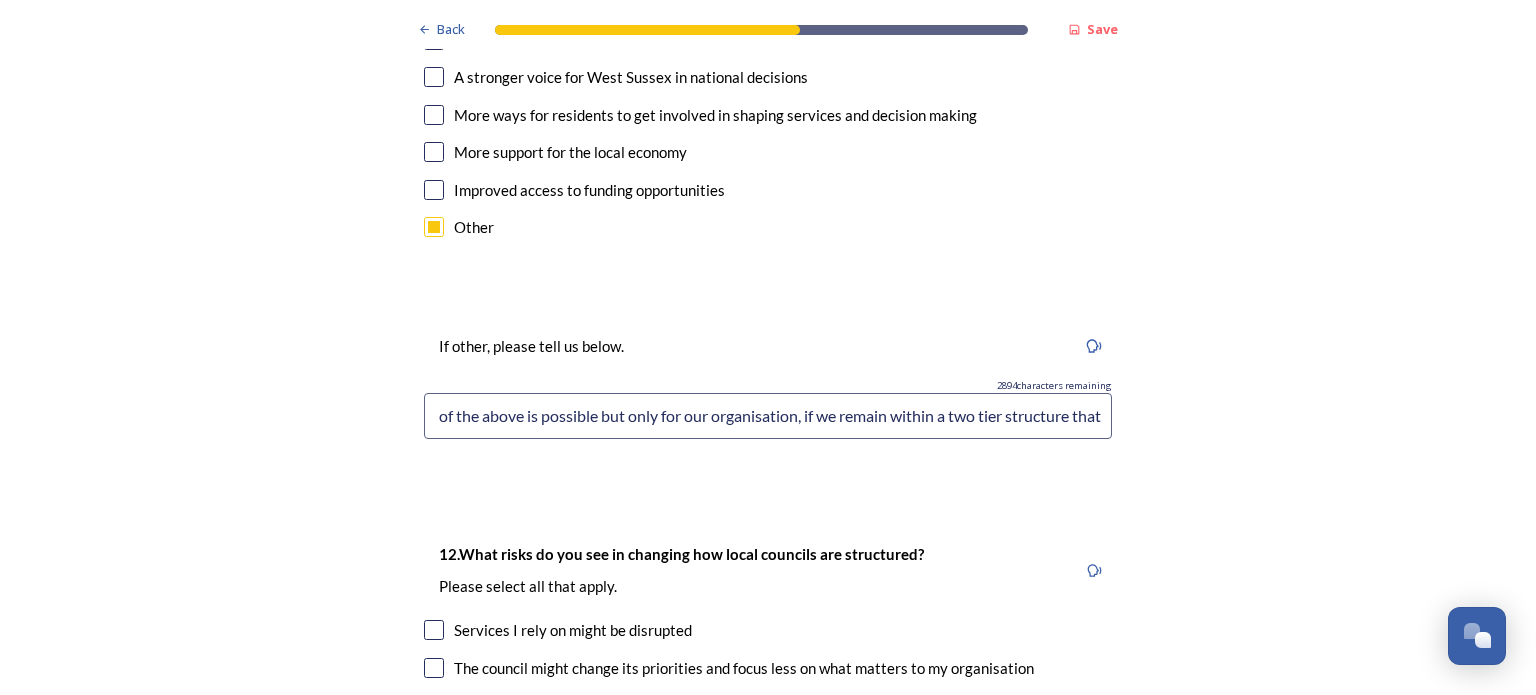 click on "If other, please tell us below. 2894  characters remaining All of the above is possible but only for our organisation, if we remain within a two tier structure that" at bounding box center [768, 393] 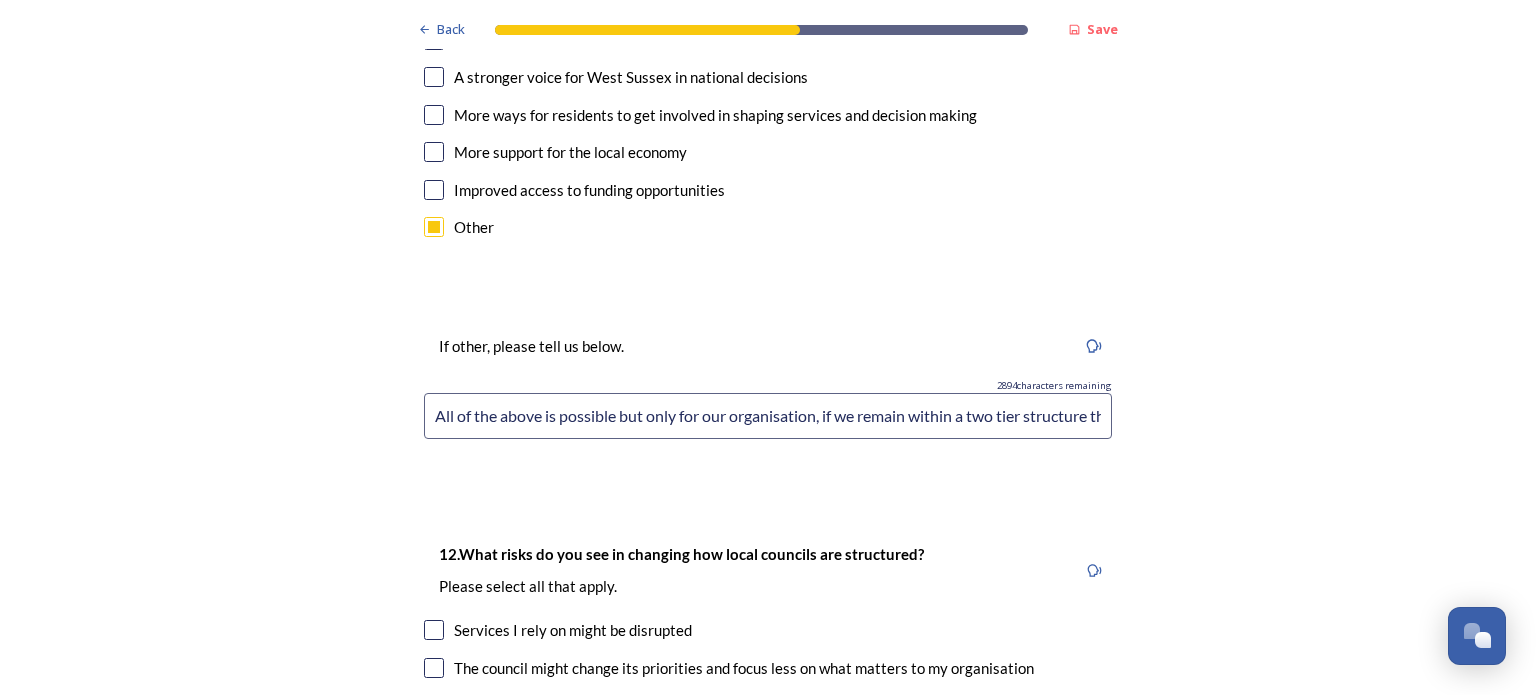 click on "All of the above is possible but only for our organisation, if we remain within a two tier structure that" at bounding box center (768, 416) 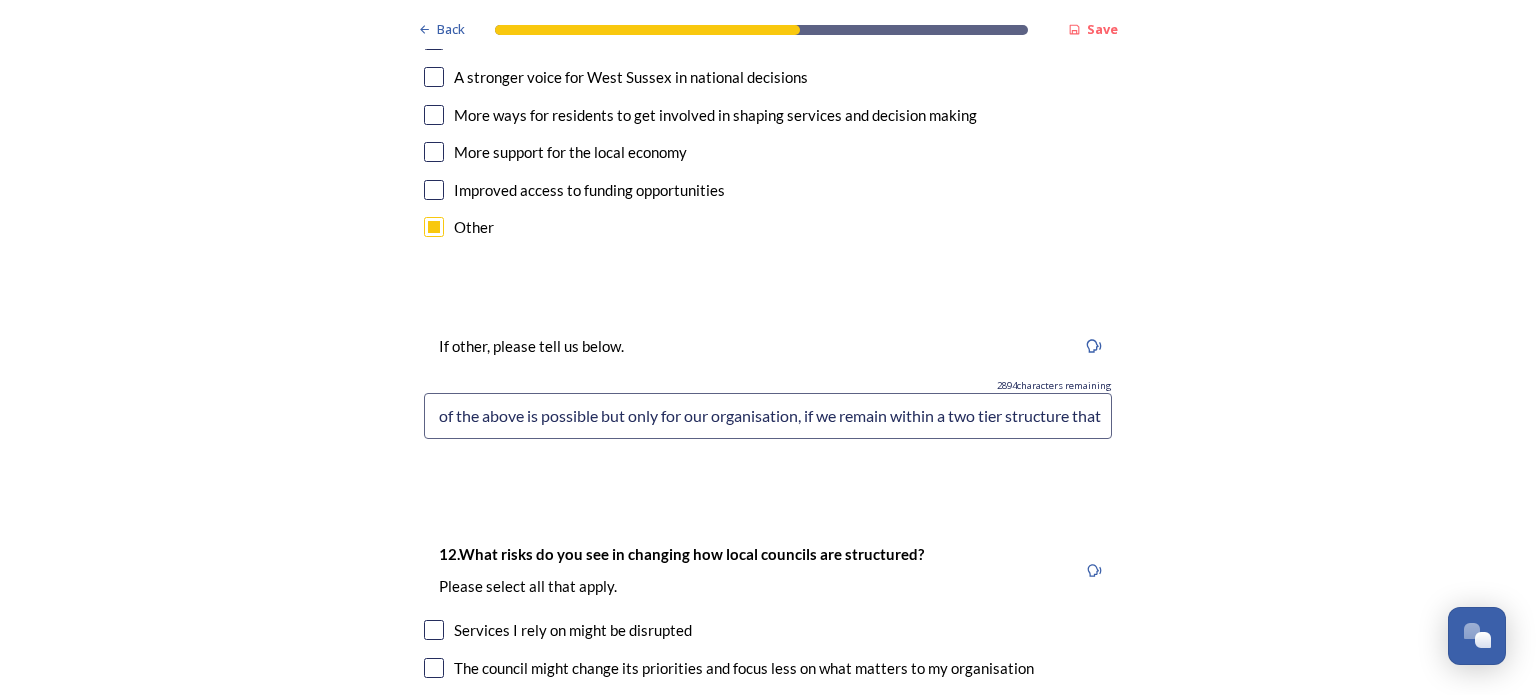 scroll, scrollTop: 0, scrollLeft: 0, axis: both 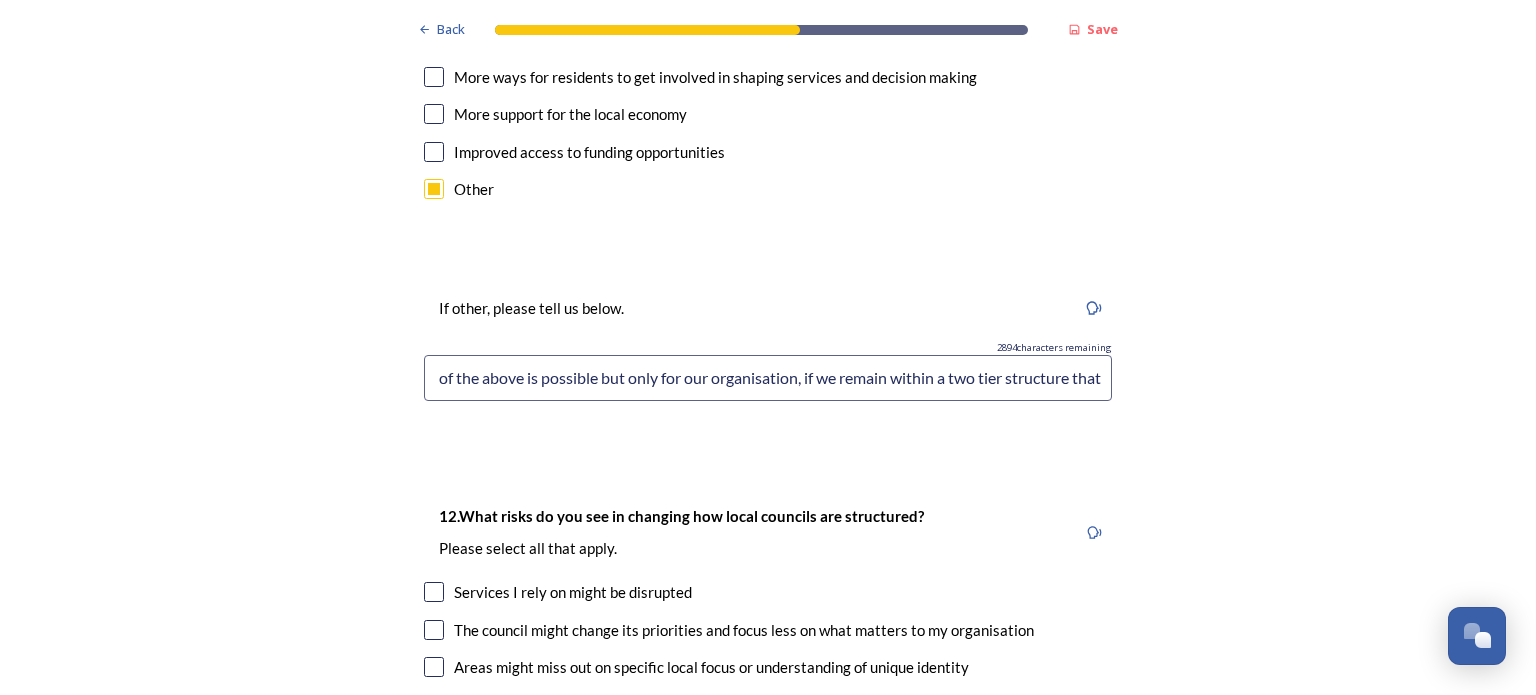 drag, startPoint x: 427, startPoint y: 248, endPoint x: 1157, endPoint y: 248, distance: 730 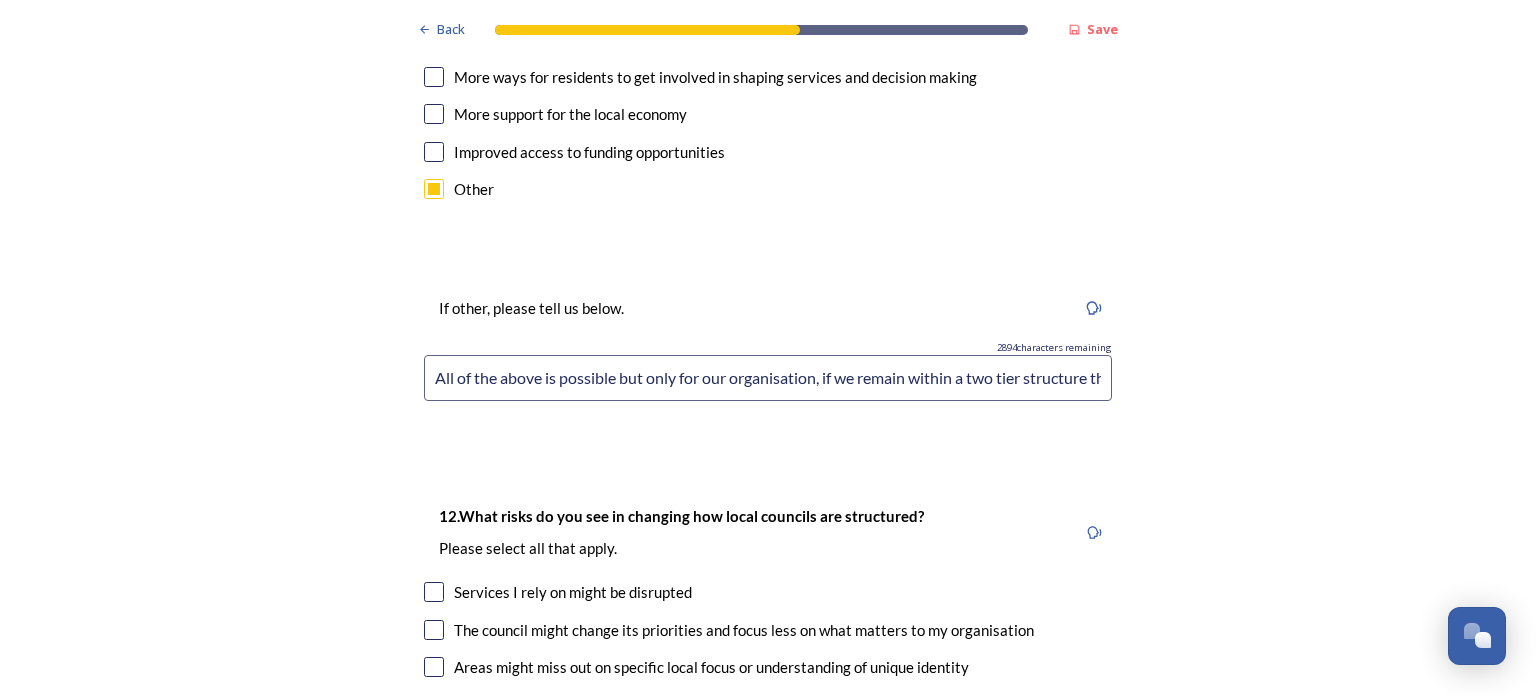 click on "All of the above is possible but only for our organisation, if we remain within a two tier structure that" at bounding box center (768, 378) 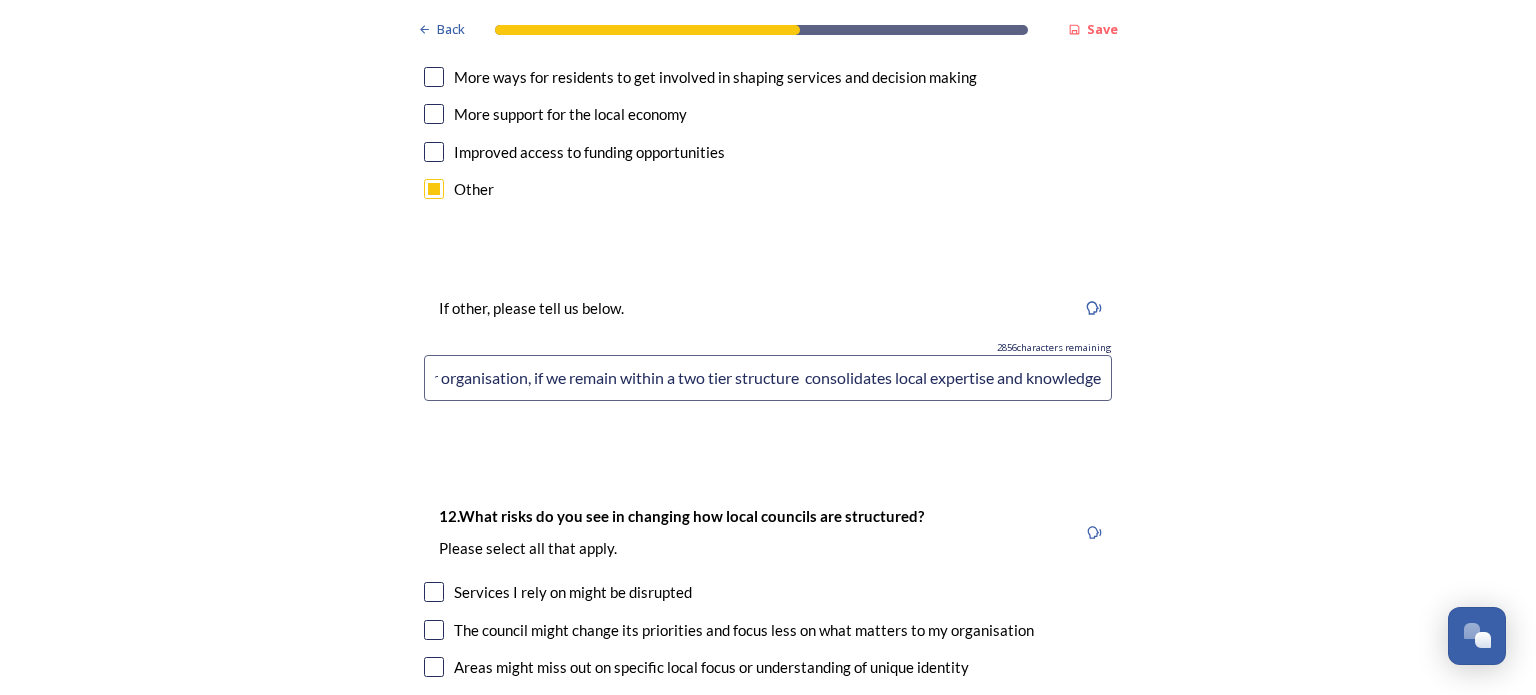 scroll, scrollTop: 0, scrollLeft: 300, axis: horizontal 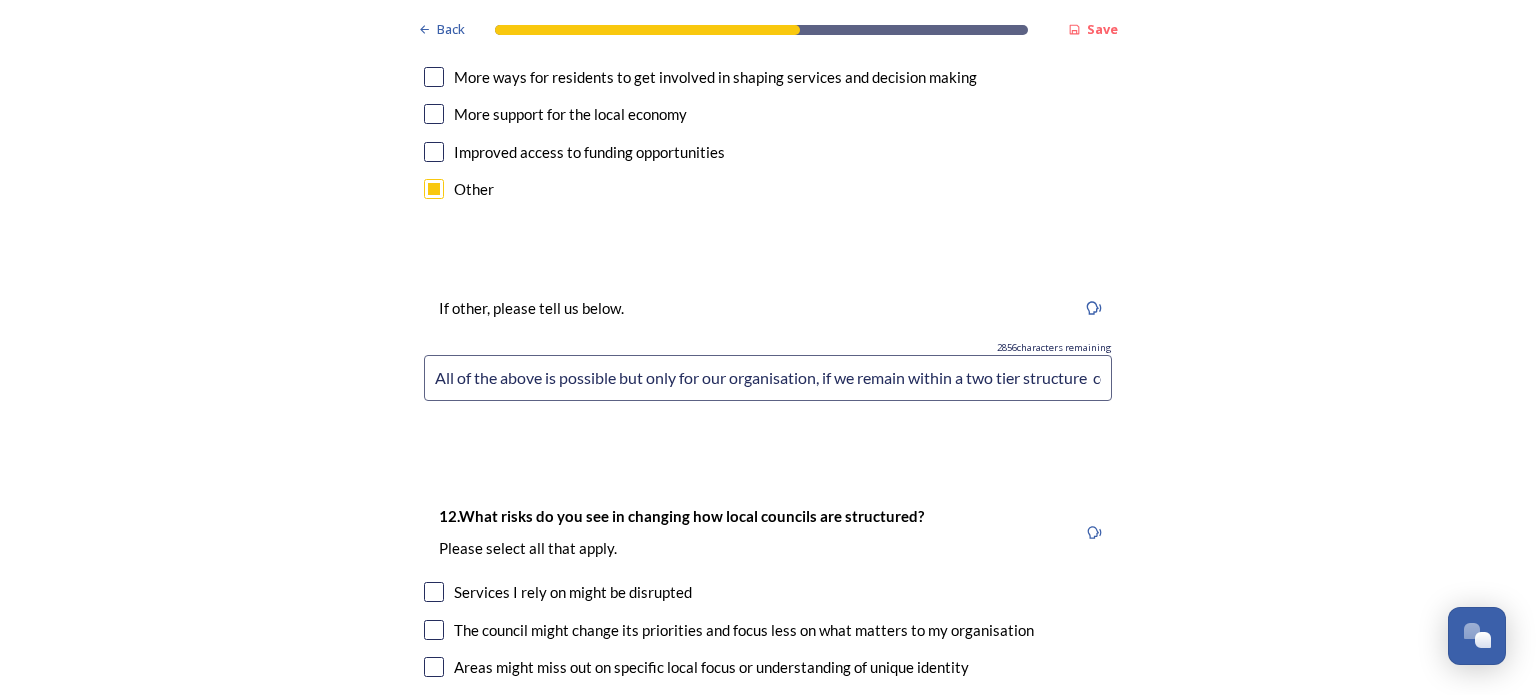 drag, startPoint x: 1094, startPoint y: 249, endPoint x: 390, endPoint y: 252, distance: 704.0064 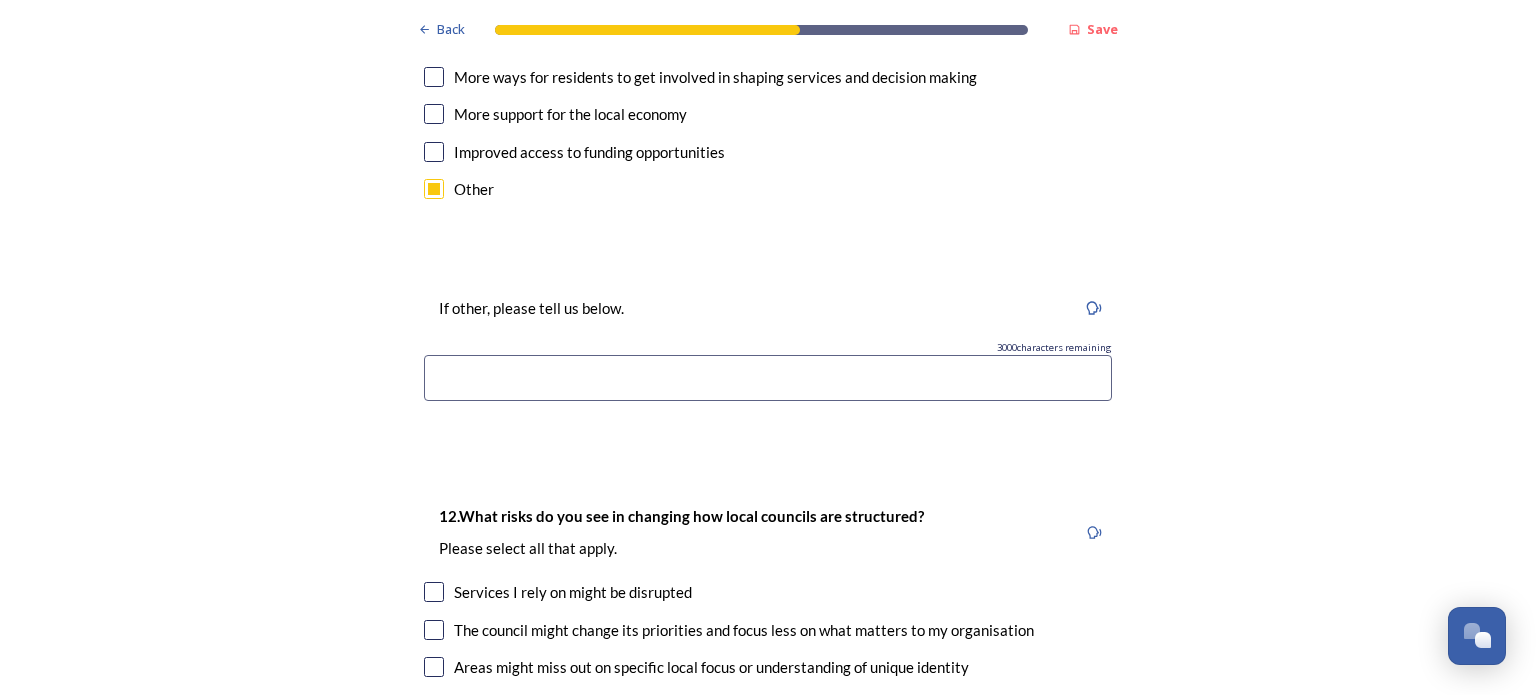 paste on "All of this is achievable for our organisation only if we remain within a two-tier structure, which helps to preserve and consolidate local expertise and knowledge." 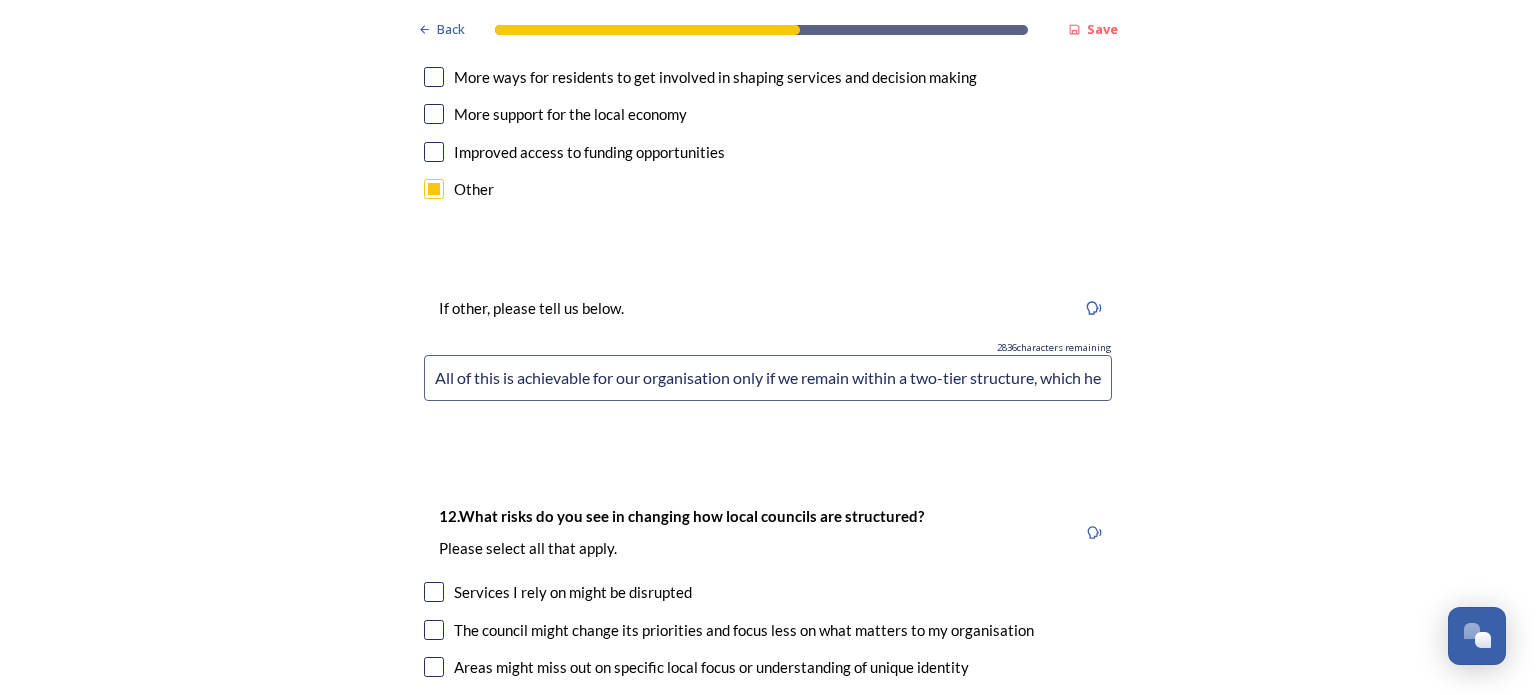 scroll, scrollTop: 0, scrollLeft: 441, axis: horizontal 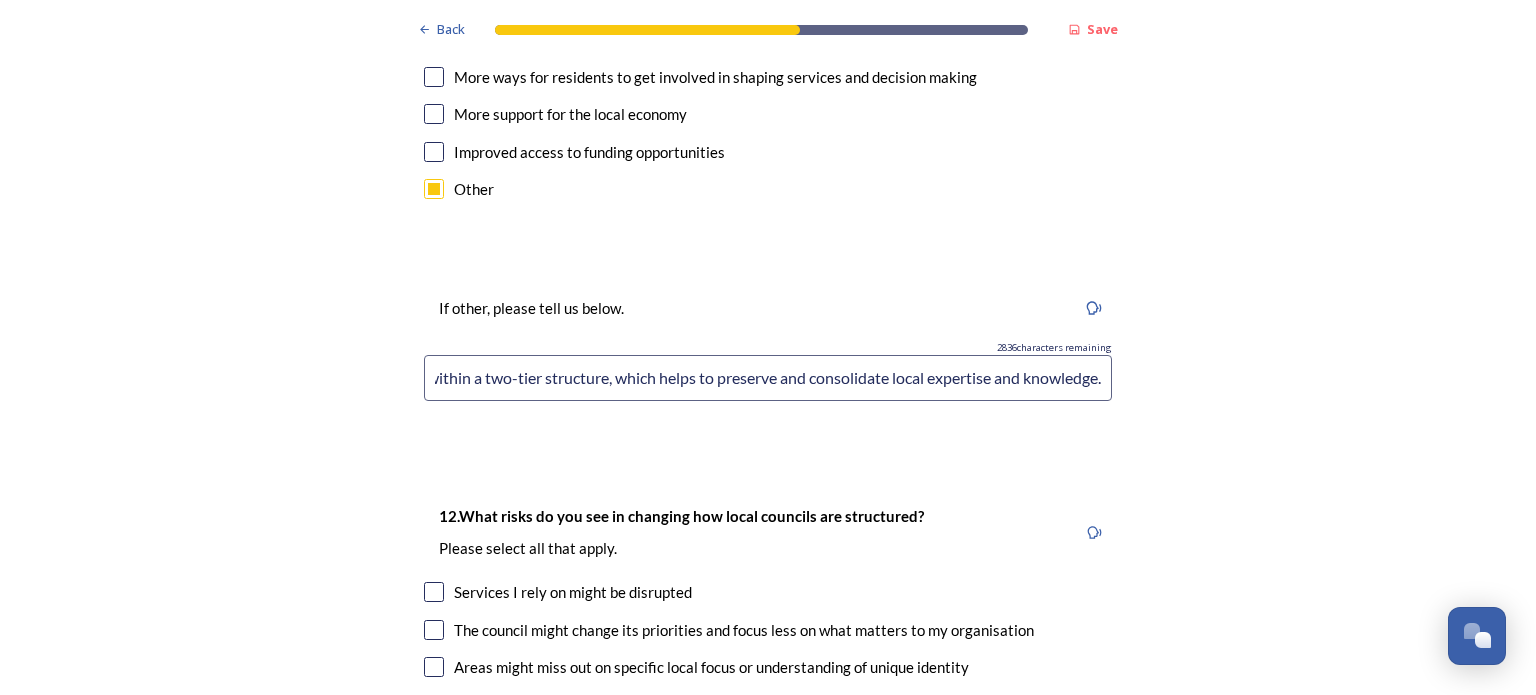 click on "All of this is achievable for our organisation only if we remain within a two-tier structure, which helps to preserve and consolidate local expertise and knowledge." at bounding box center [768, 378] 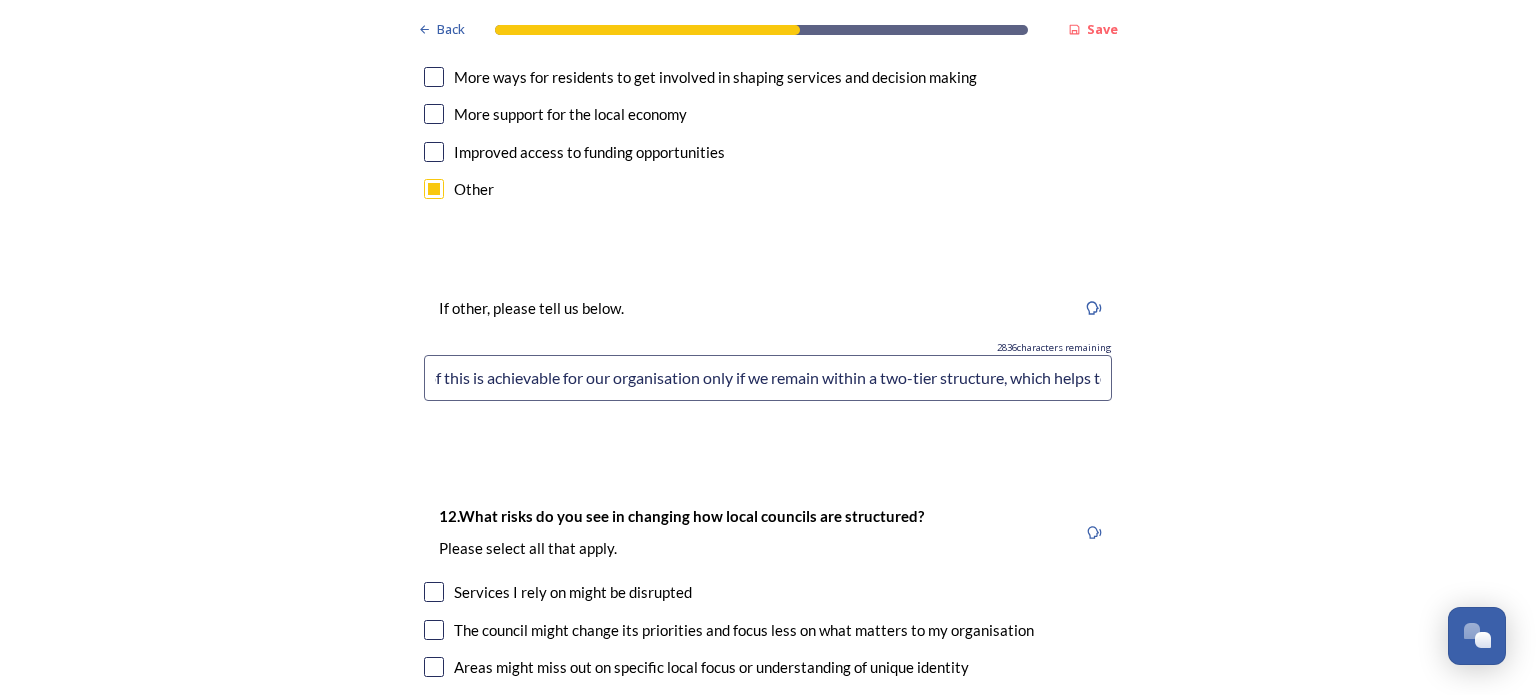 scroll, scrollTop: 0, scrollLeft: 0, axis: both 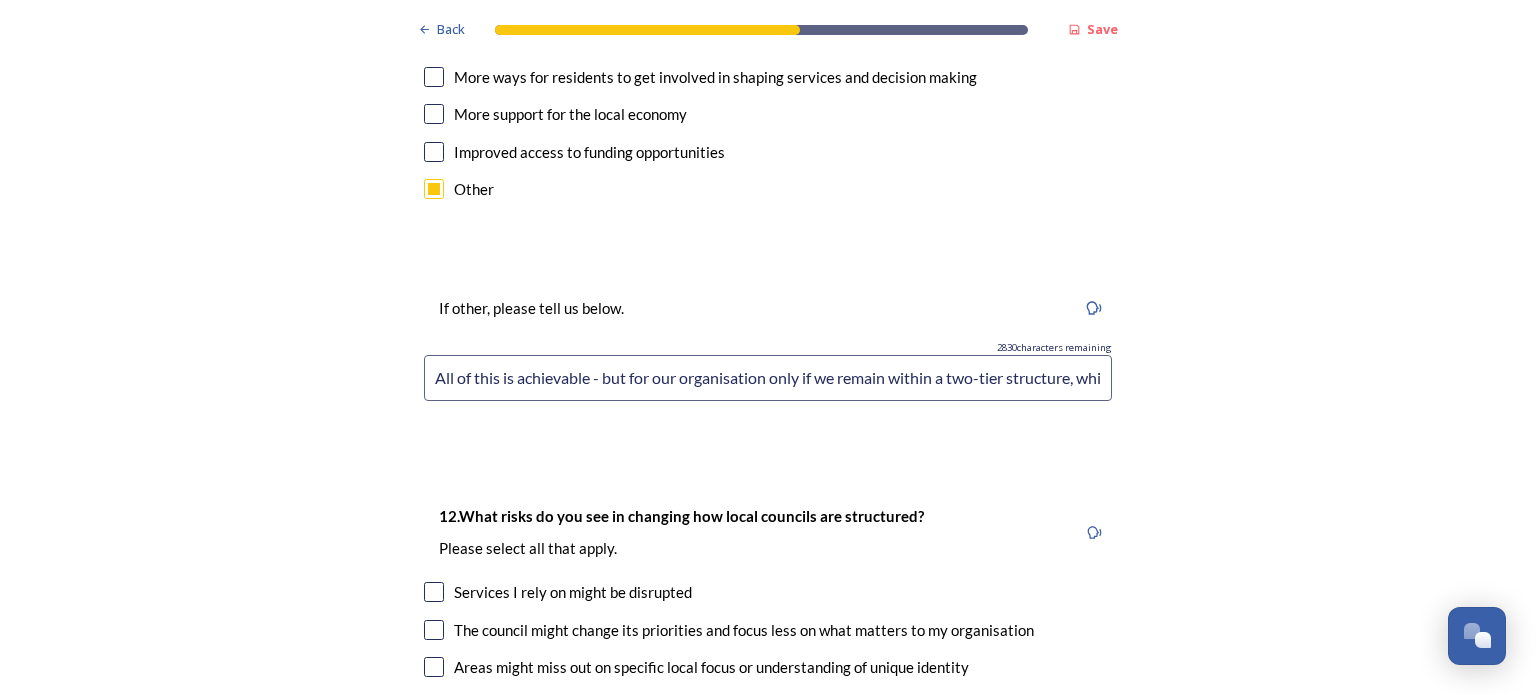 click on "All of this is achievable - but for our organisation only if we remain within a two-tier structure, which helps to preserve and consolidate local expertise and knowledge." at bounding box center (768, 378) 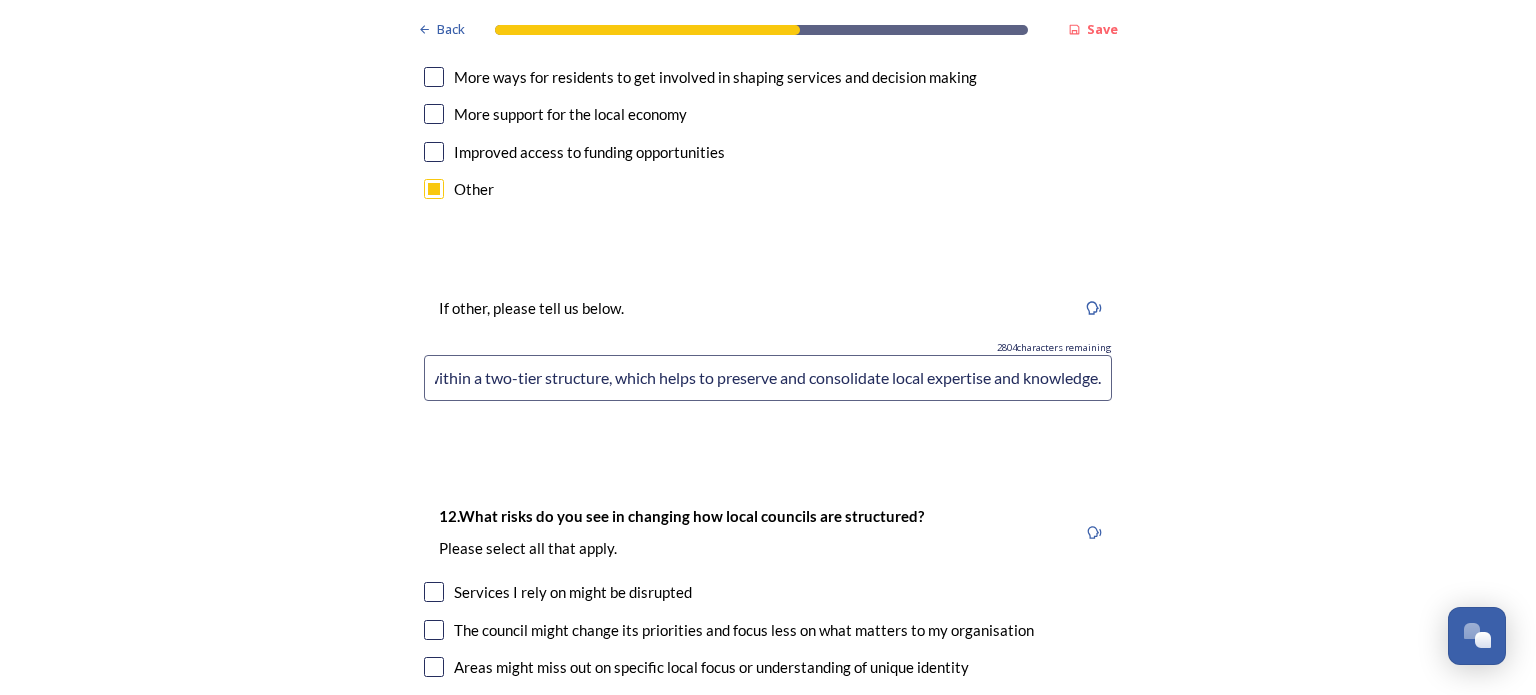 scroll, scrollTop: 0, scrollLeft: 638, axis: horizontal 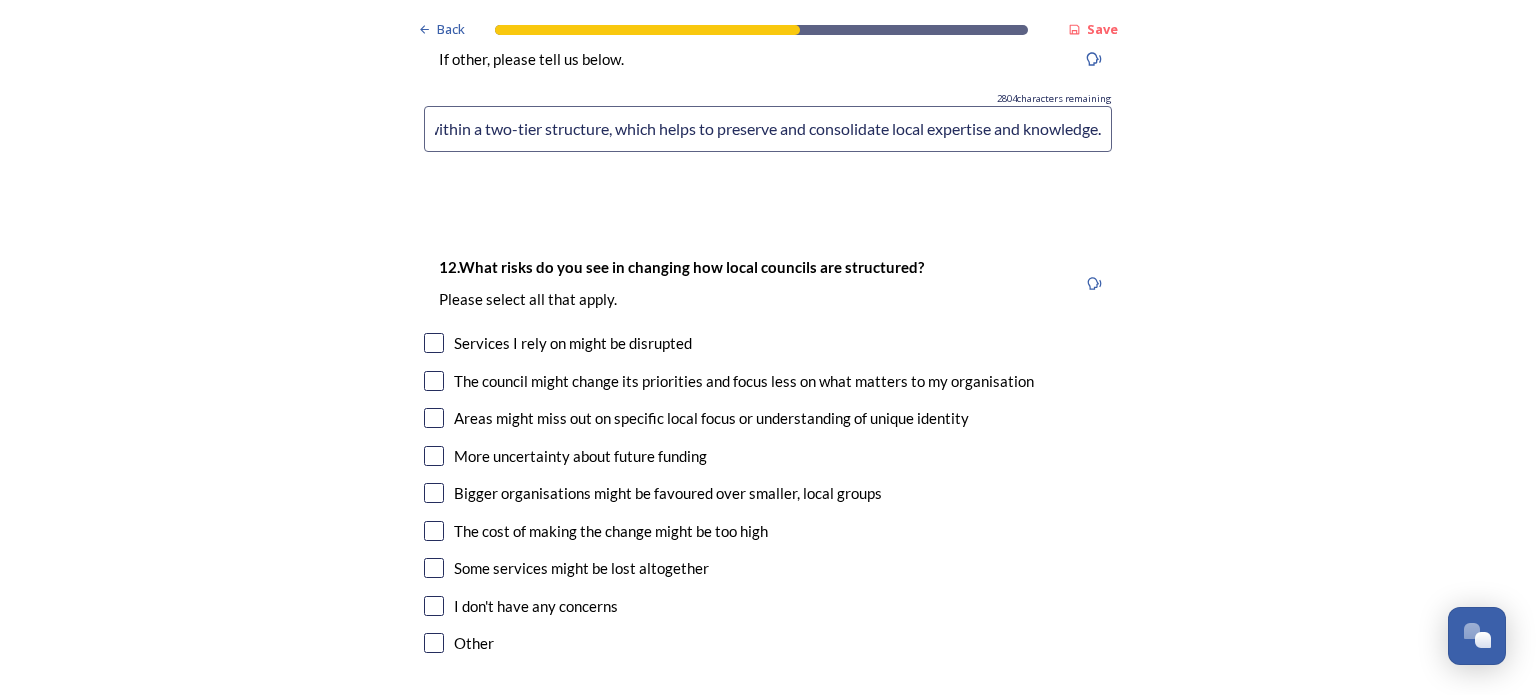 type on "All of this is achievable - but for our organisation the benefits will only be felt if we remain within a two-tier structure, which helps to preserve and consolidate local expertise and knowledge." 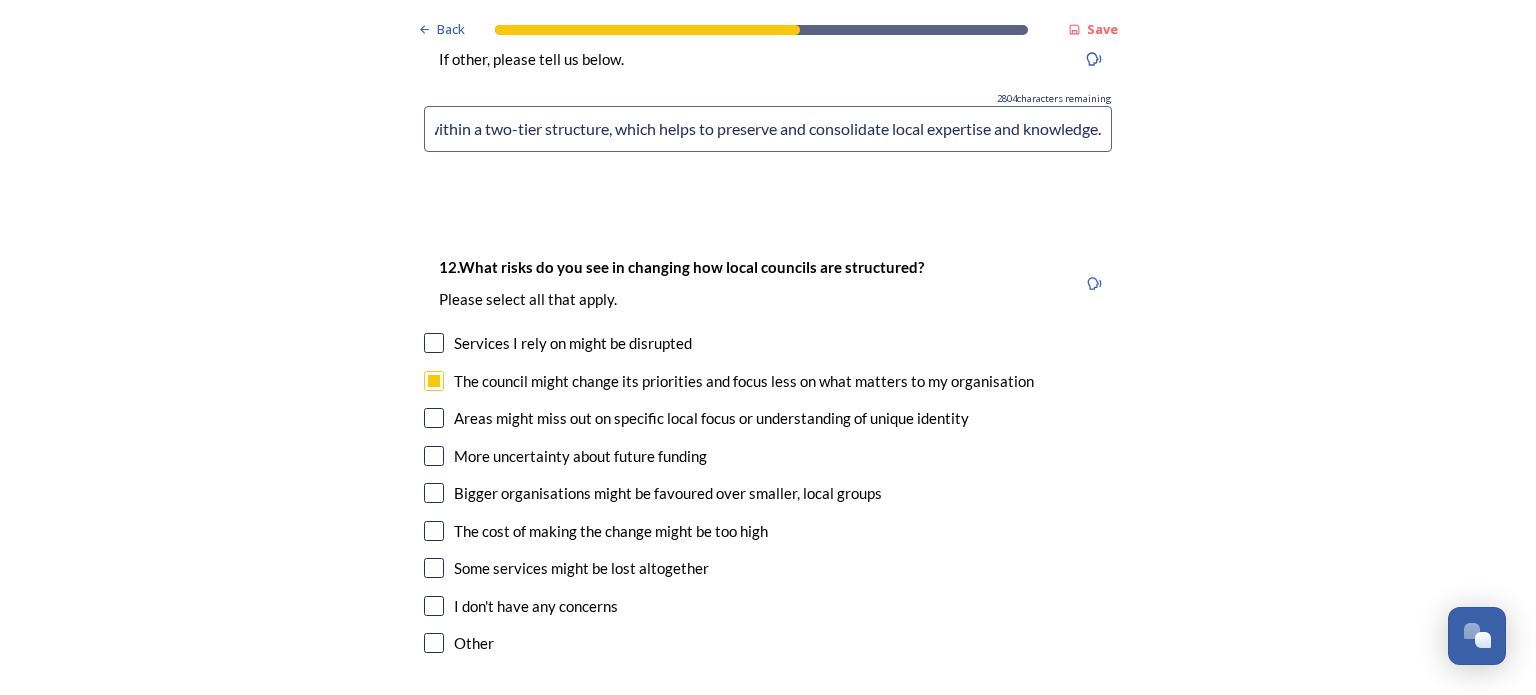 scroll, scrollTop: 0, scrollLeft: 0, axis: both 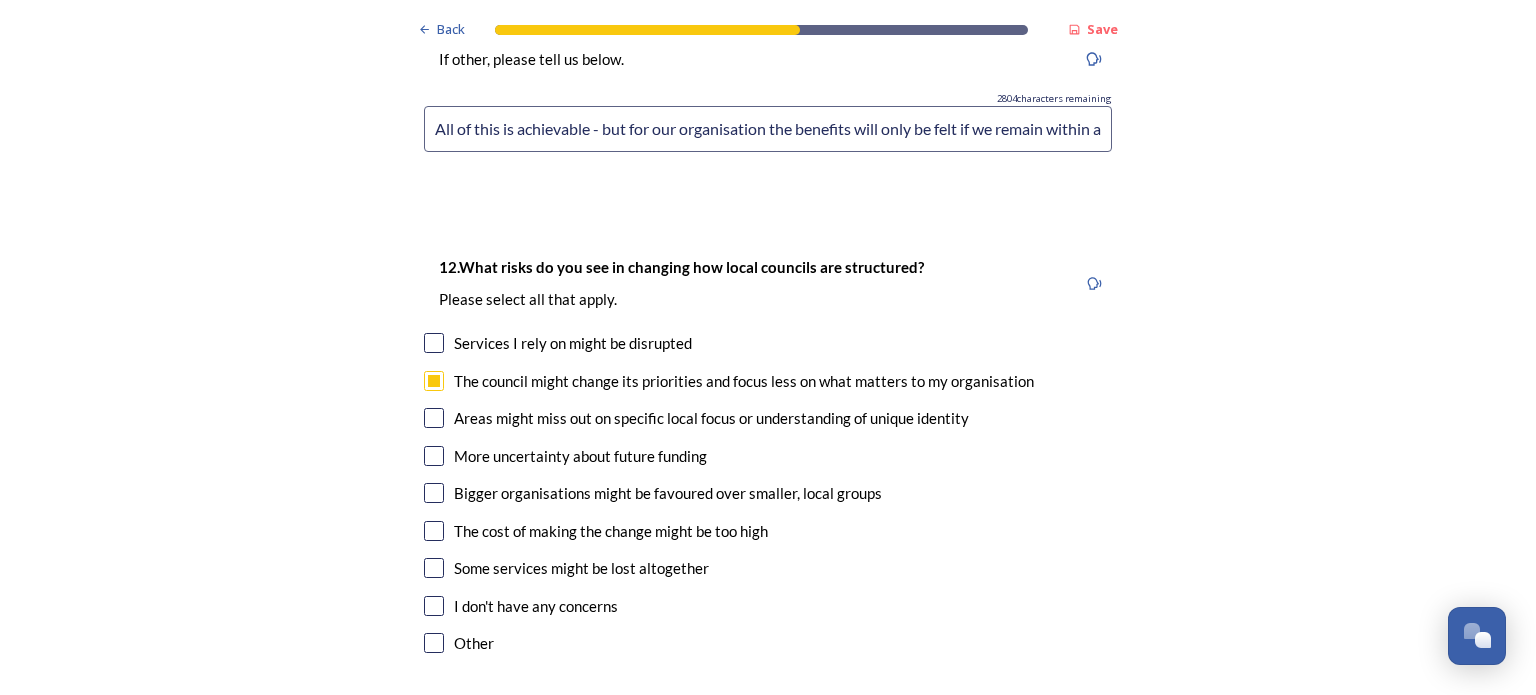 click at bounding box center (434, 418) 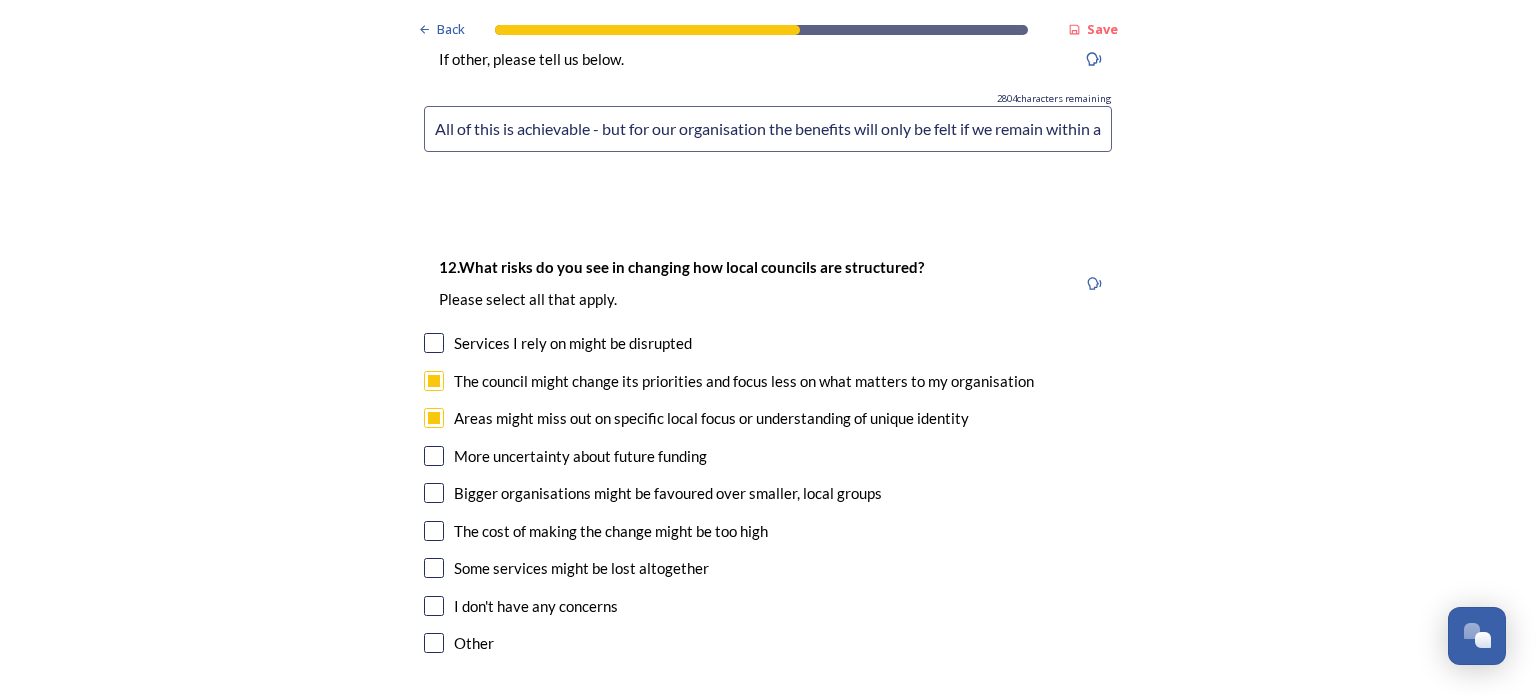 click at bounding box center [434, 456] 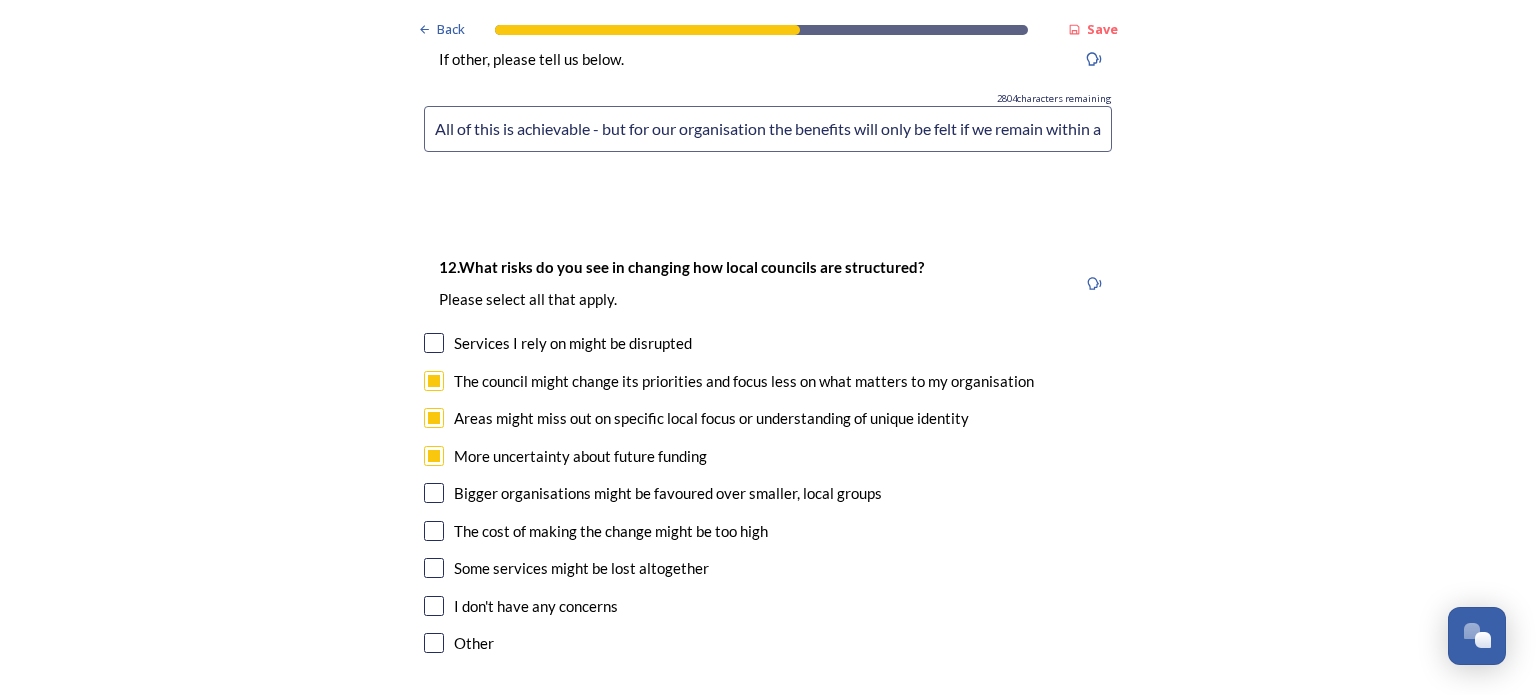 click at bounding box center [434, 493] 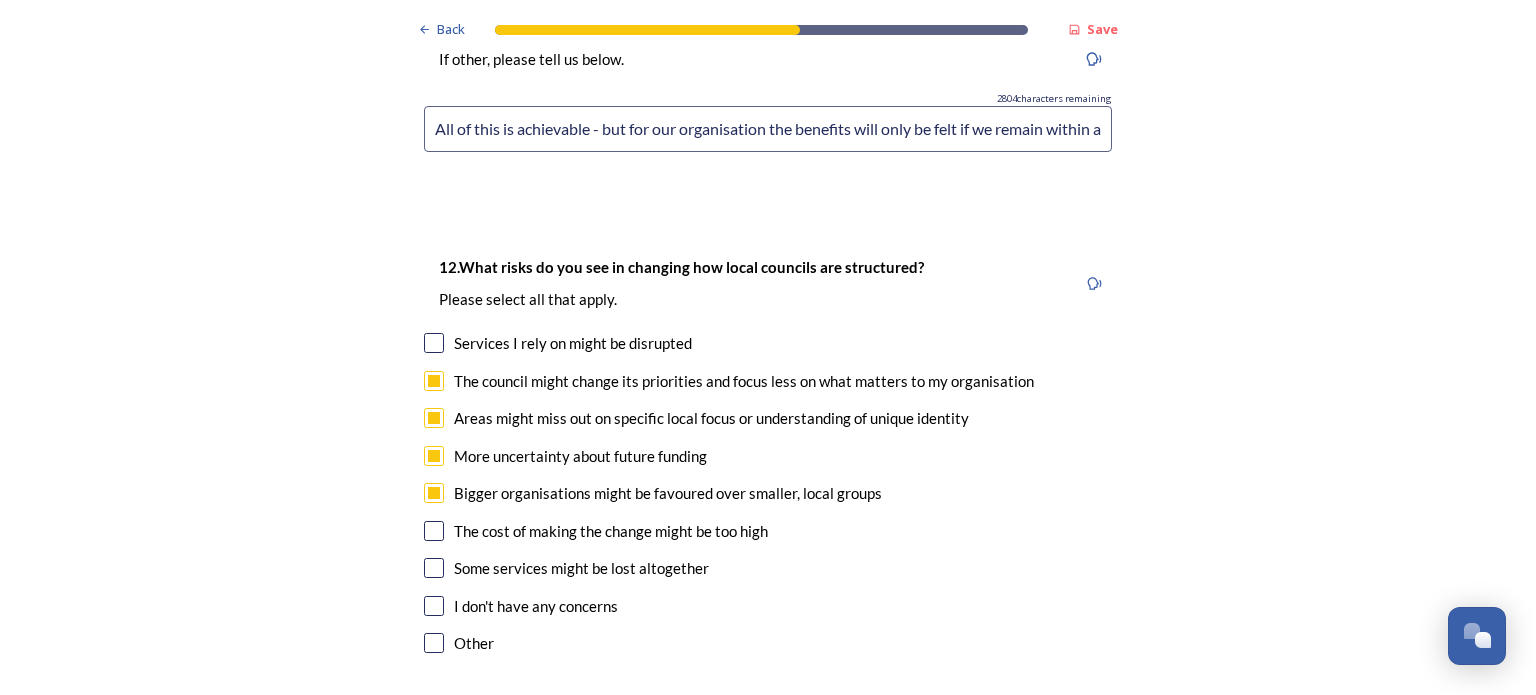 click at bounding box center [434, 531] 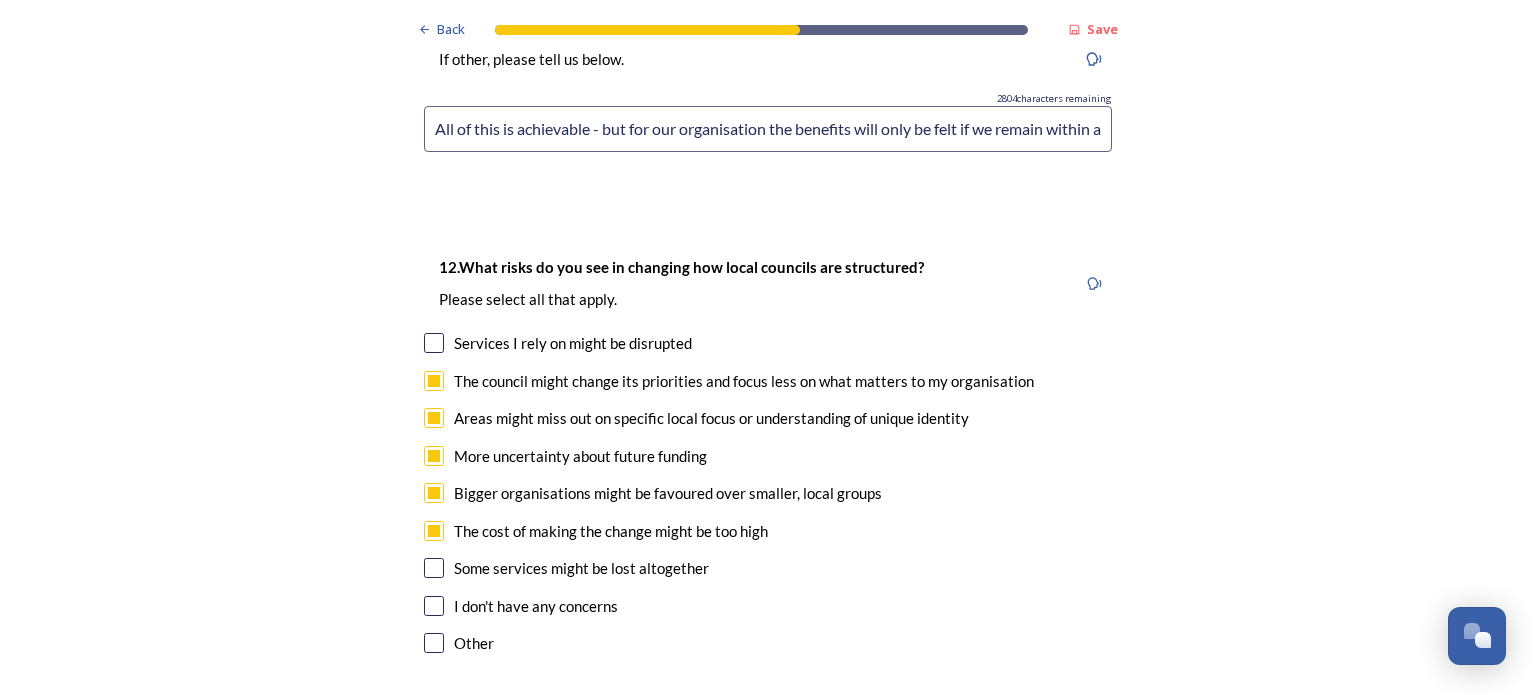 click at bounding box center [434, 568] 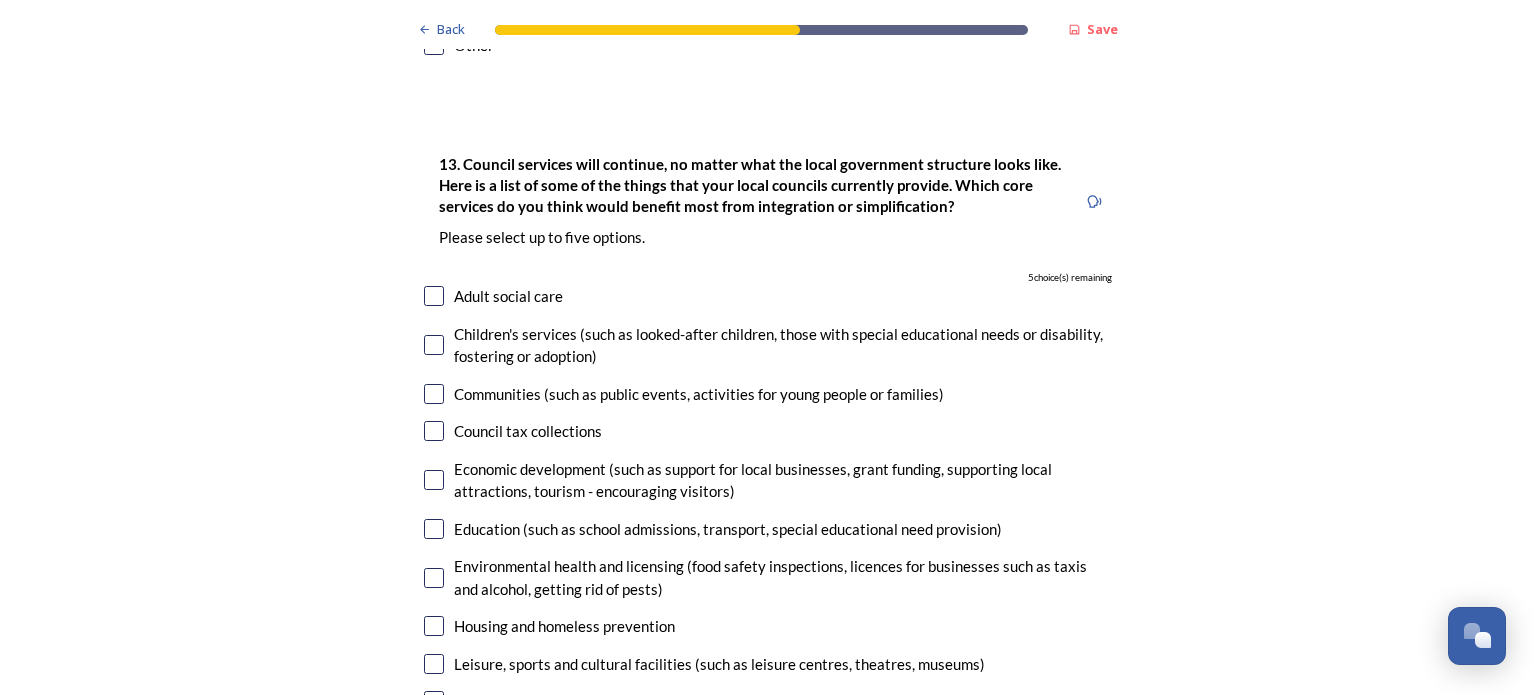 scroll, scrollTop: 5810, scrollLeft: 0, axis: vertical 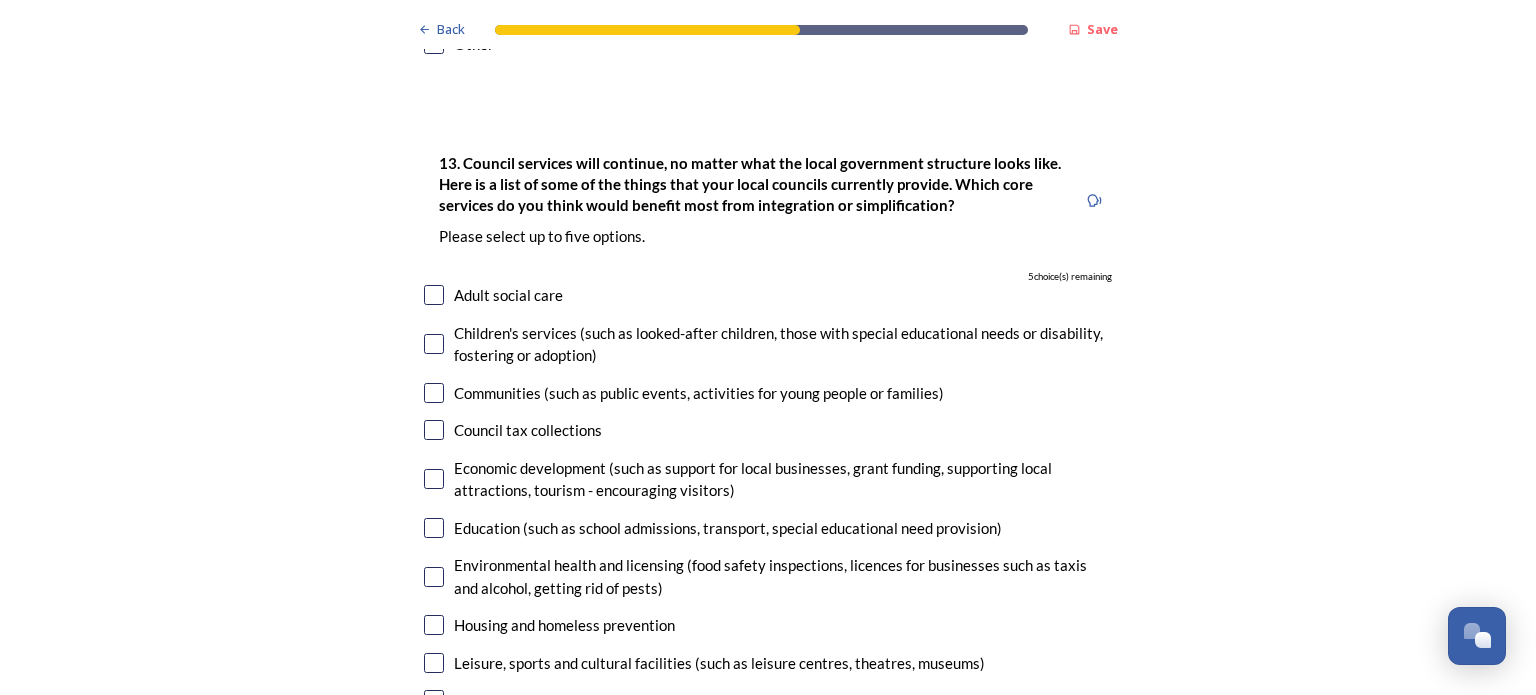 click at bounding box center (434, 295) 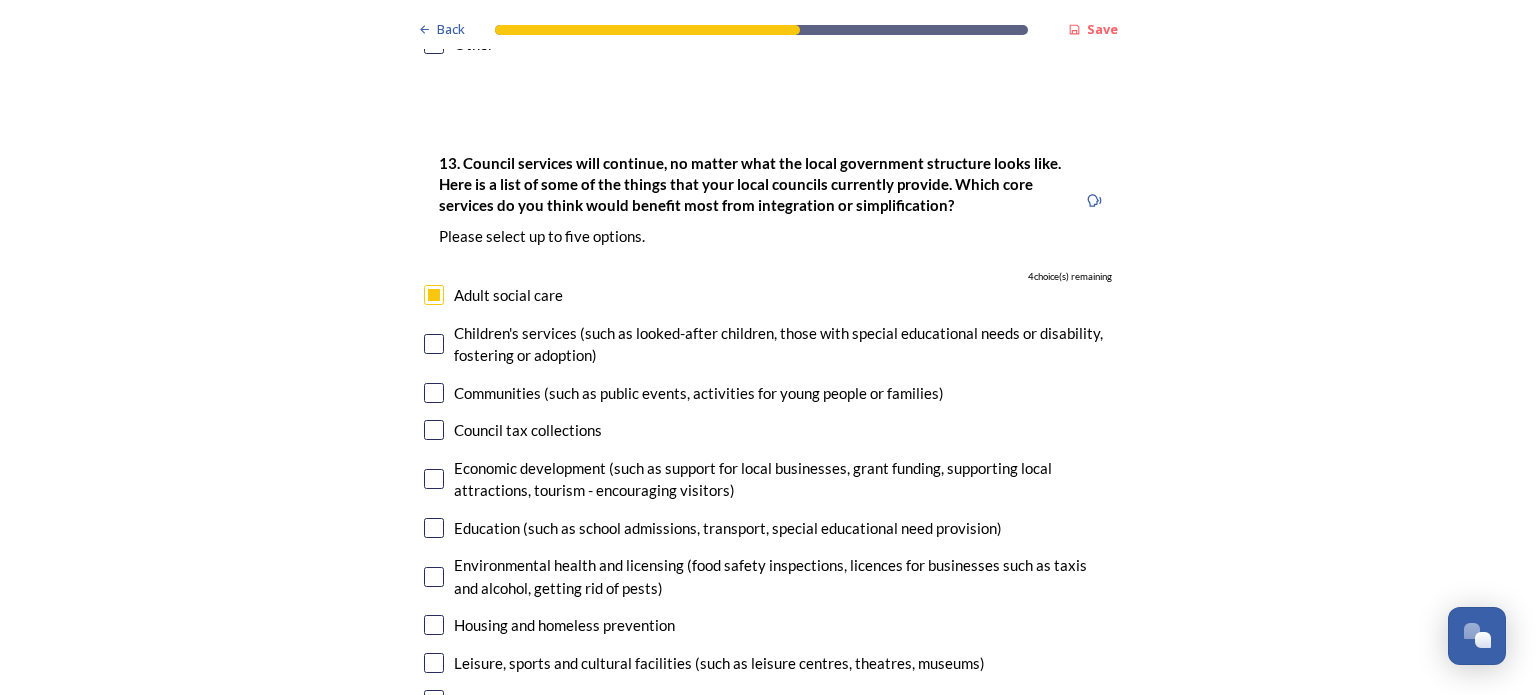 click at bounding box center (434, 344) 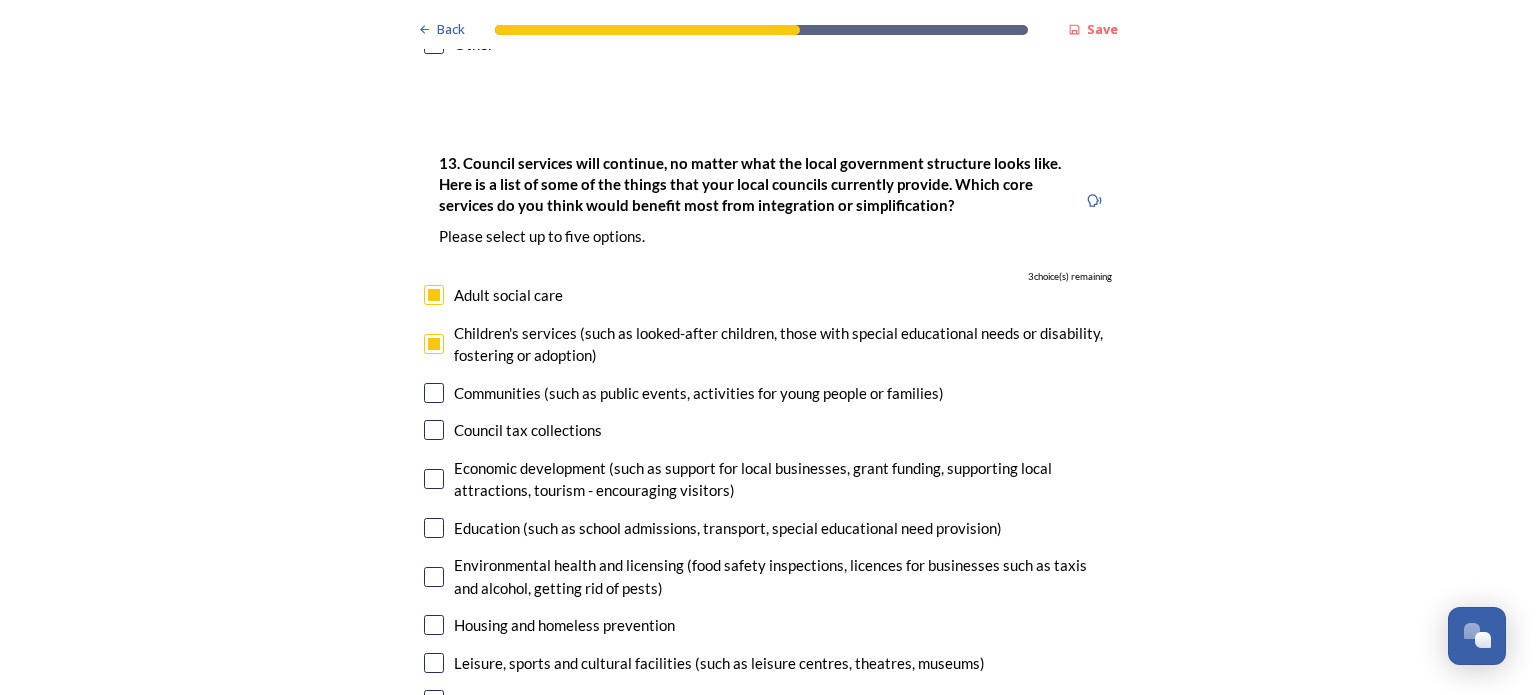 click at bounding box center [434, 479] 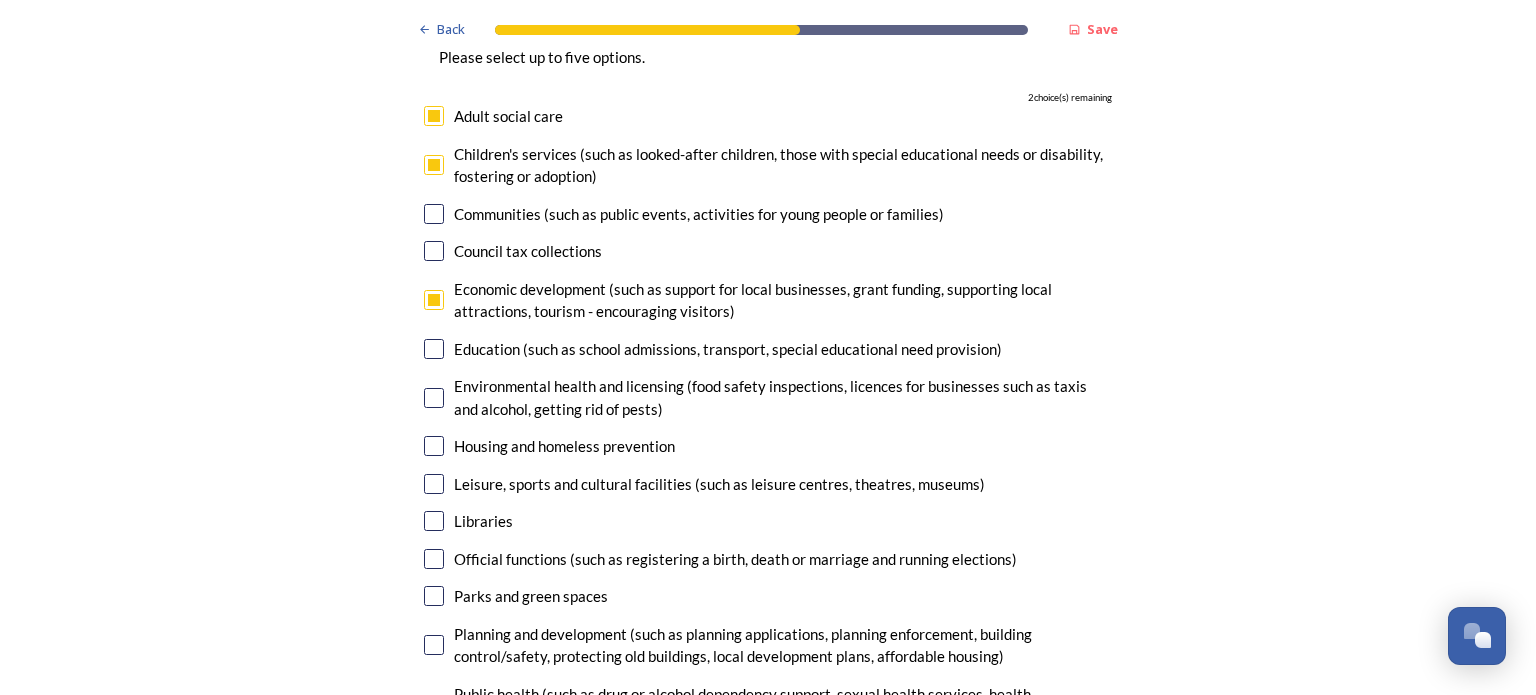 scroll, scrollTop: 5988, scrollLeft: 0, axis: vertical 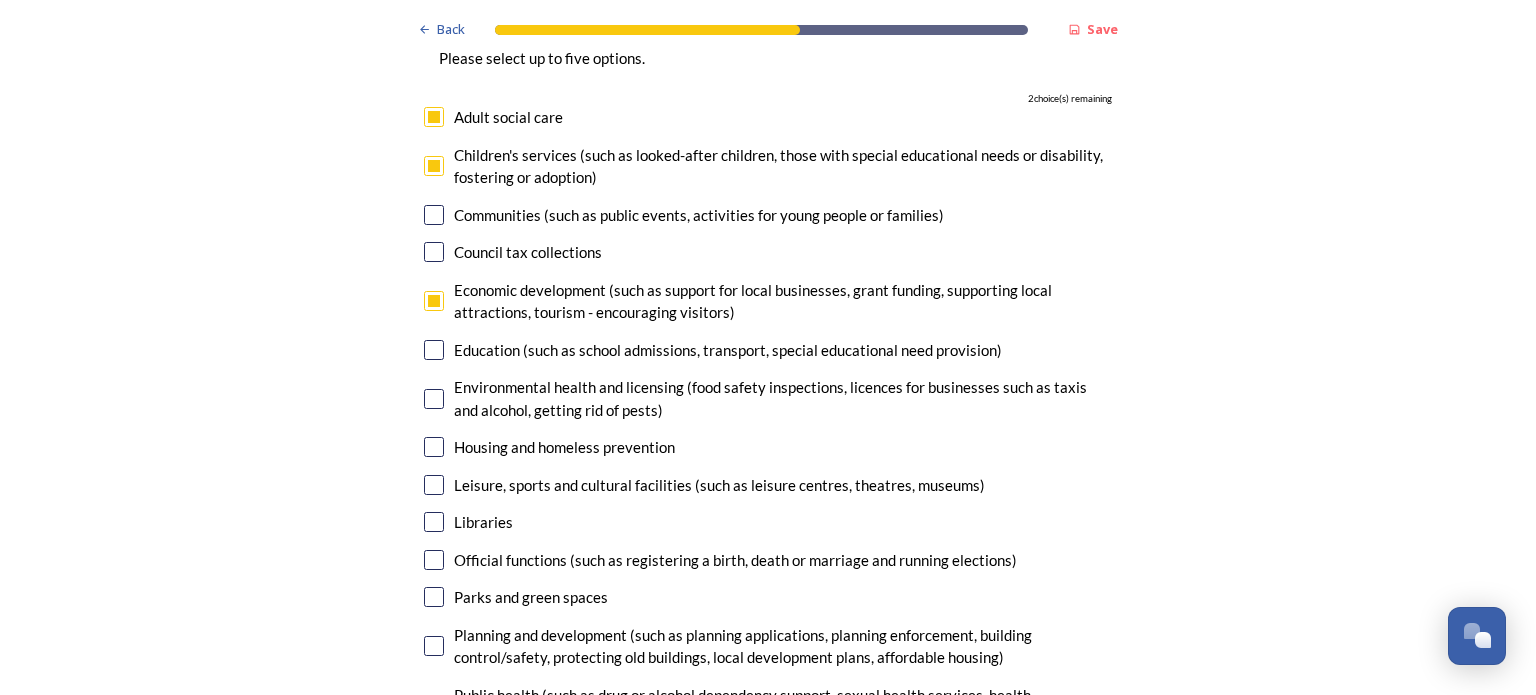 click at bounding box center (434, 399) 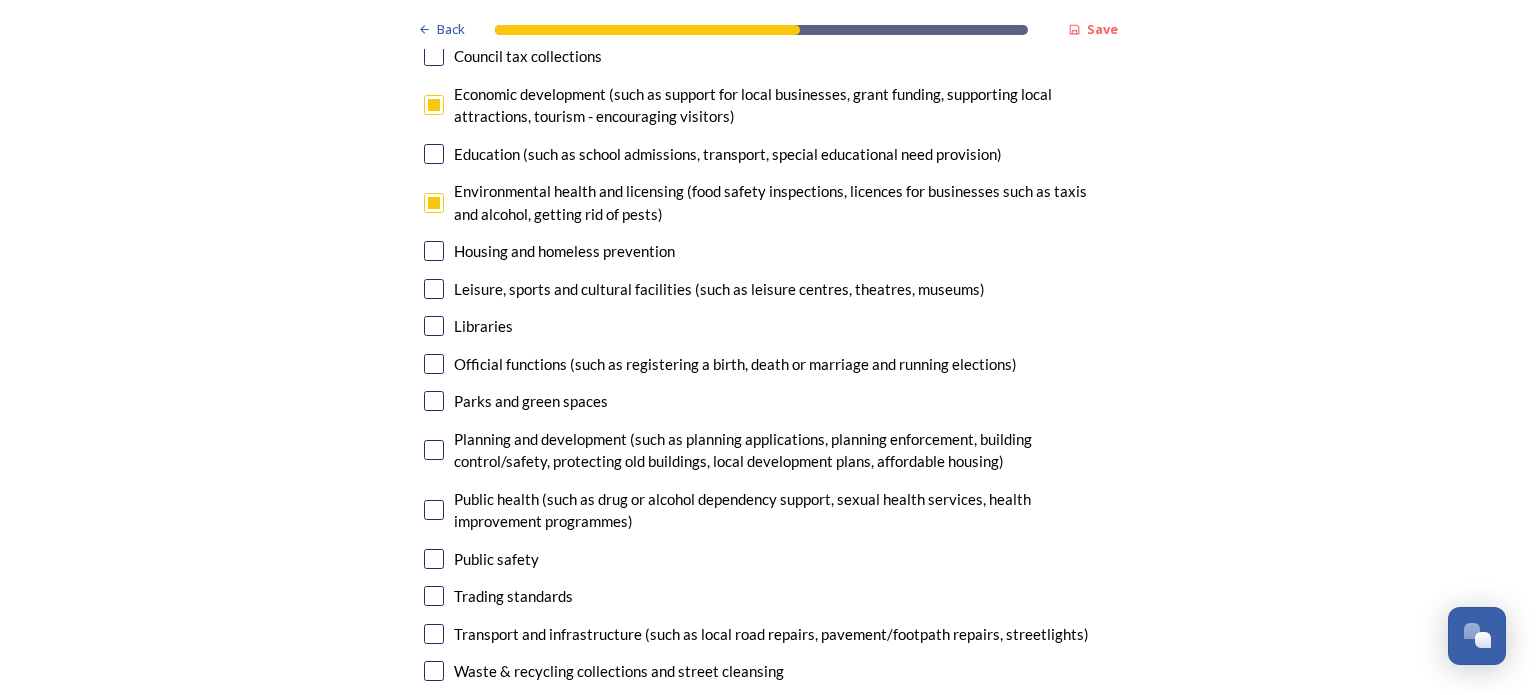 scroll, scrollTop: 6188, scrollLeft: 0, axis: vertical 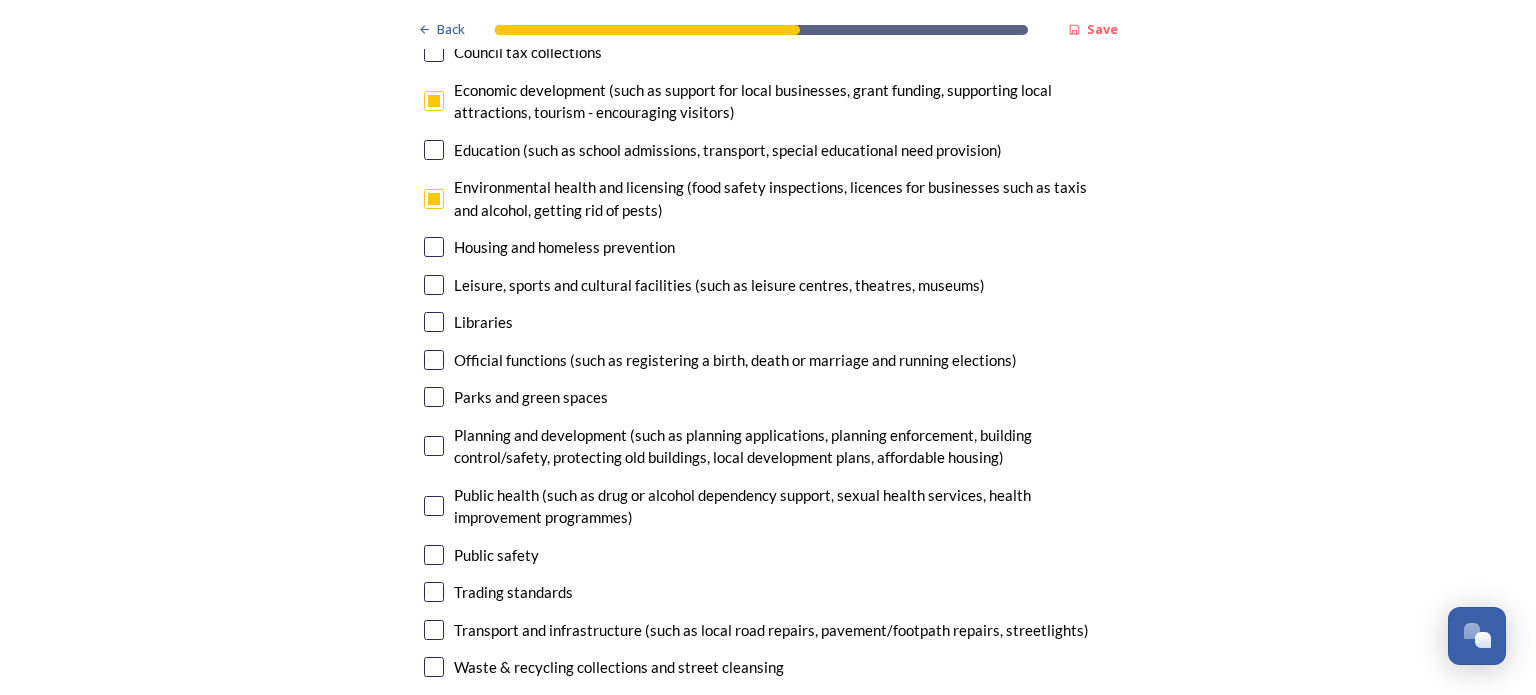click at bounding box center (434, 397) 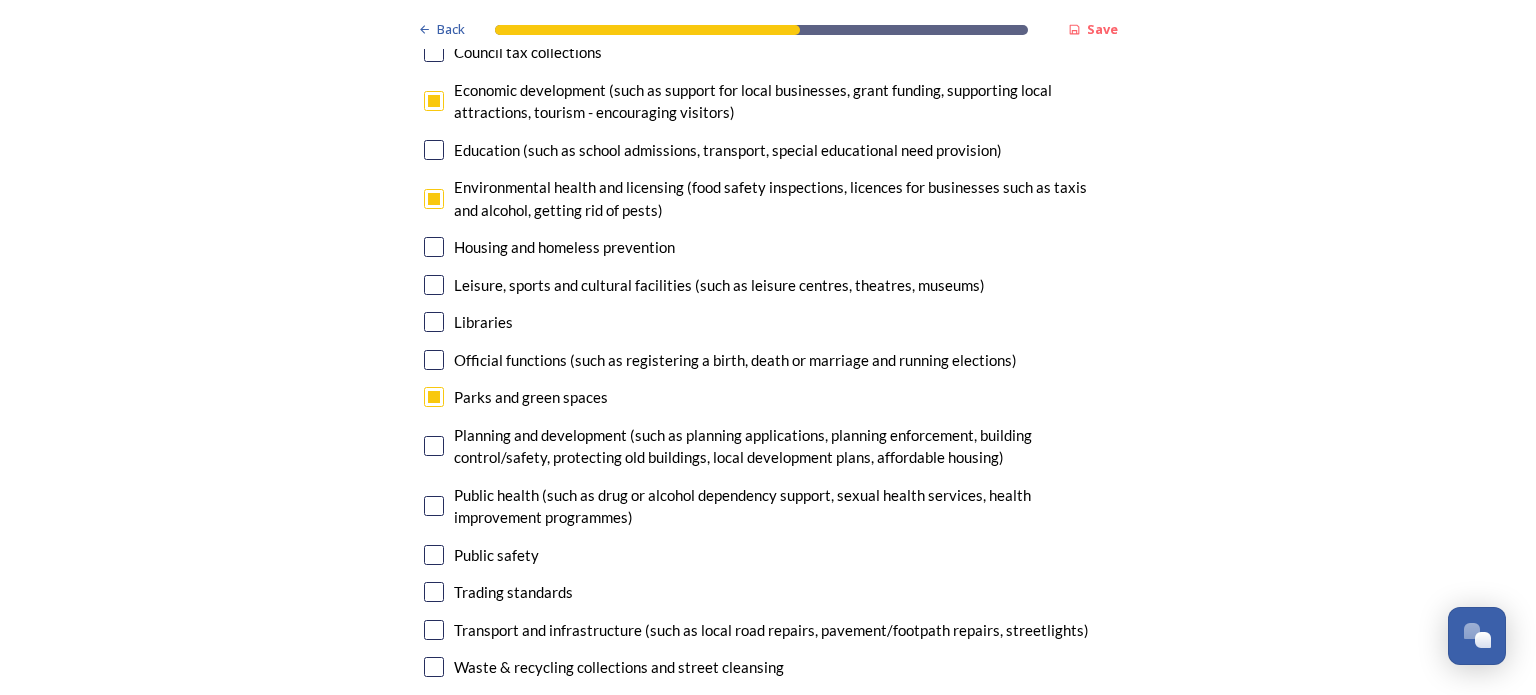 click at bounding box center [434, 397] 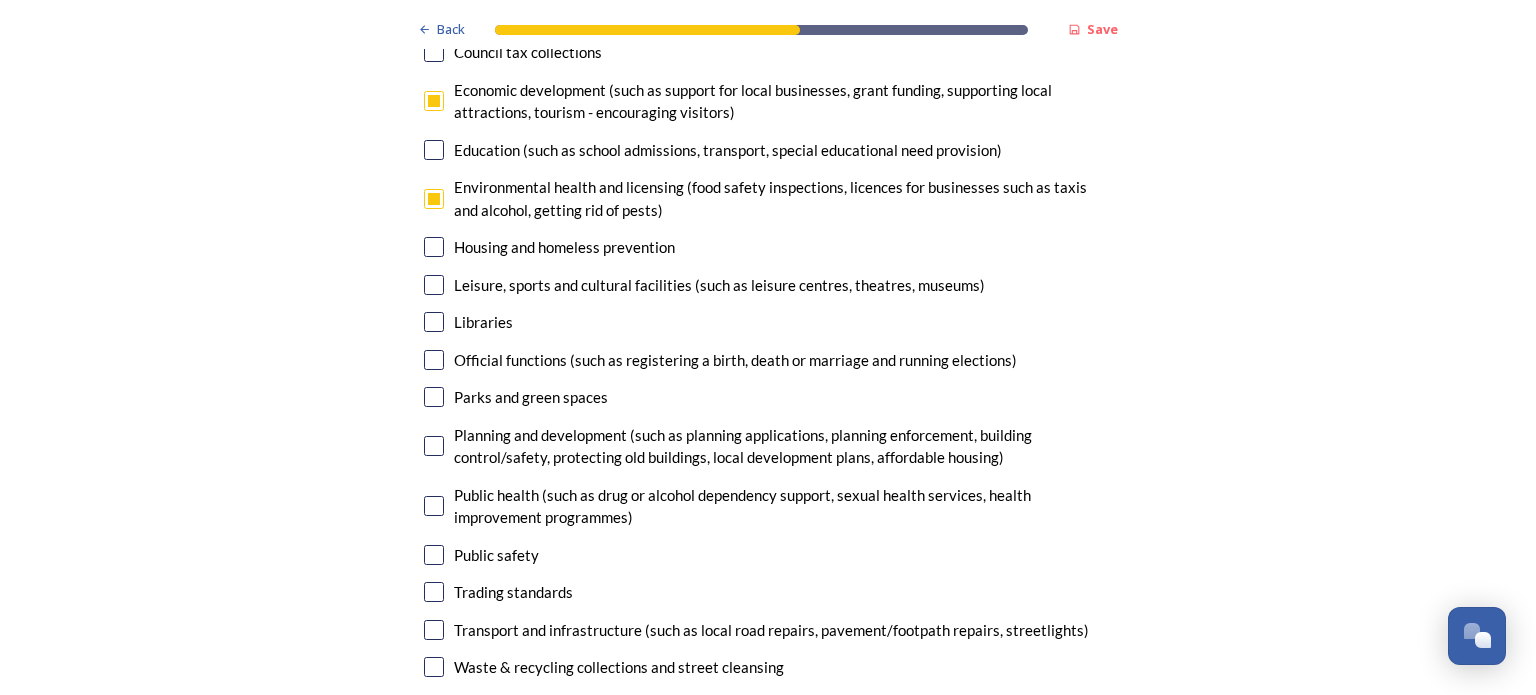 click at bounding box center (434, 506) 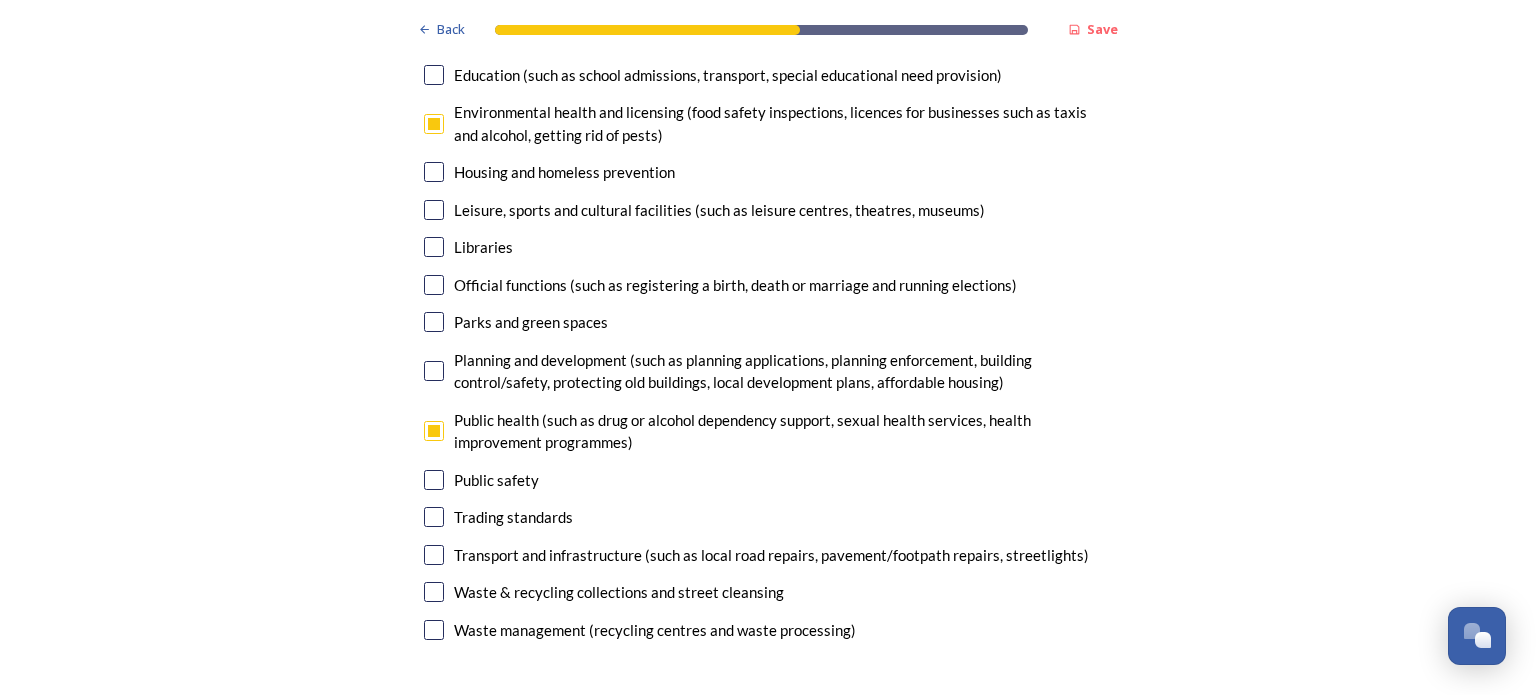scroll, scrollTop: 6322, scrollLeft: 0, axis: vertical 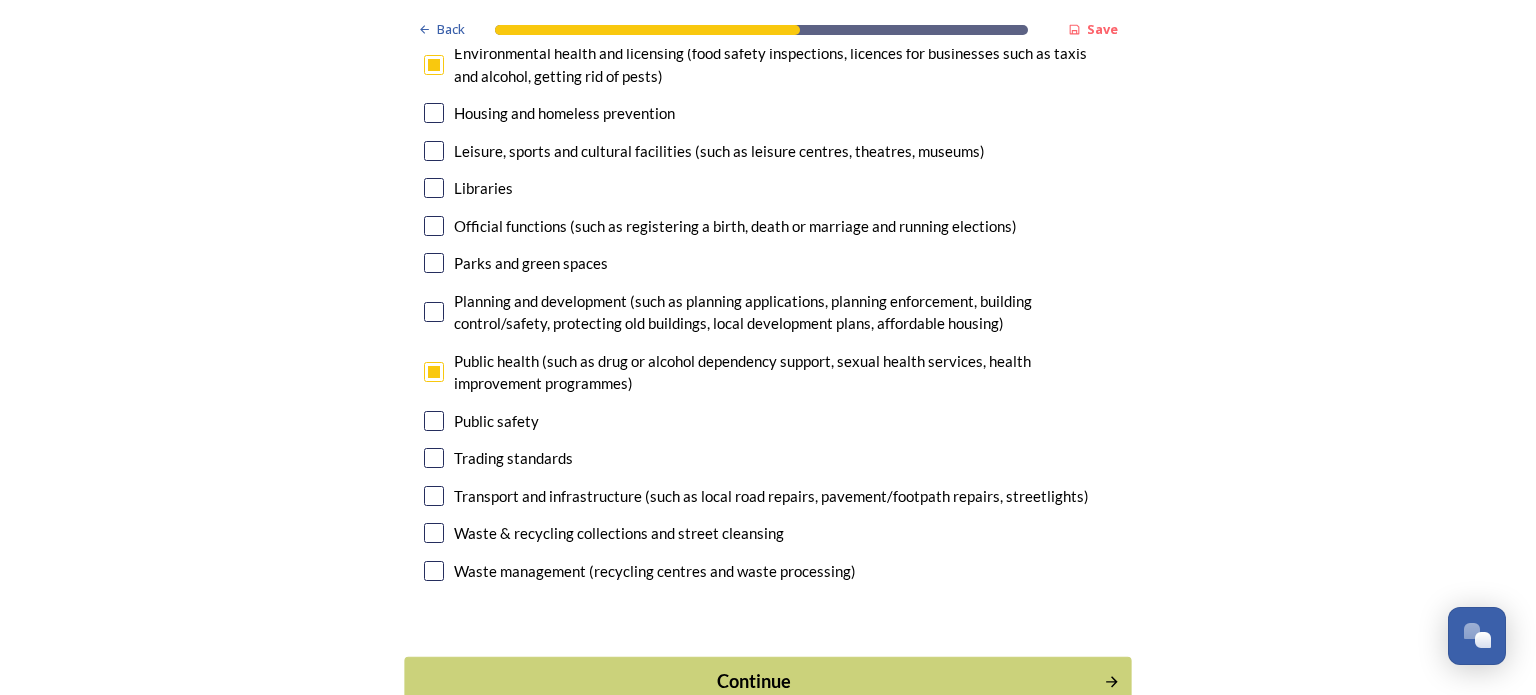click on "Continue" at bounding box center [754, 681] 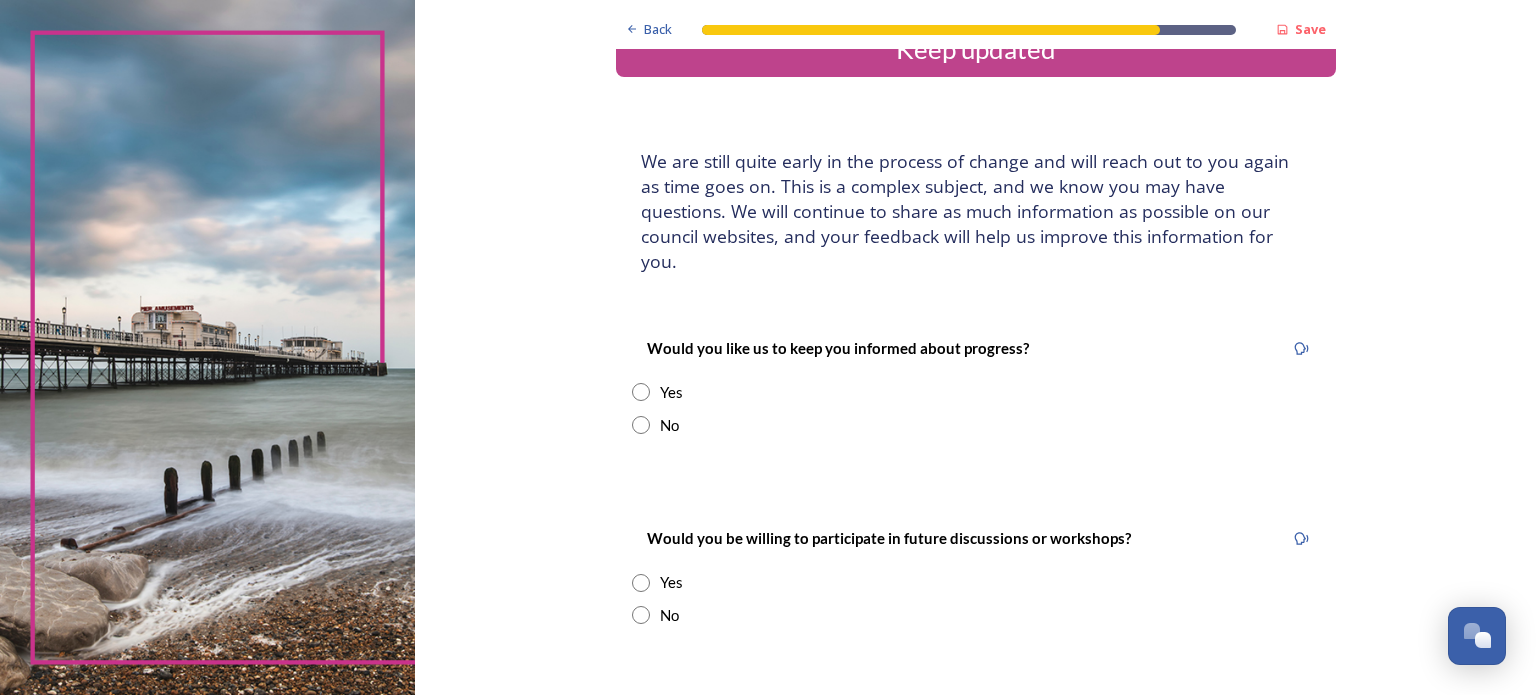 scroll, scrollTop: 50, scrollLeft: 0, axis: vertical 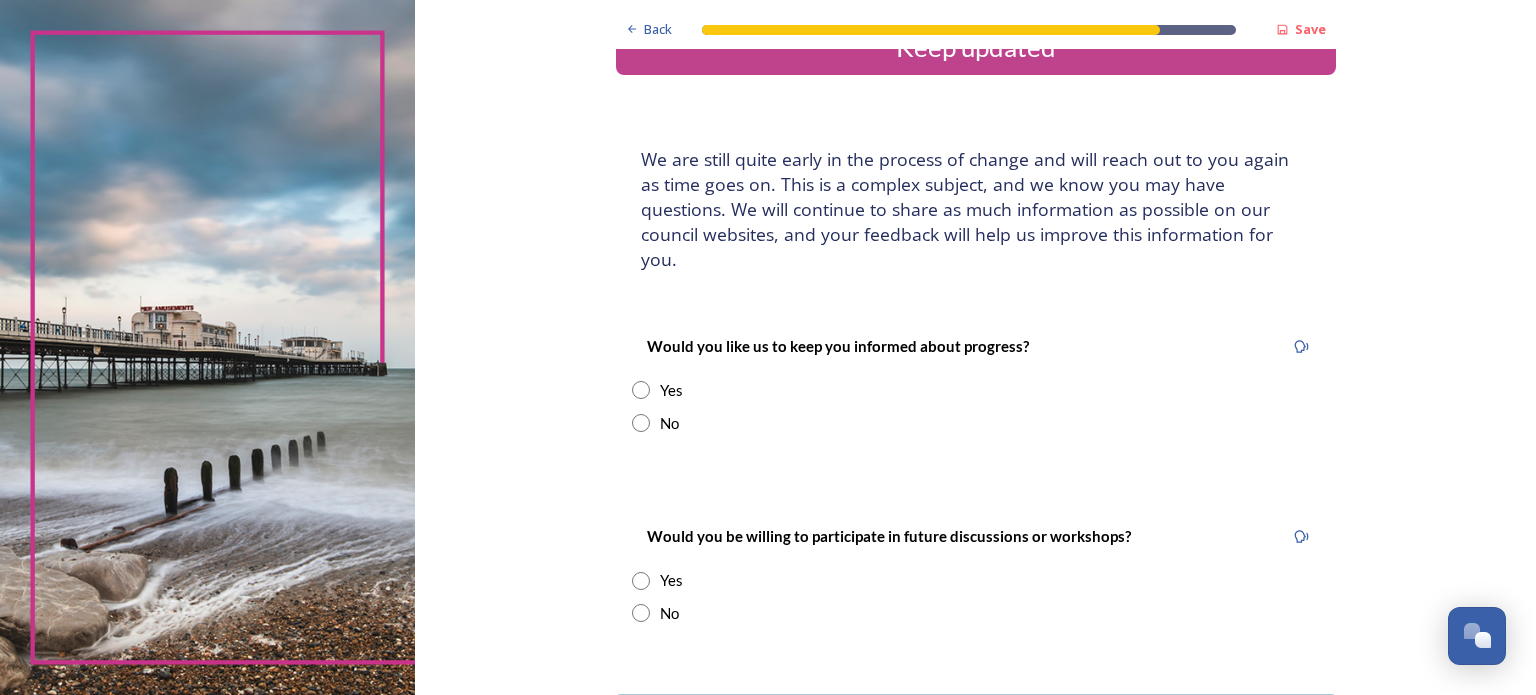 click at bounding box center (641, 390) 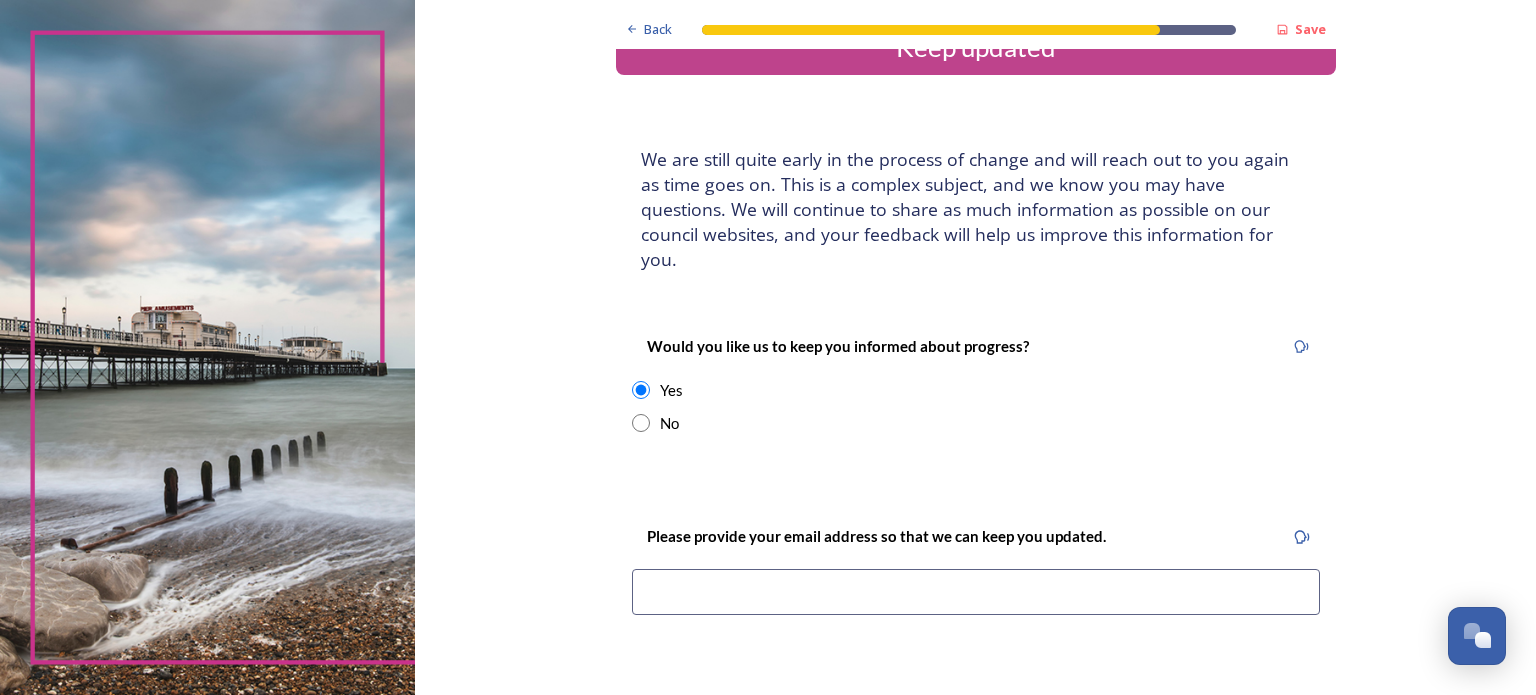 click at bounding box center [976, 592] 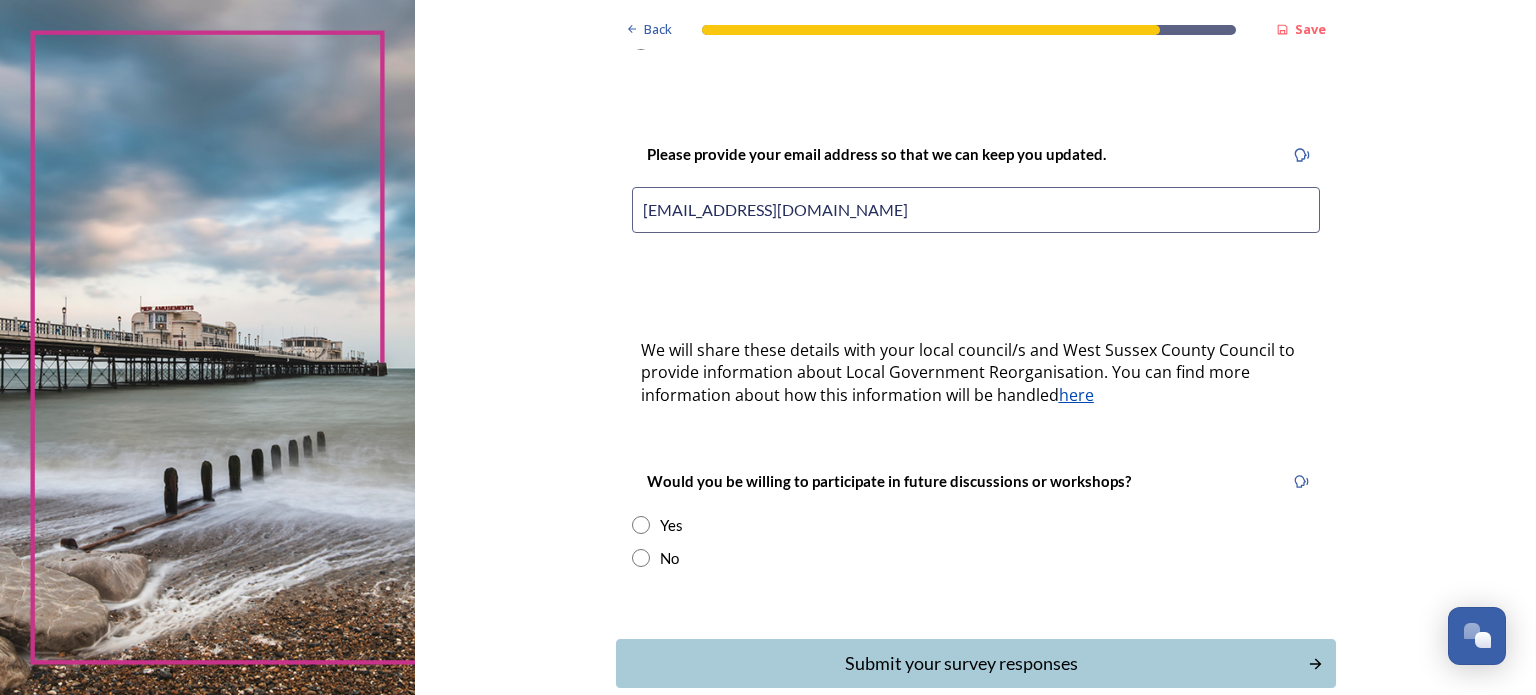scroll, scrollTop: 515, scrollLeft: 0, axis: vertical 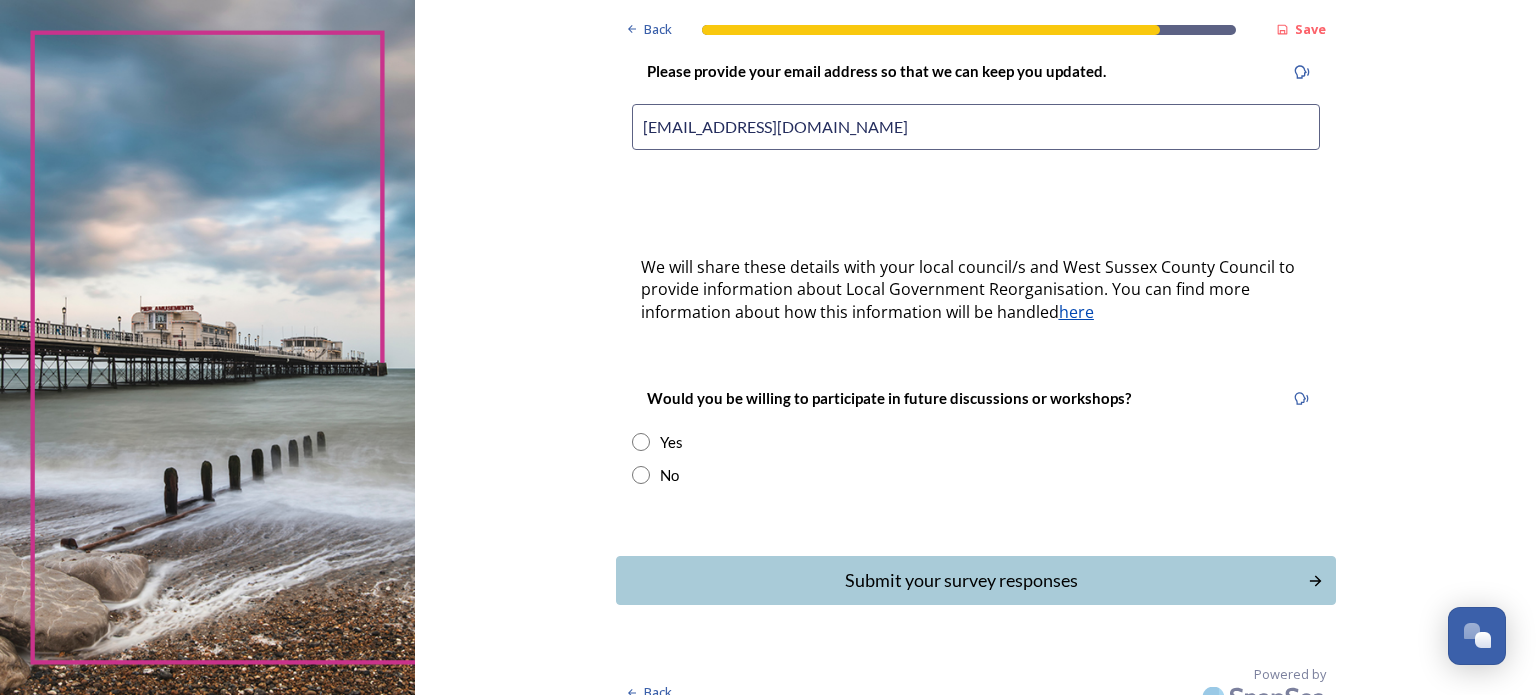 click at bounding box center [641, 442] 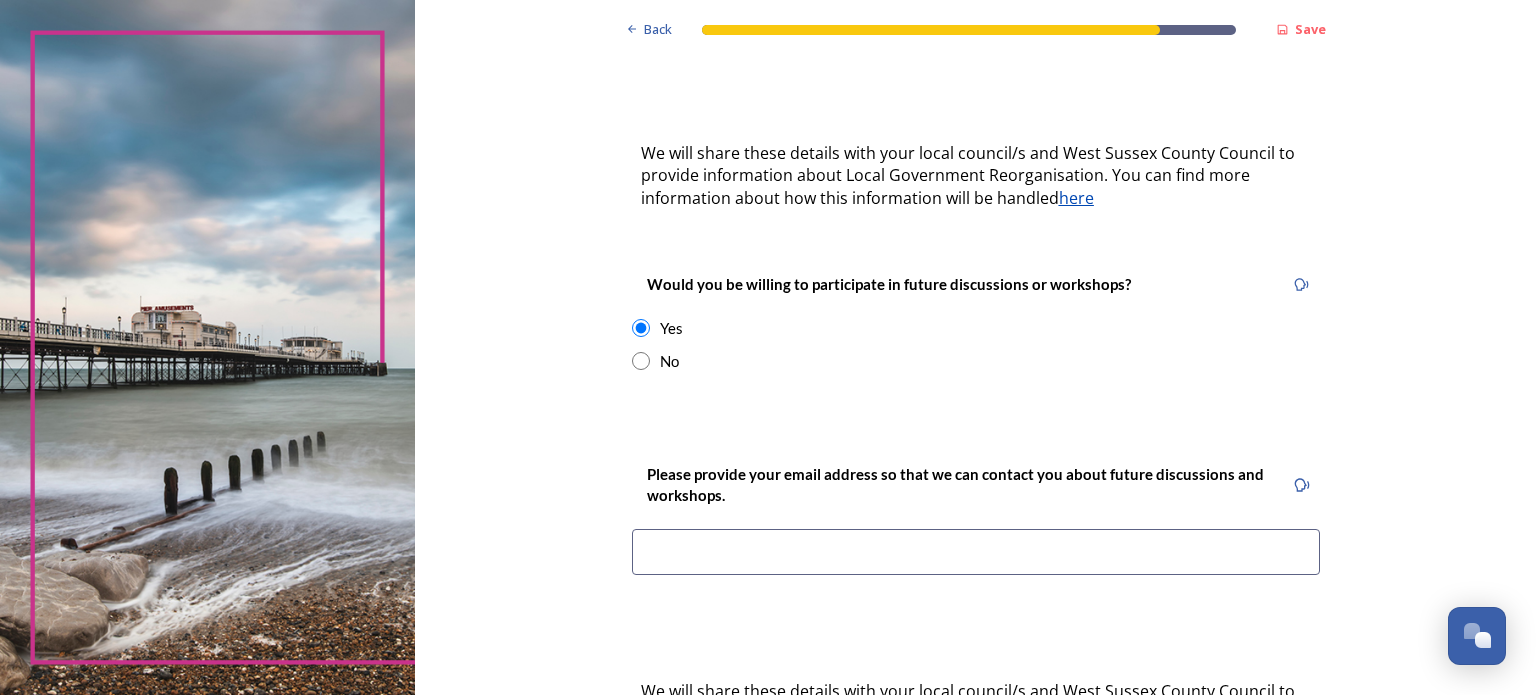 scroll, scrollTop: 632, scrollLeft: 0, axis: vertical 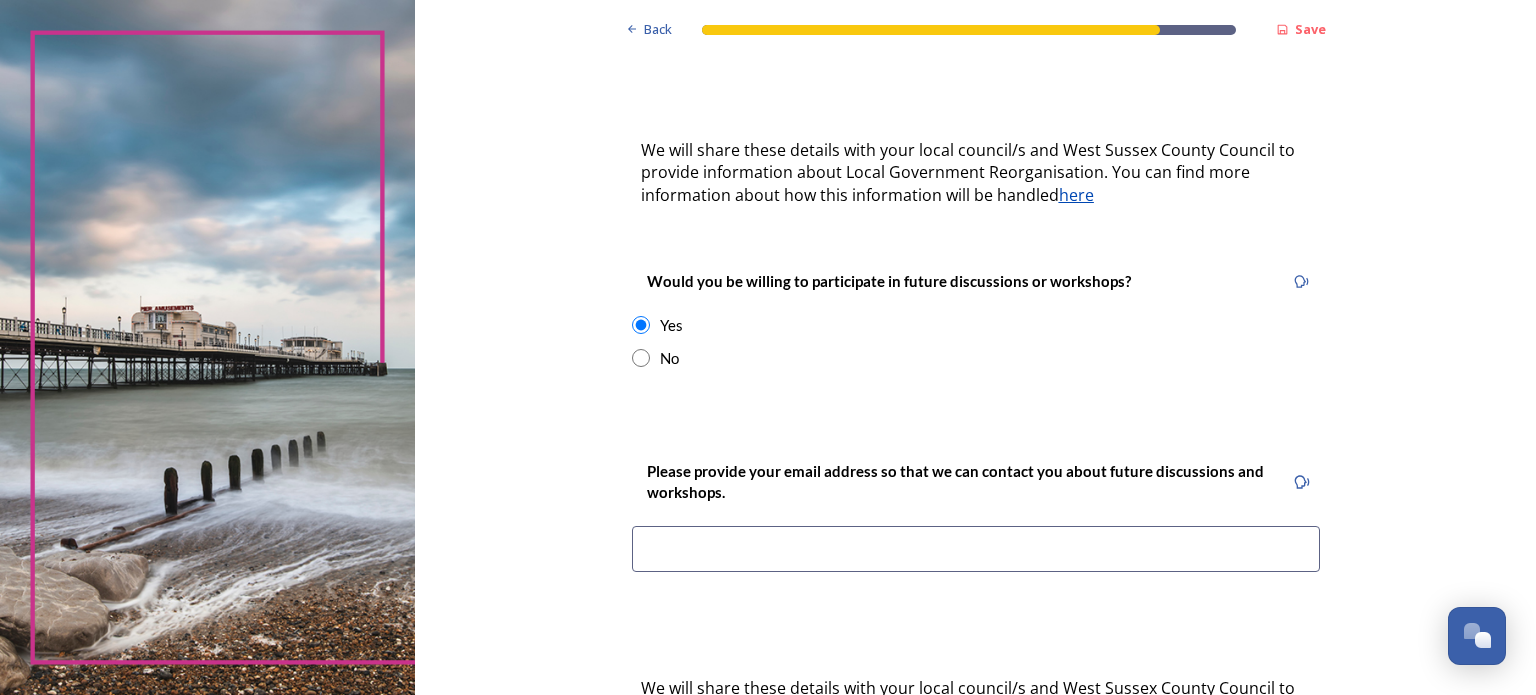 click at bounding box center (976, 549) 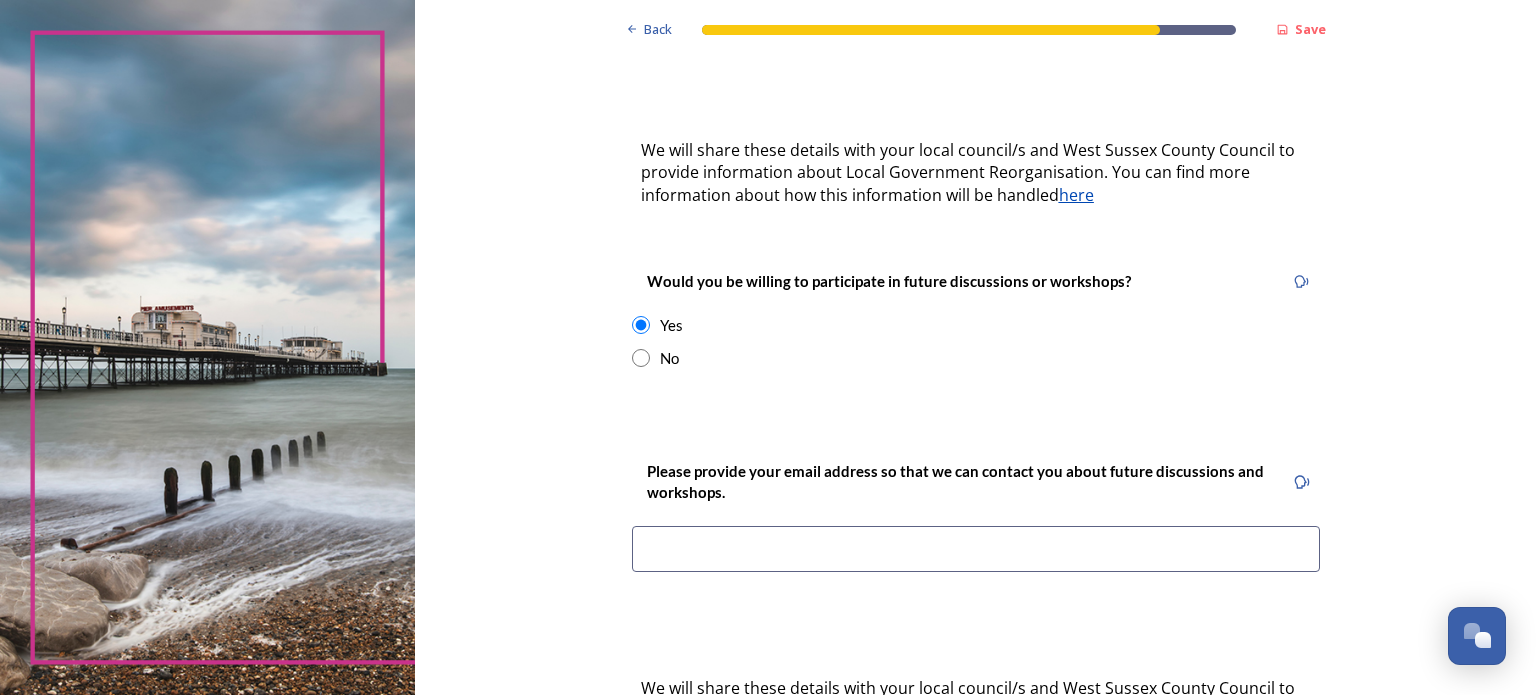type on "[EMAIL_ADDRESS][DOMAIN_NAME]" 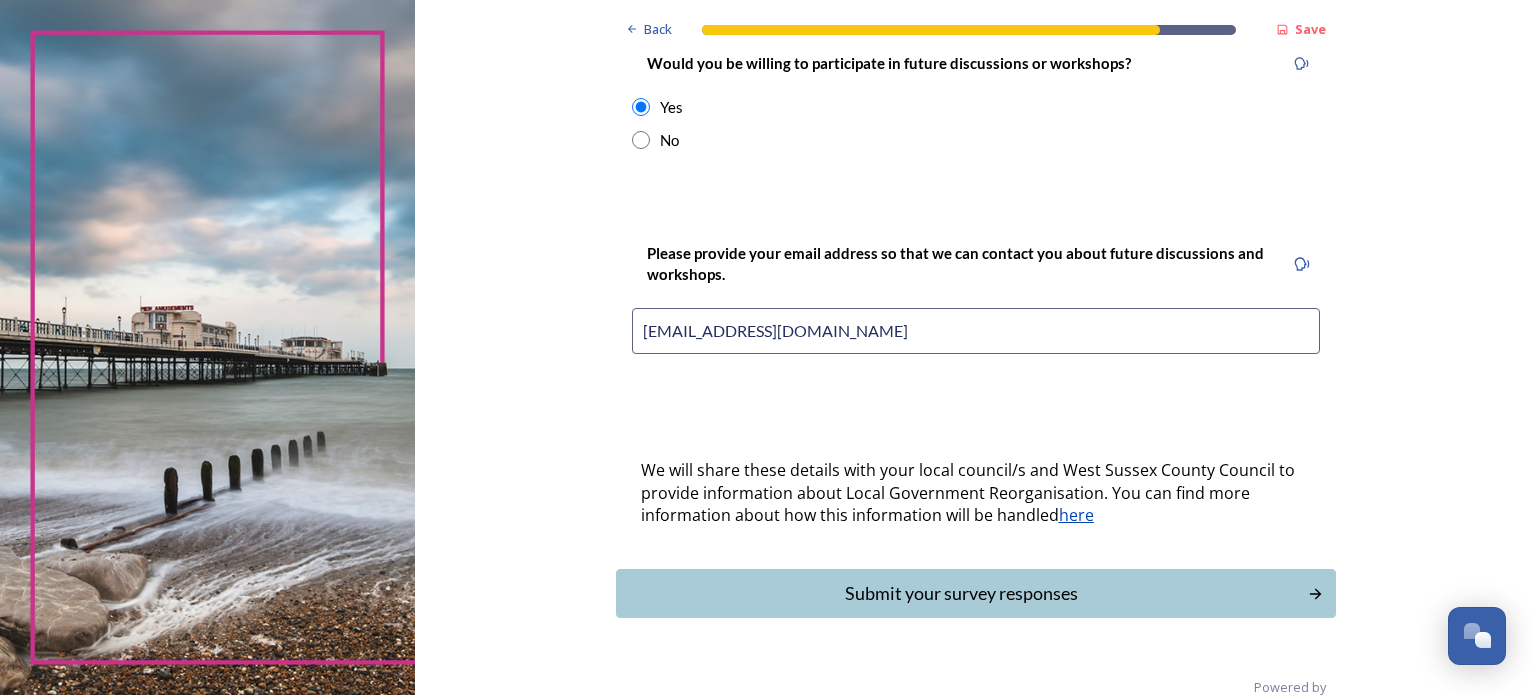 scroll, scrollTop: 862, scrollLeft: 0, axis: vertical 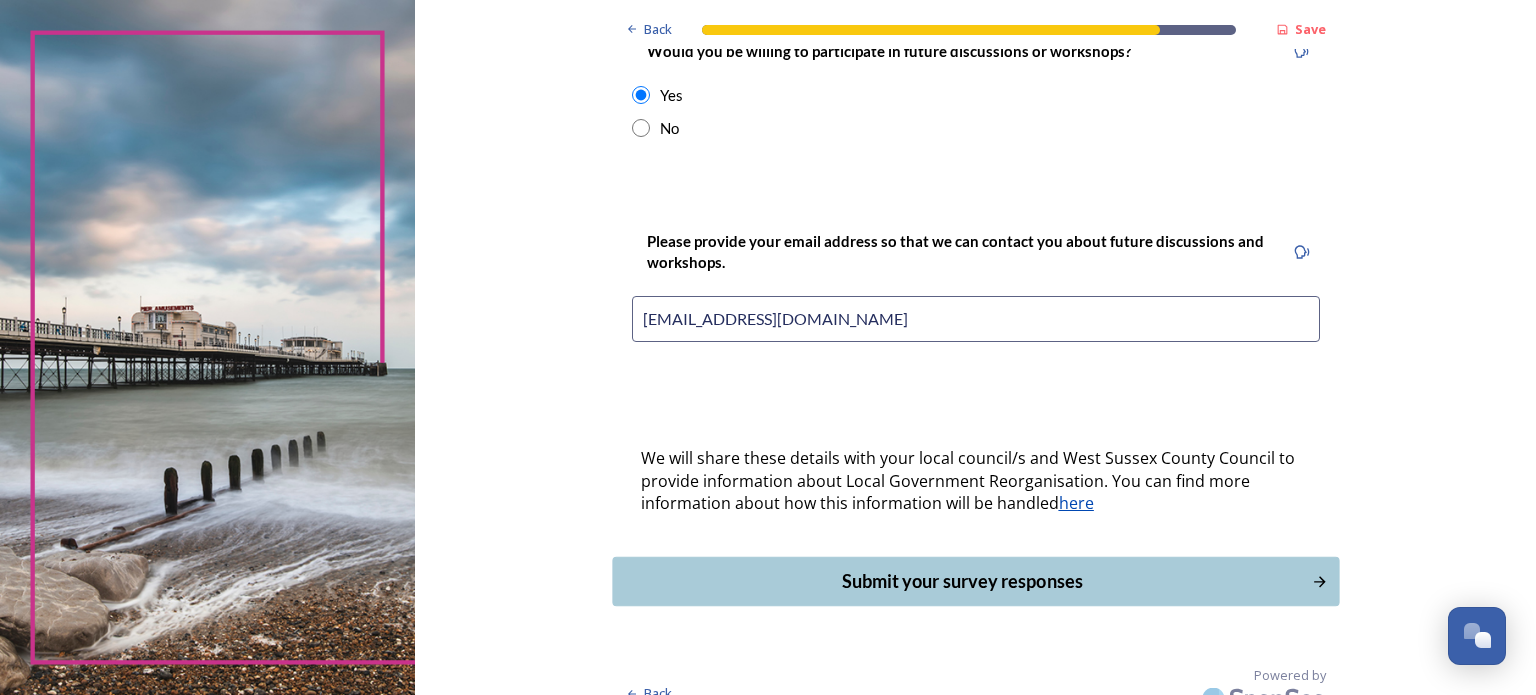click on "Submit your survey responses" at bounding box center (961, 581) 